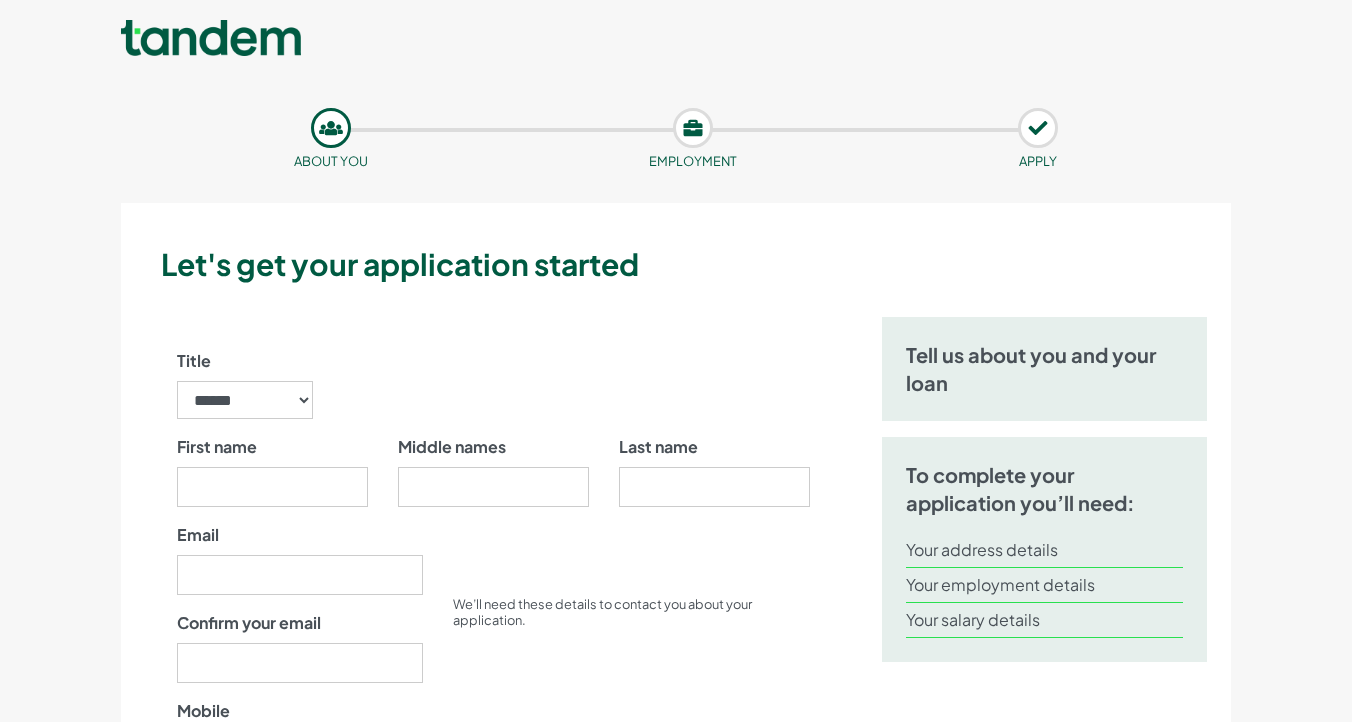 scroll, scrollTop: 0, scrollLeft: 0, axis: both 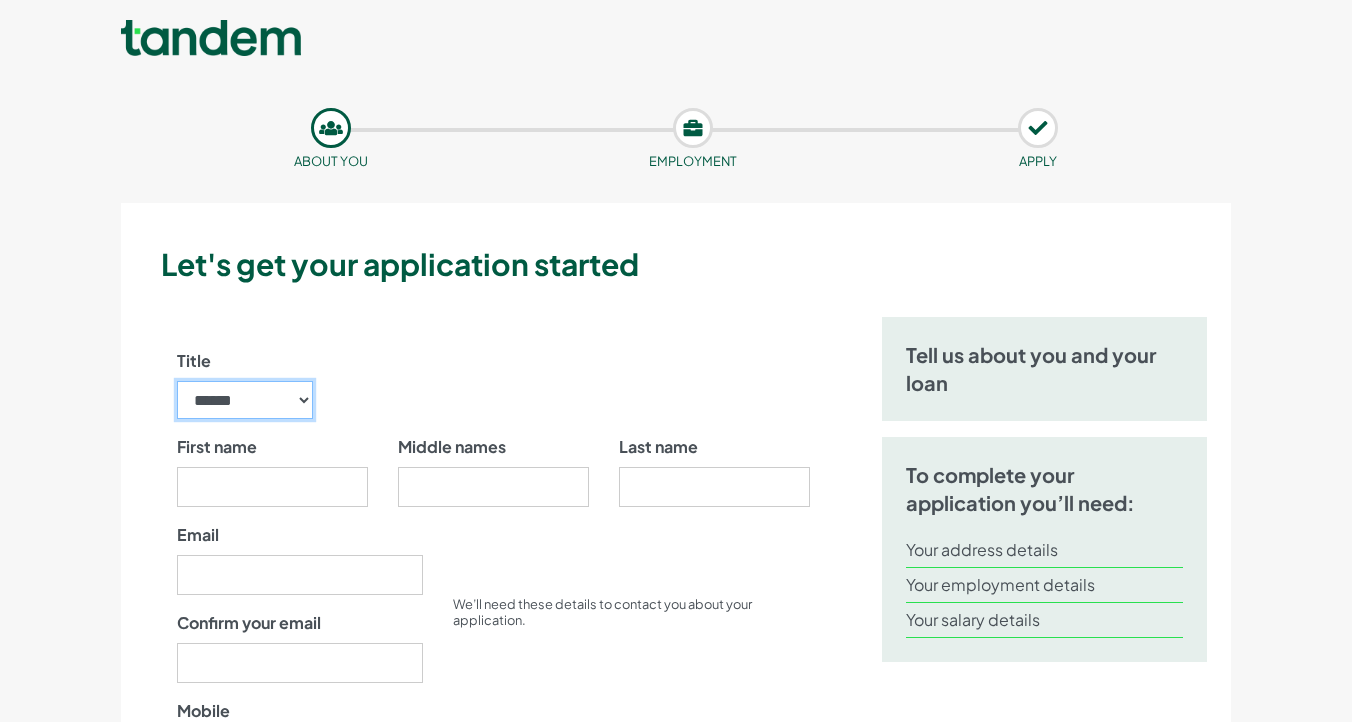click on "******
**
***
****
**
**
****" at bounding box center (245, 400) 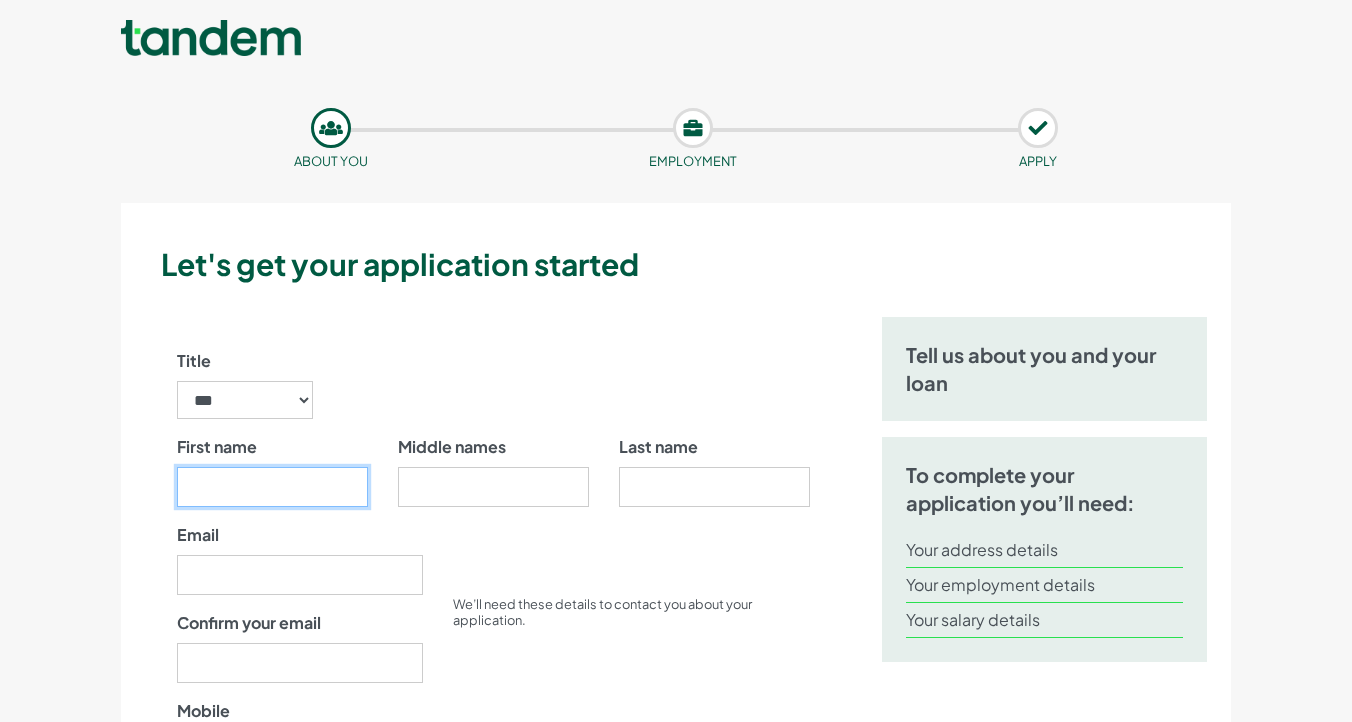 click on "First name" at bounding box center (272, 487) 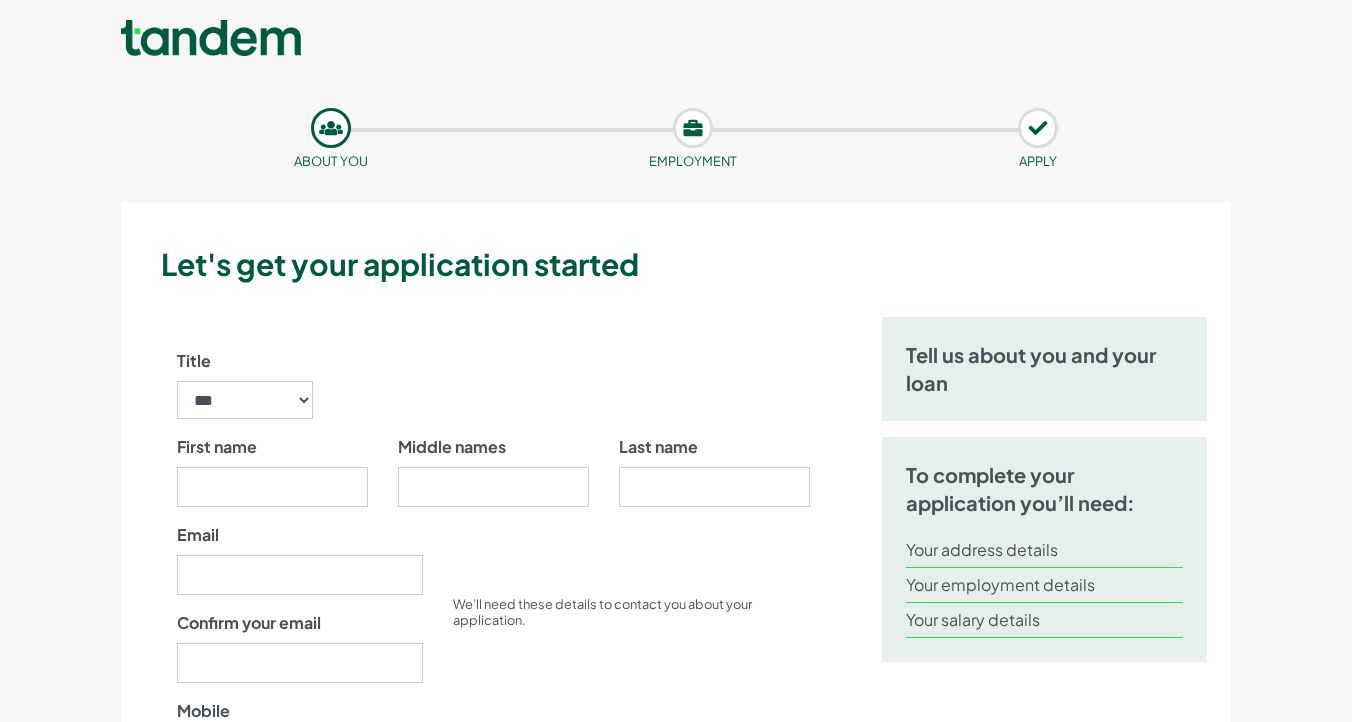 click on "We’ll need these details to contact you about your application." at bounding box center (631, 699) 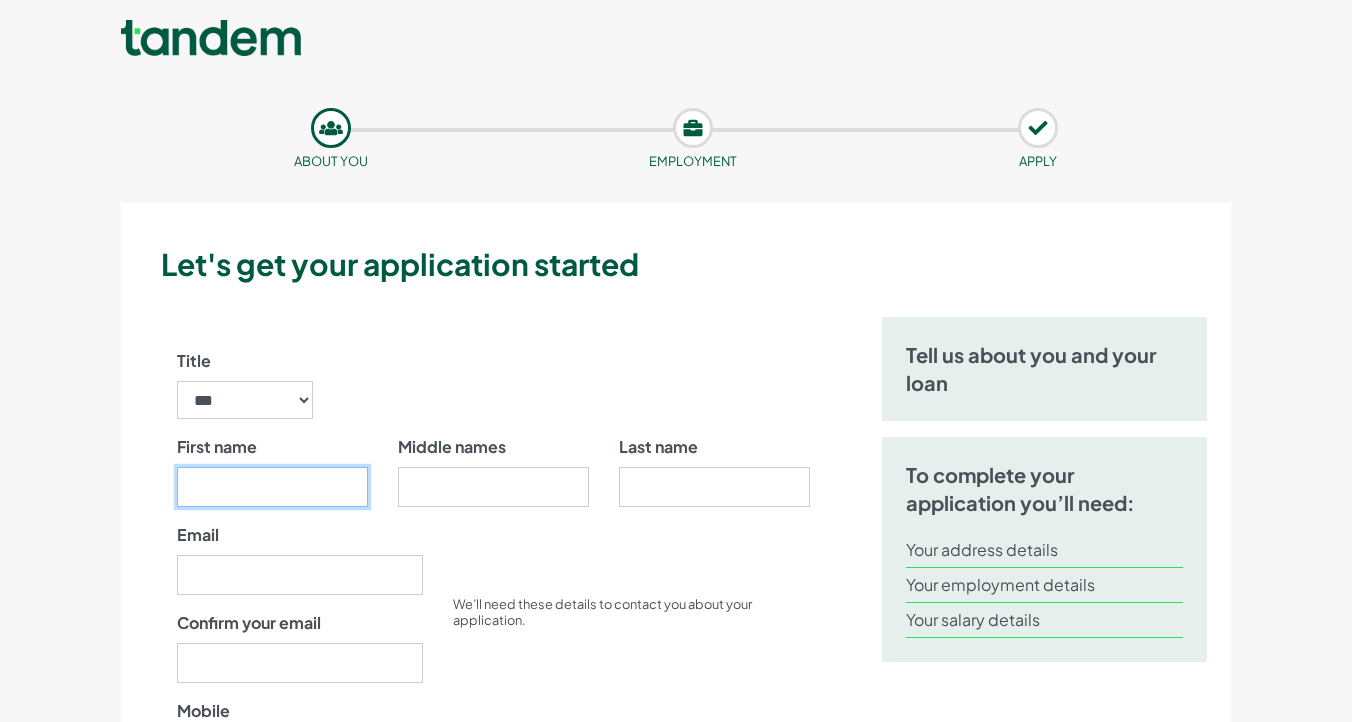 click on "First name" at bounding box center [272, 487] 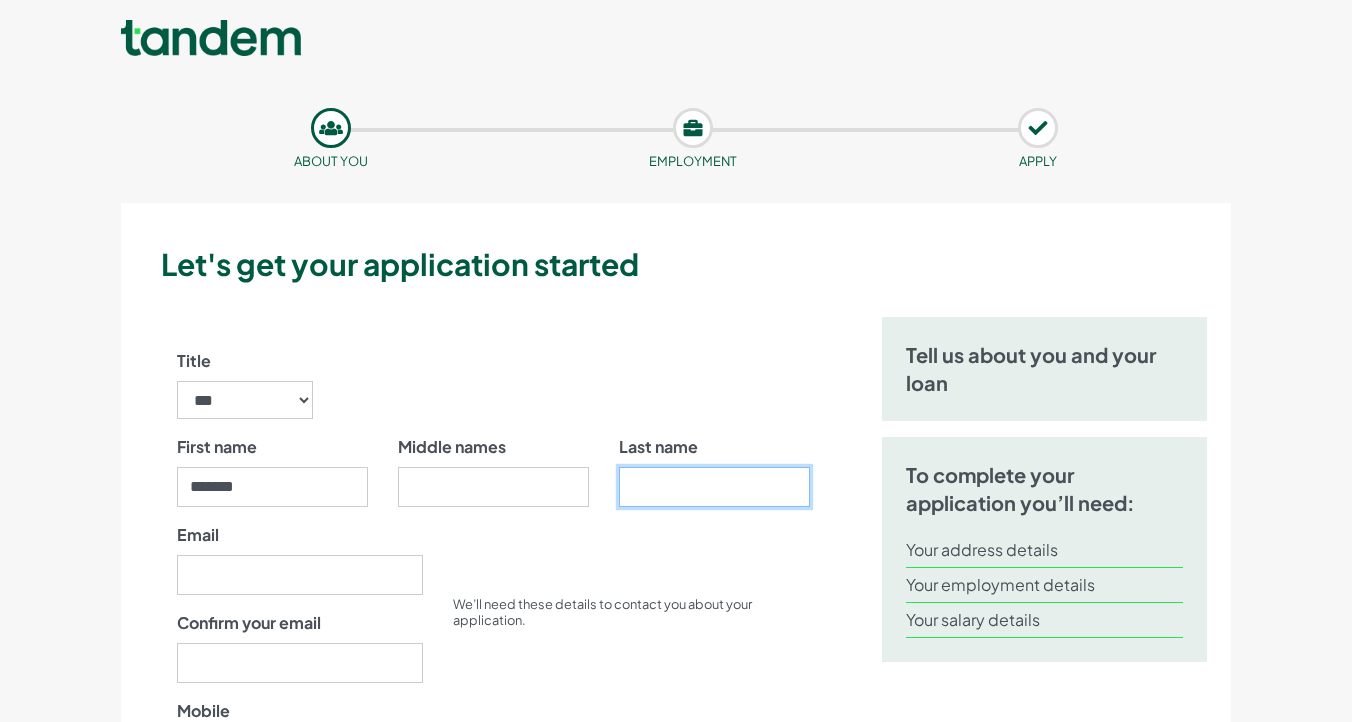 type on "****" 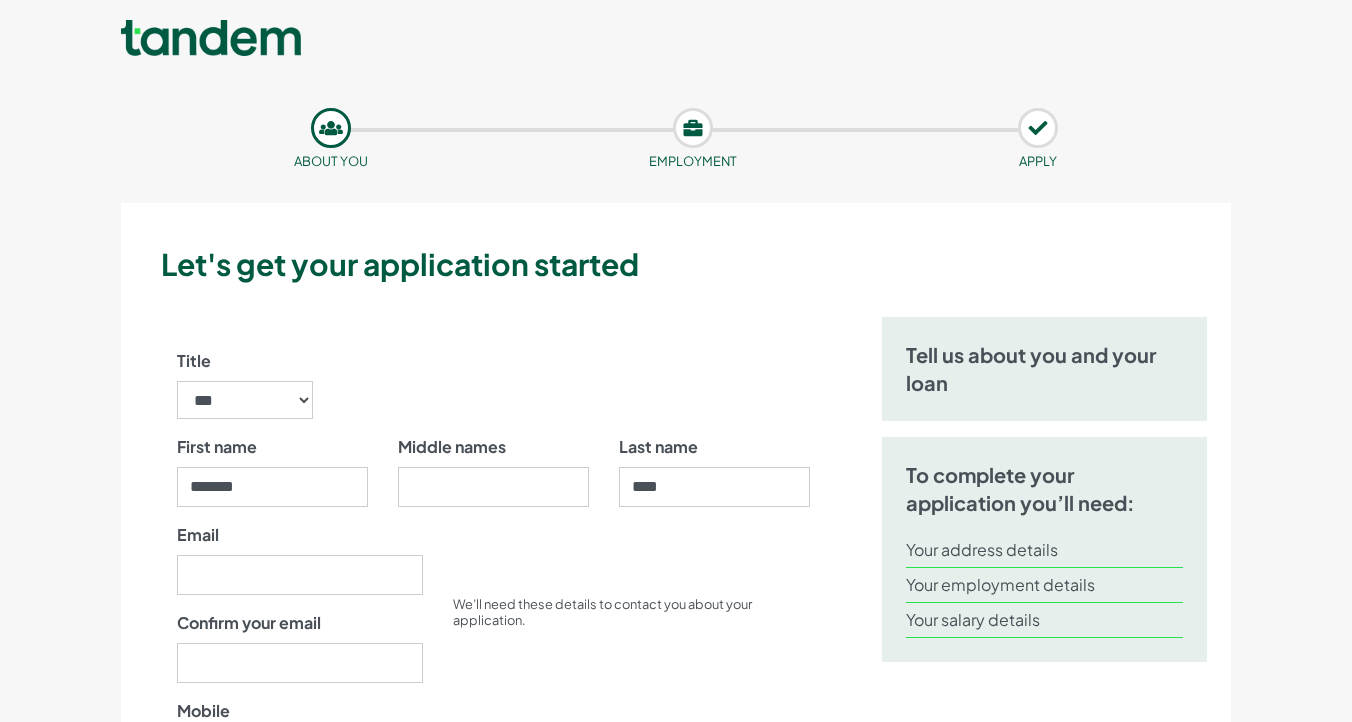 type on "**********" 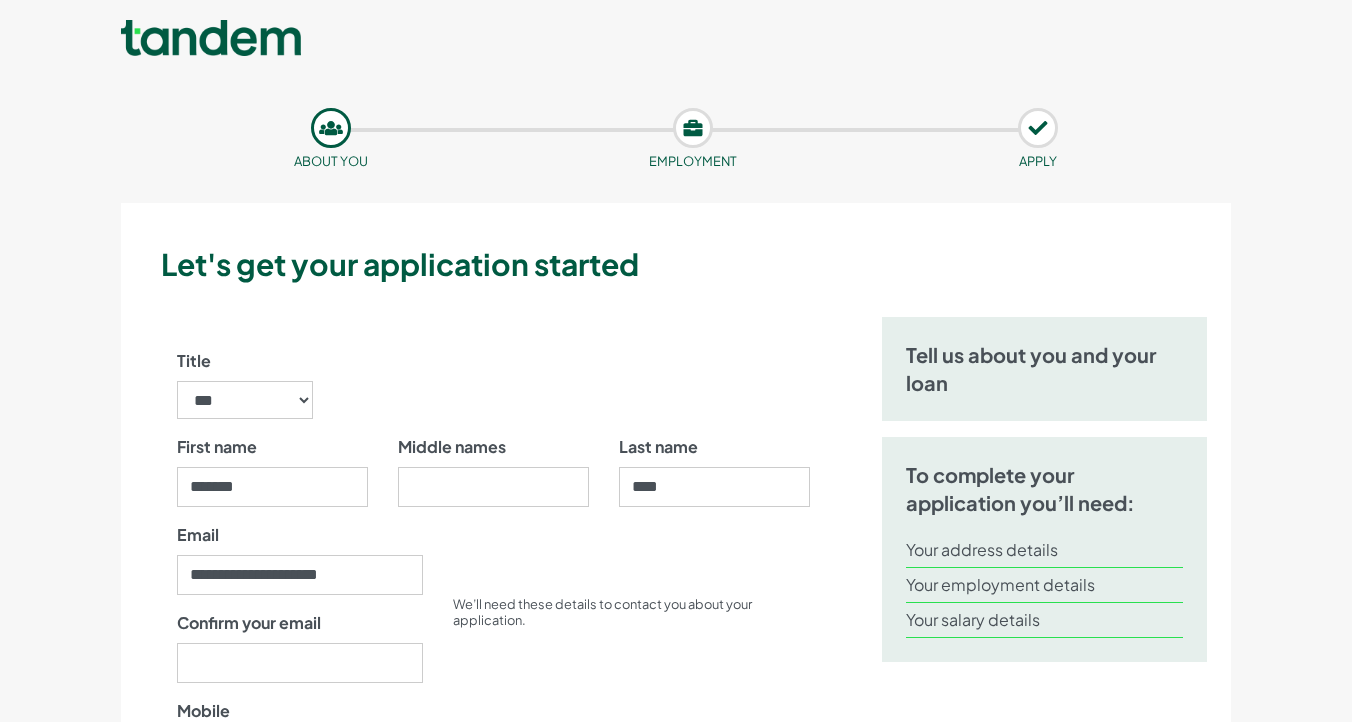 type on "**********" 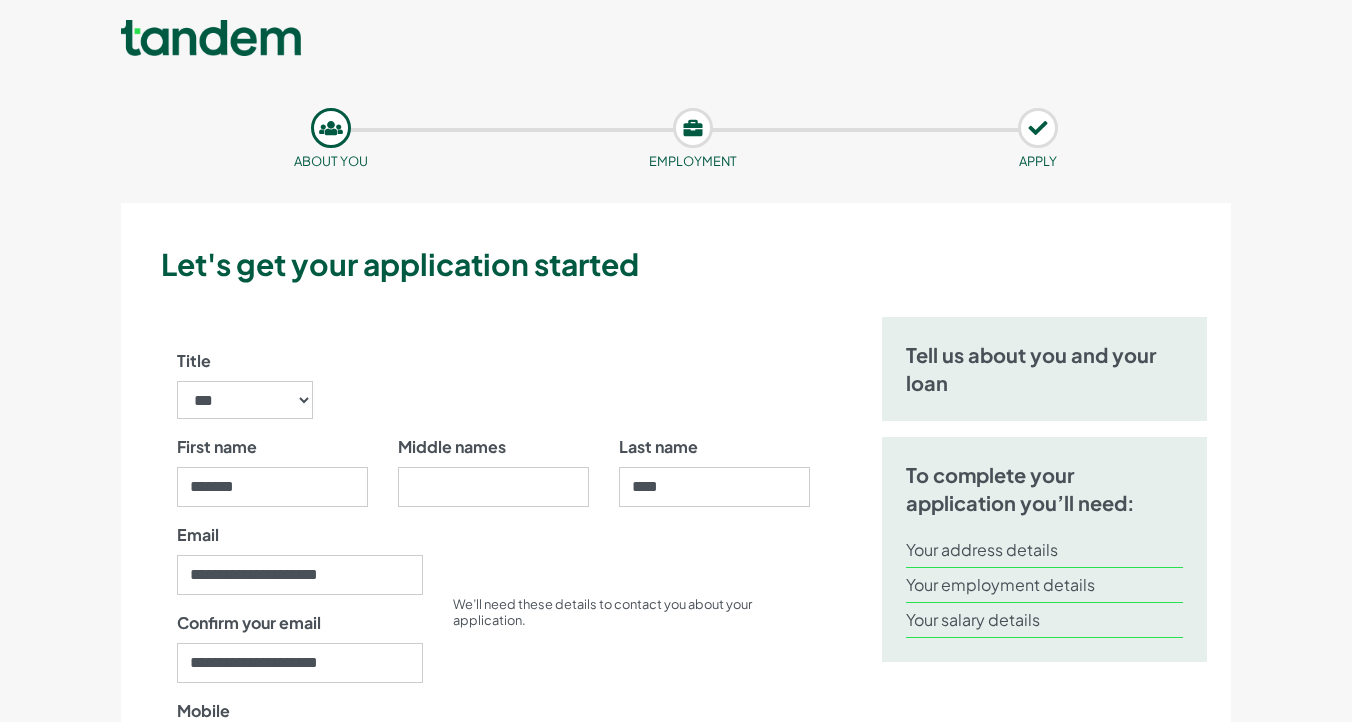 type on "07818470287" 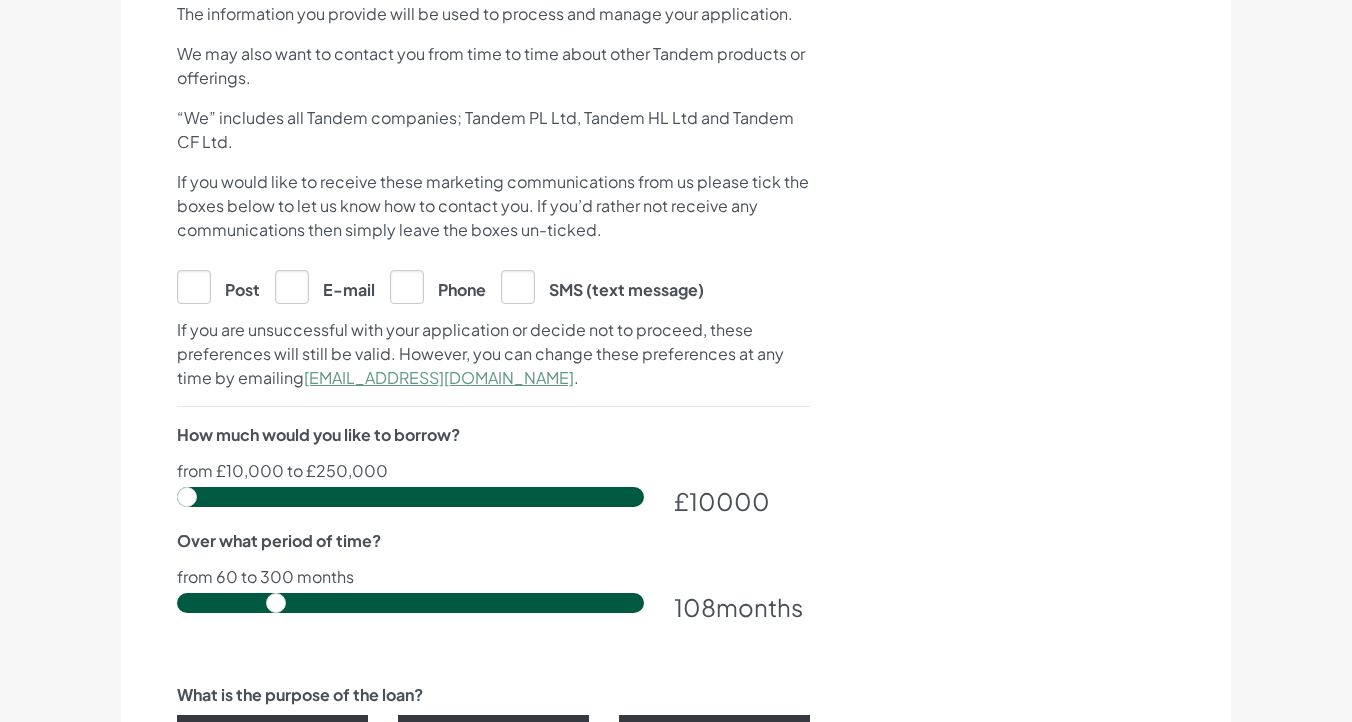 scroll, scrollTop: 914, scrollLeft: 0, axis: vertical 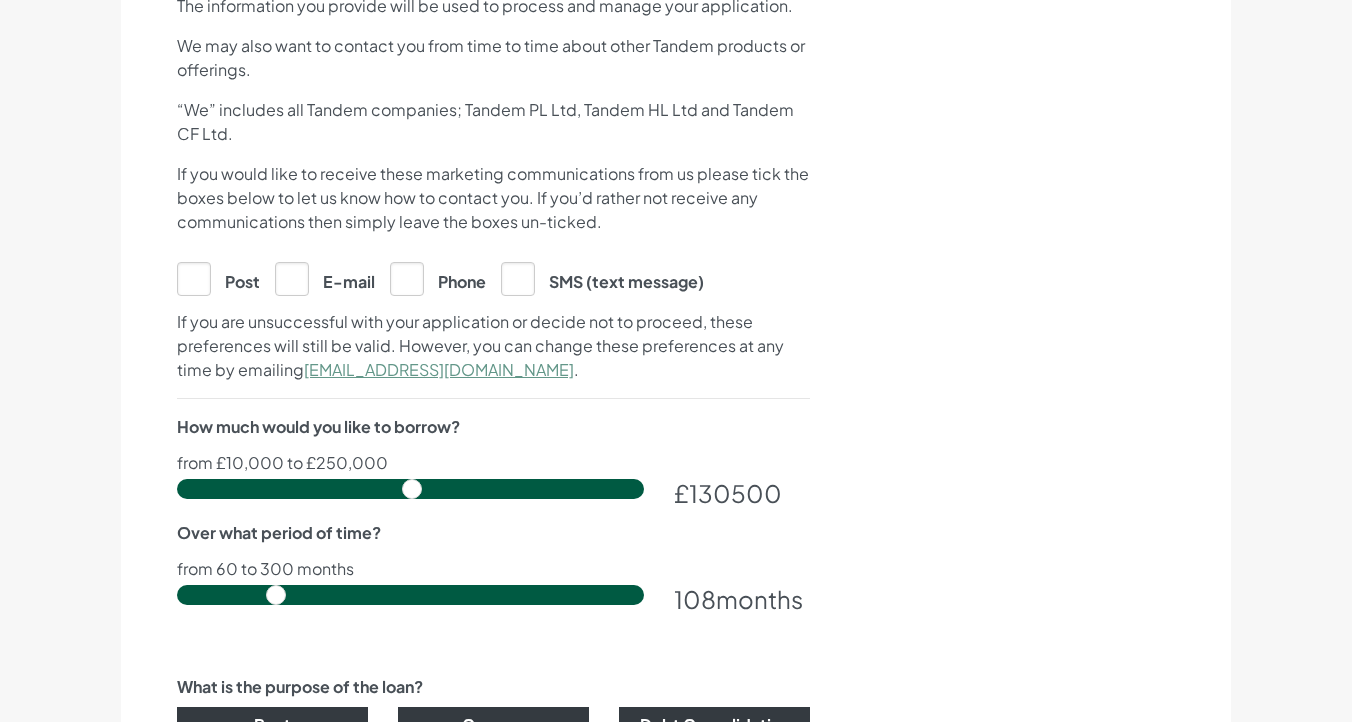 drag, startPoint x: 188, startPoint y: 485, endPoint x: 412, endPoint y: 493, distance: 224.1428 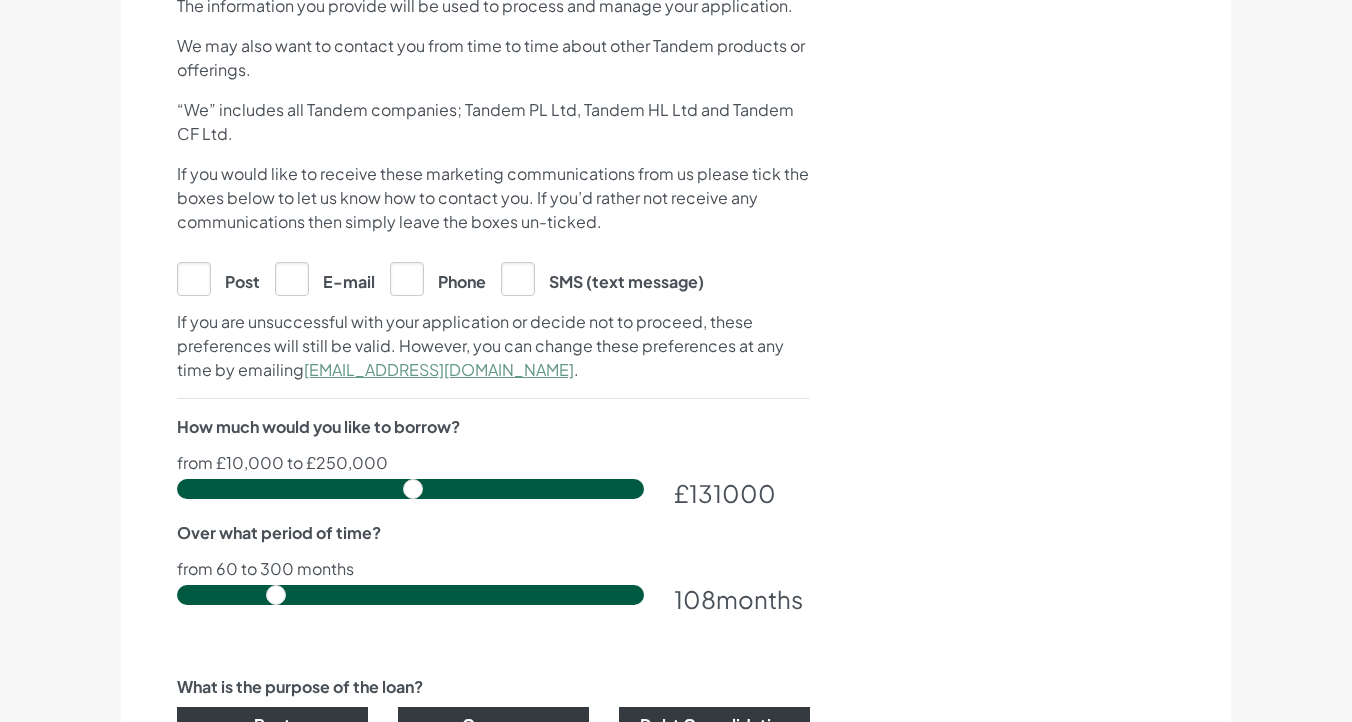 type on "130500" 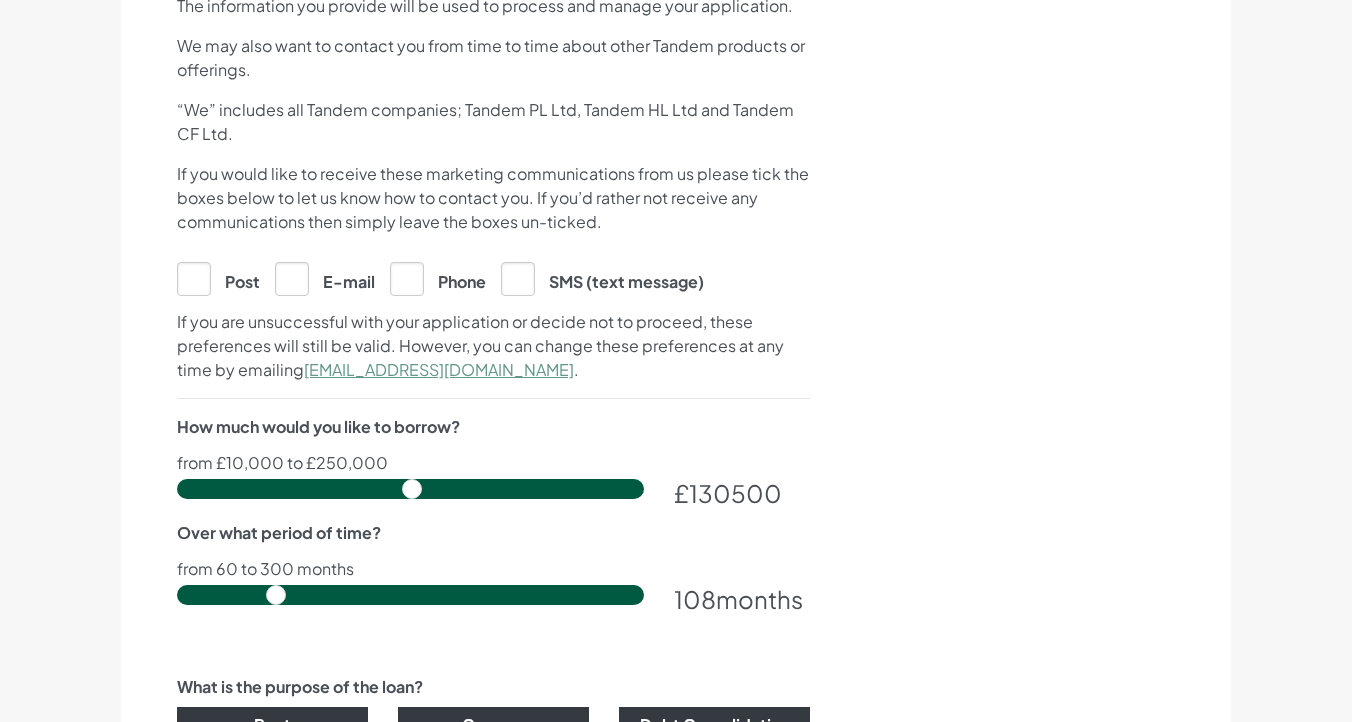 click at bounding box center [410, 489] 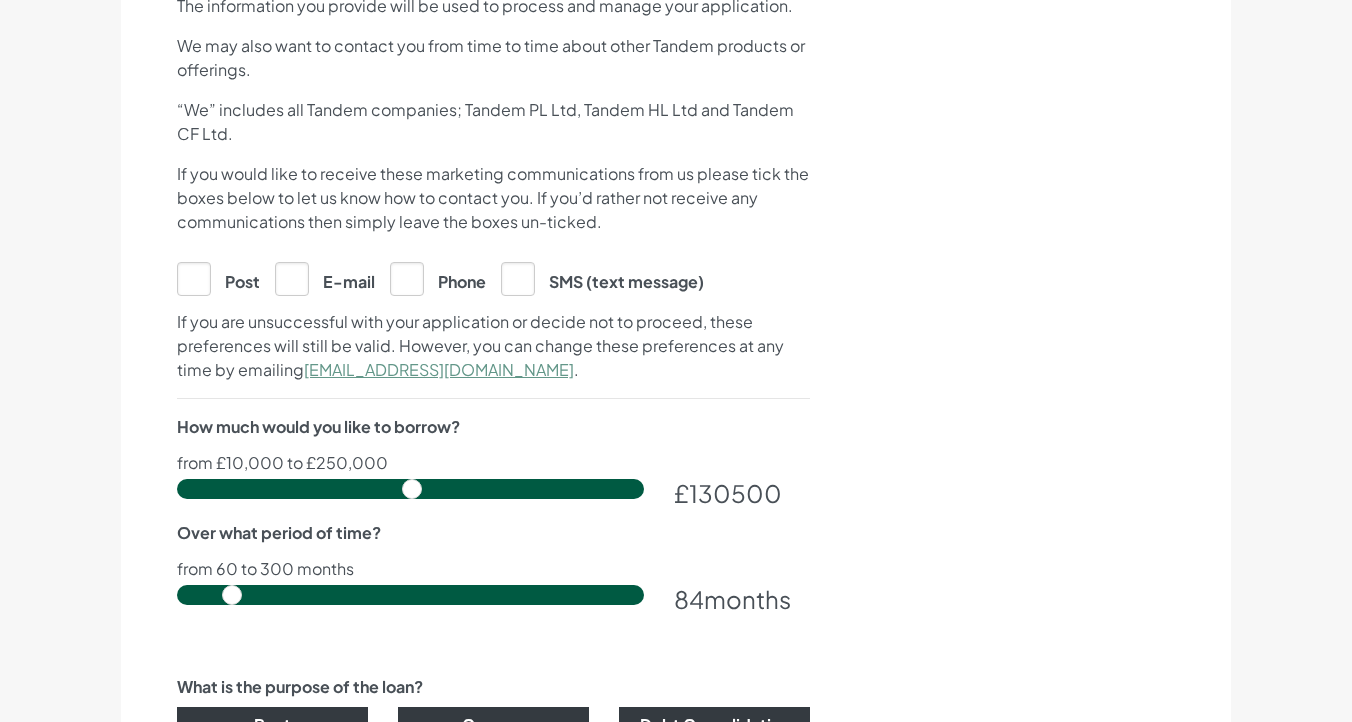 drag, startPoint x: 279, startPoint y: 596, endPoint x: 231, endPoint y: 594, distance: 48.04165 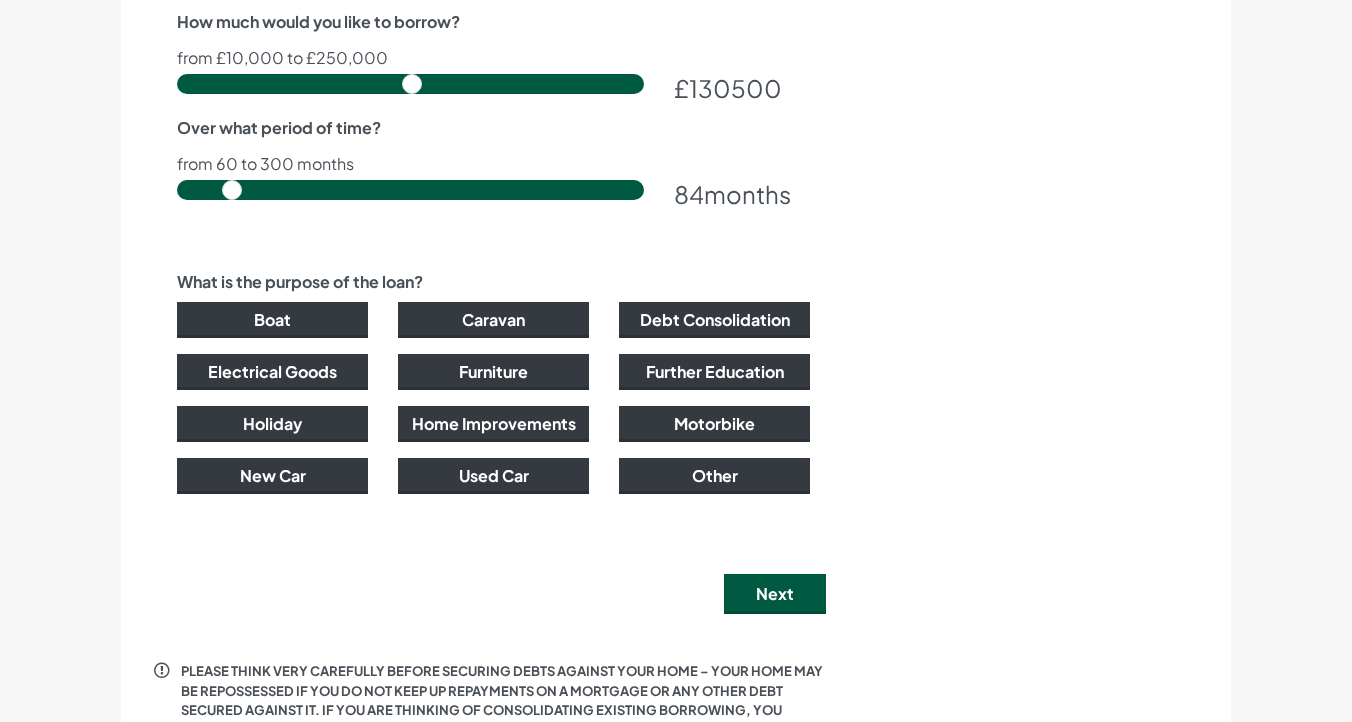 scroll, scrollTop: 1318, scrollLeft: 0, axis: vertical 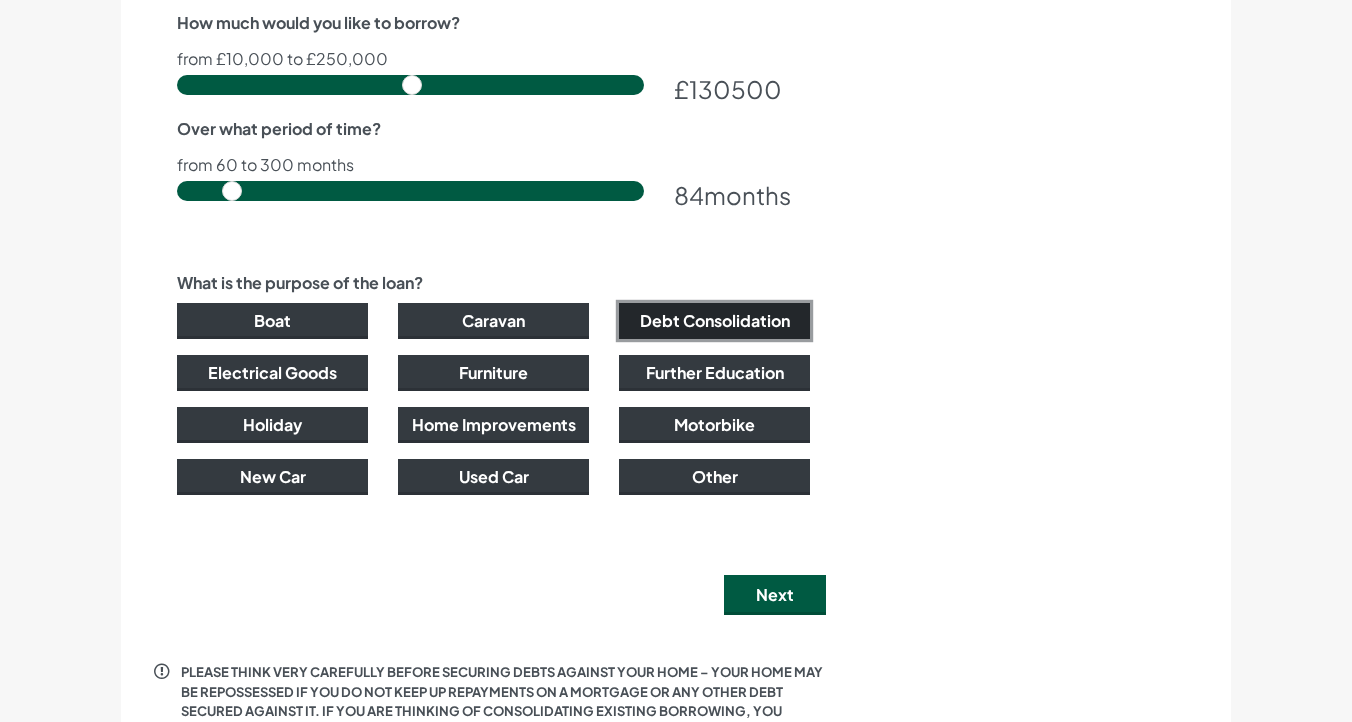 click on "Debt Consolidation" at bounding box center (714, 321) 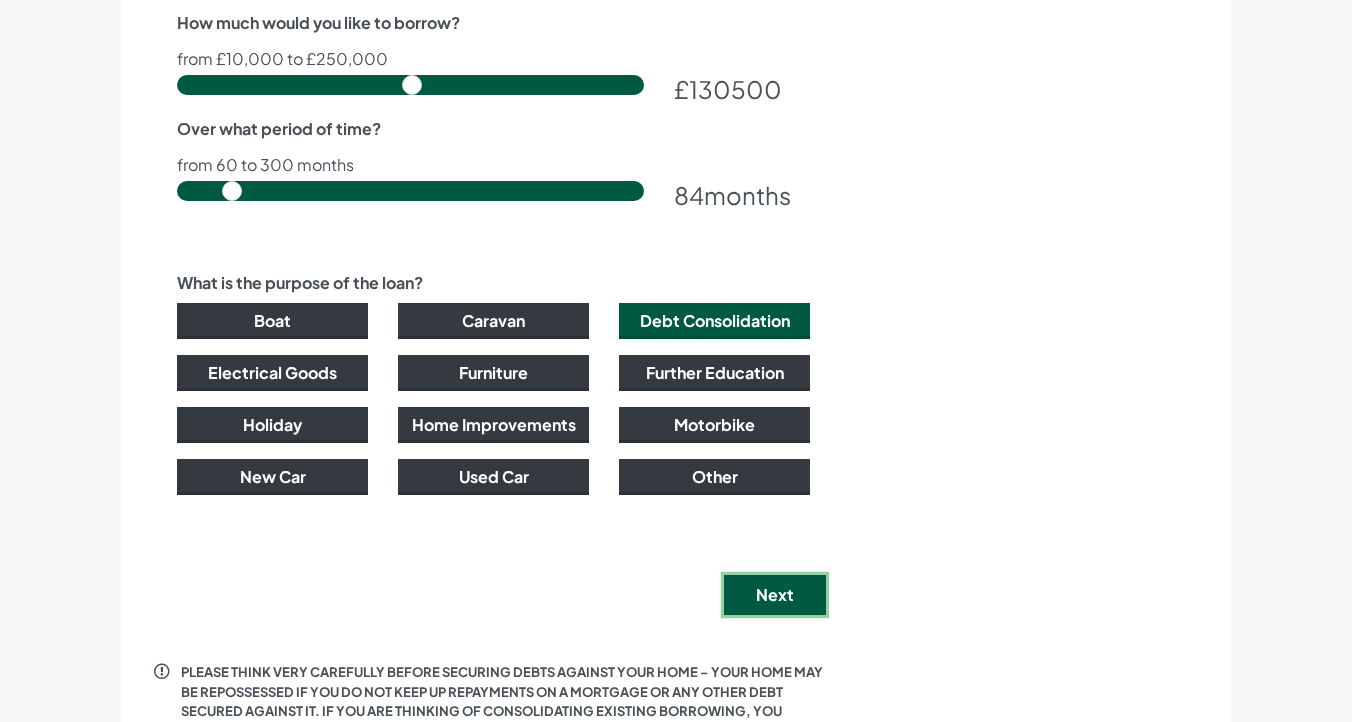 click on "Next" at bounding box center [775, 595] 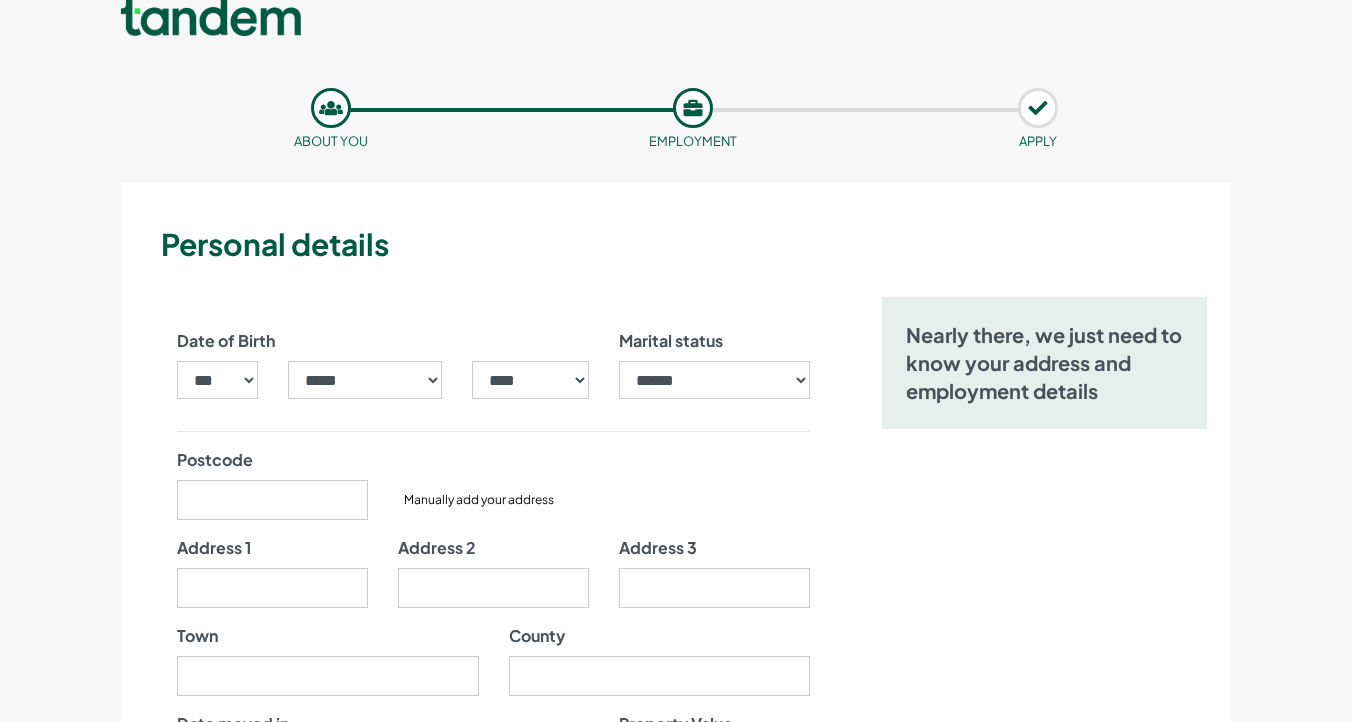 scroll, scrollTop: 0, scrollLeft: 0, axis: both 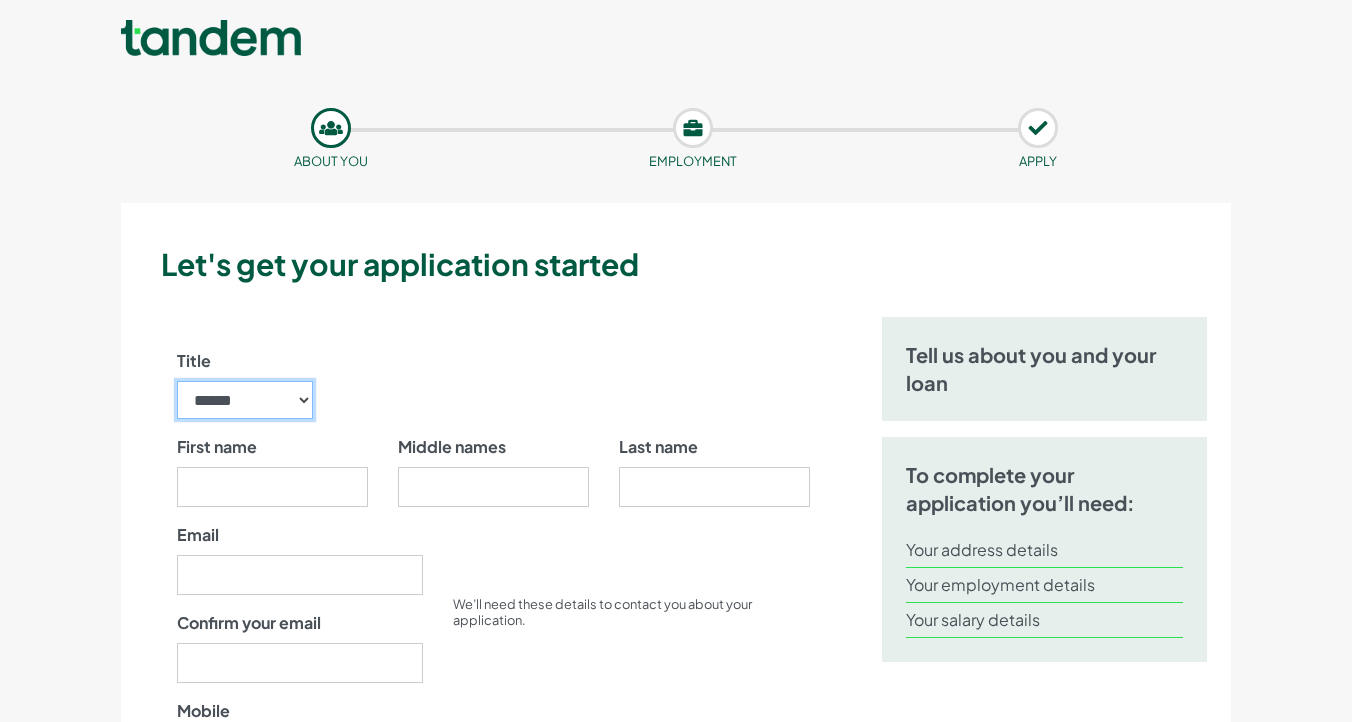 click on "******
**
***
****
**
**
****" at bounding box center (245, 400) 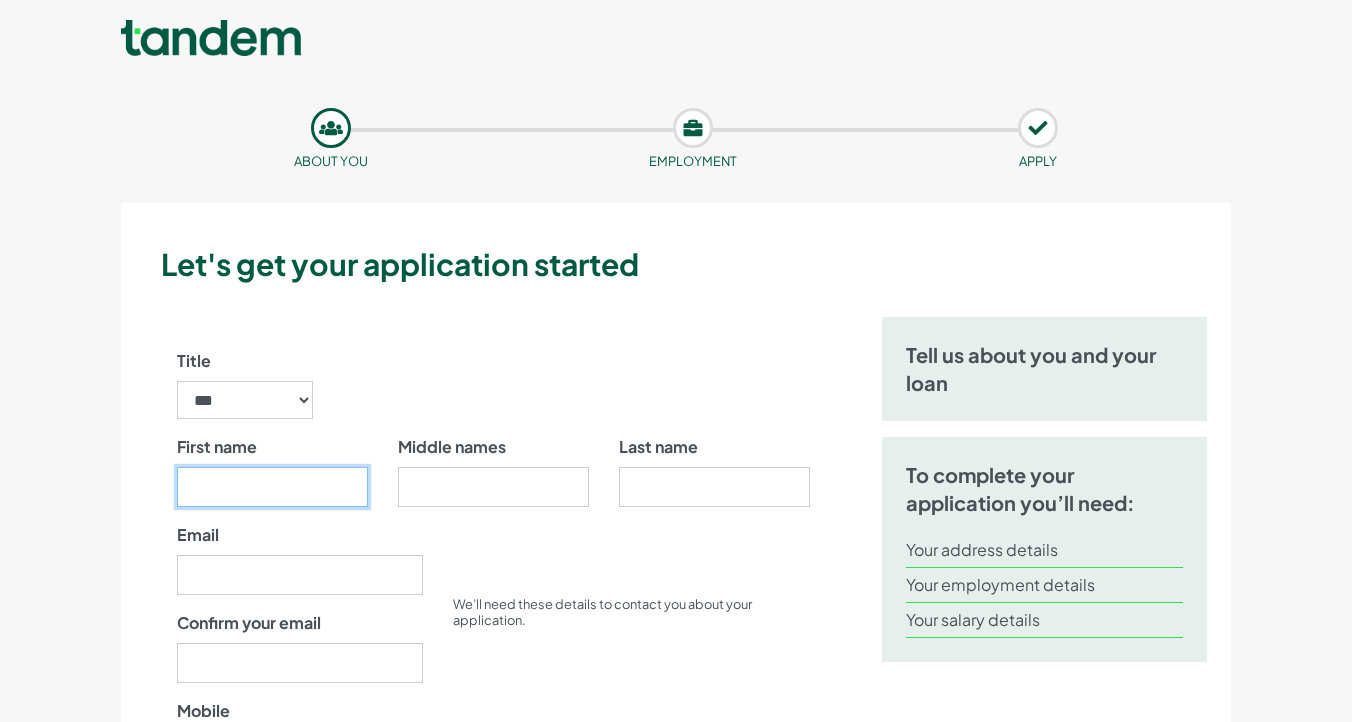 click on "First name" at bounding box center (272, 487) 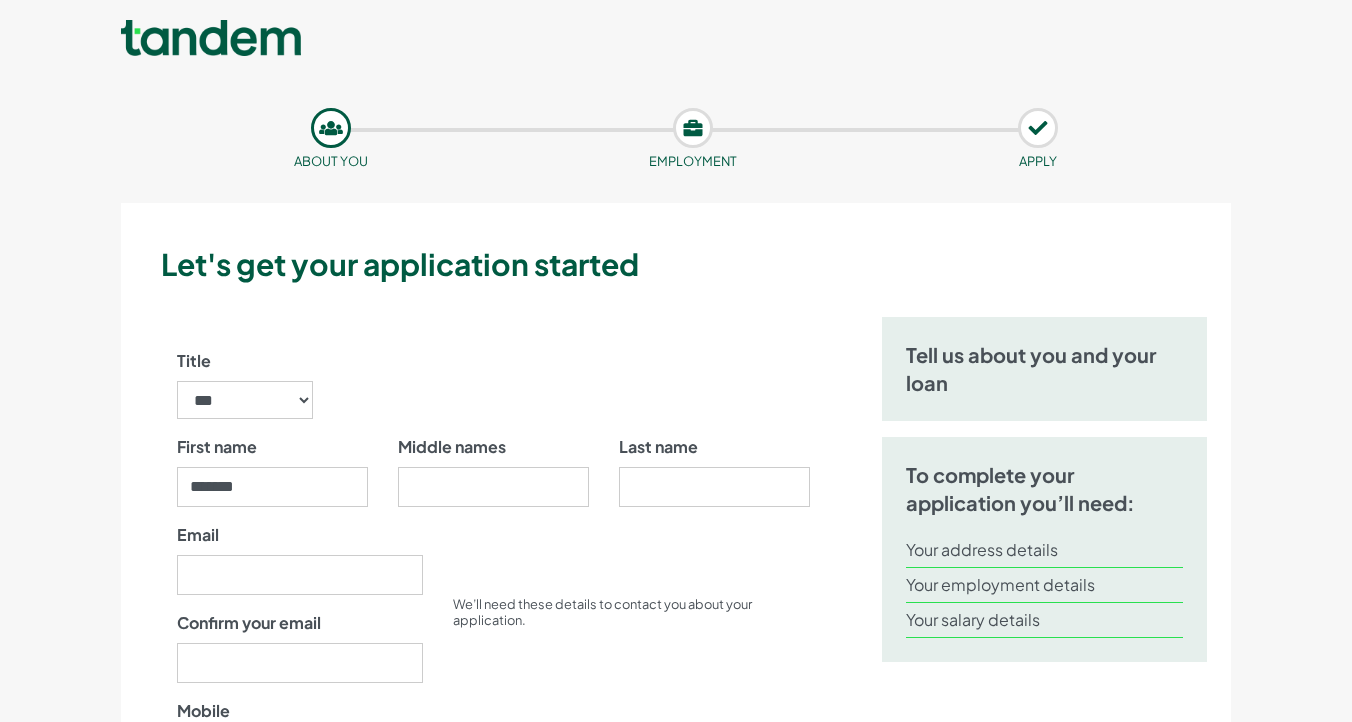 type on "****" 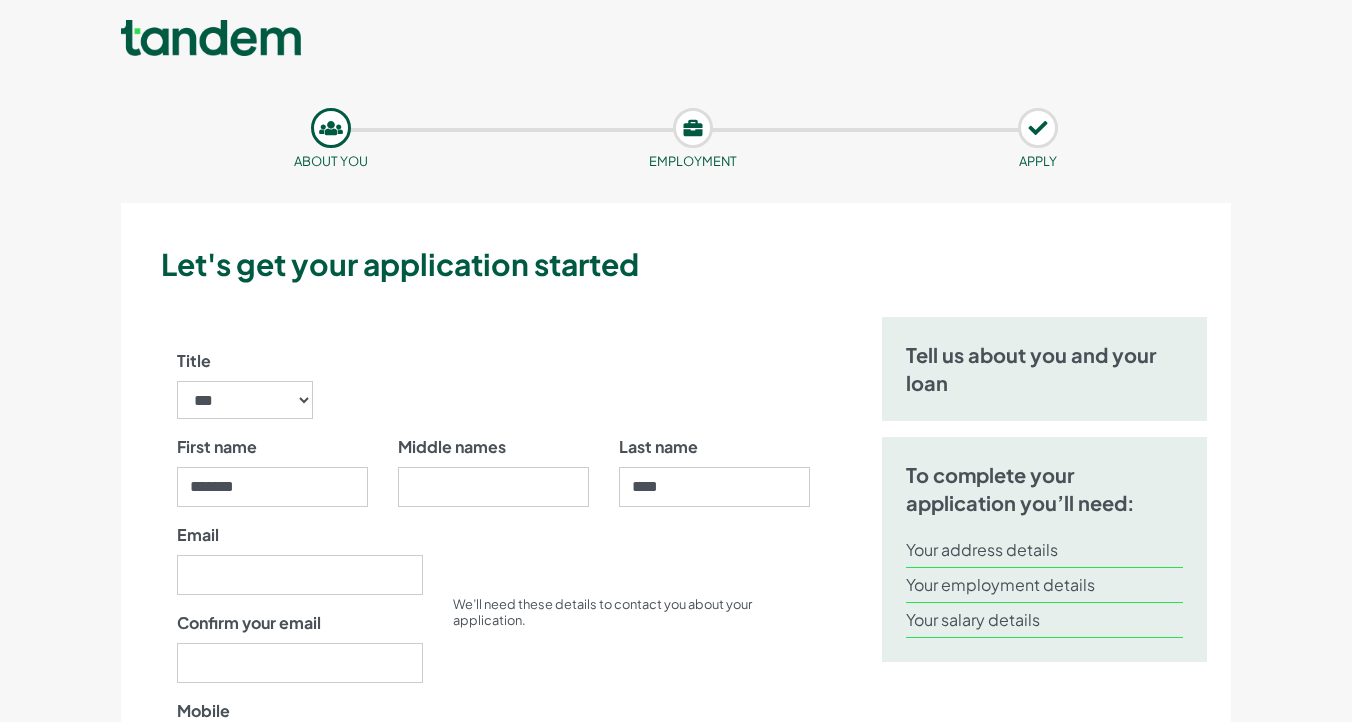 type on "**********" 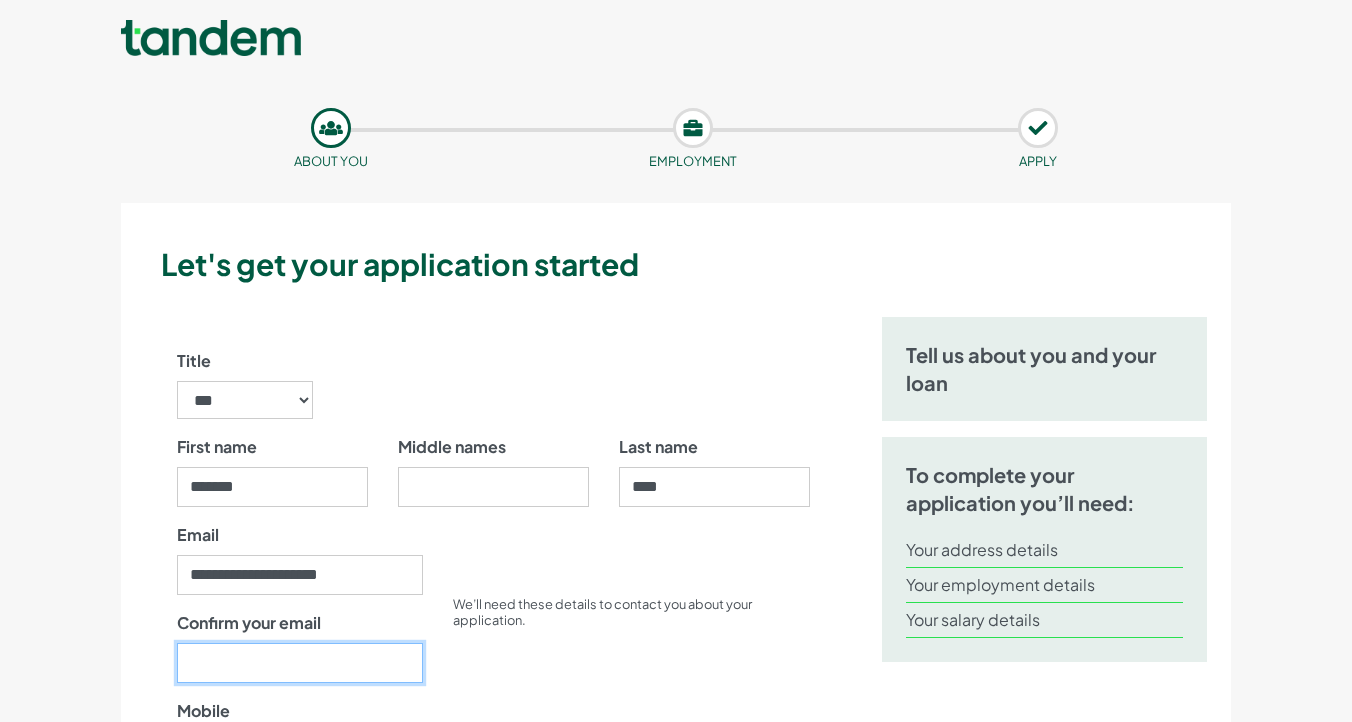 type on "**********" 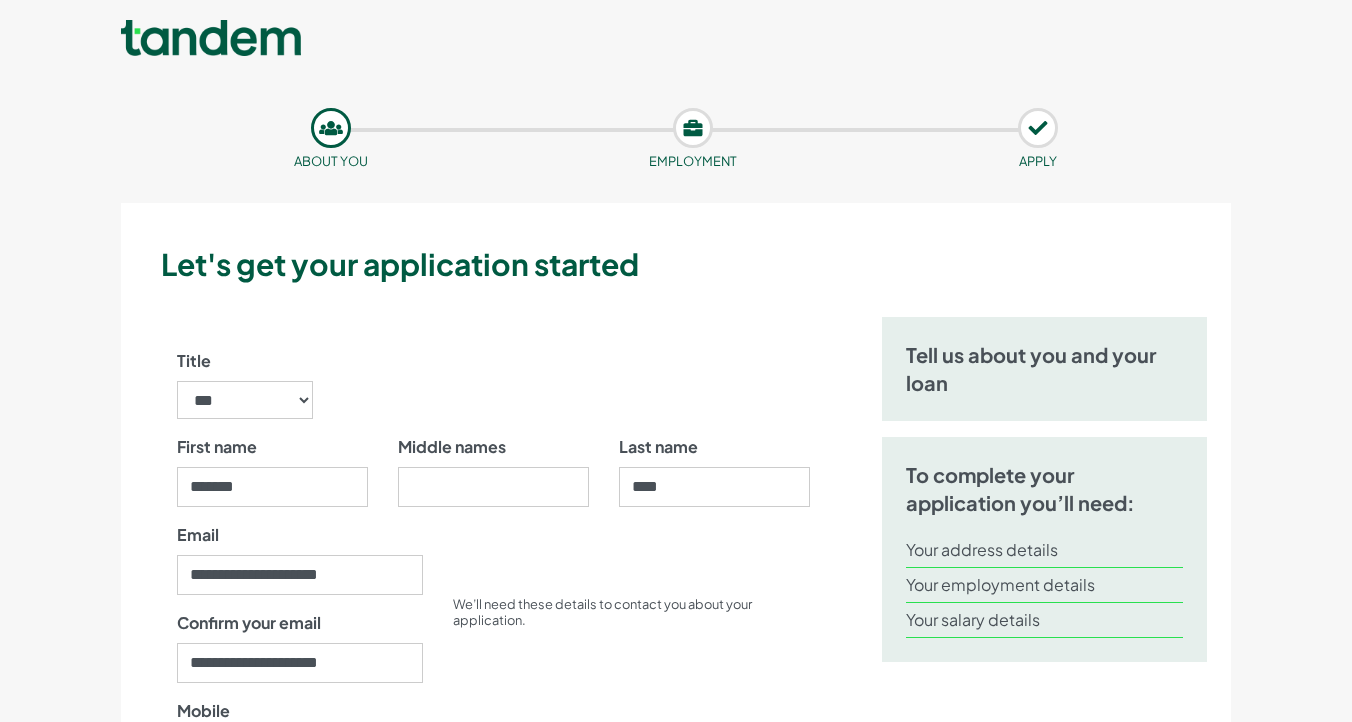 type on "07818470287" 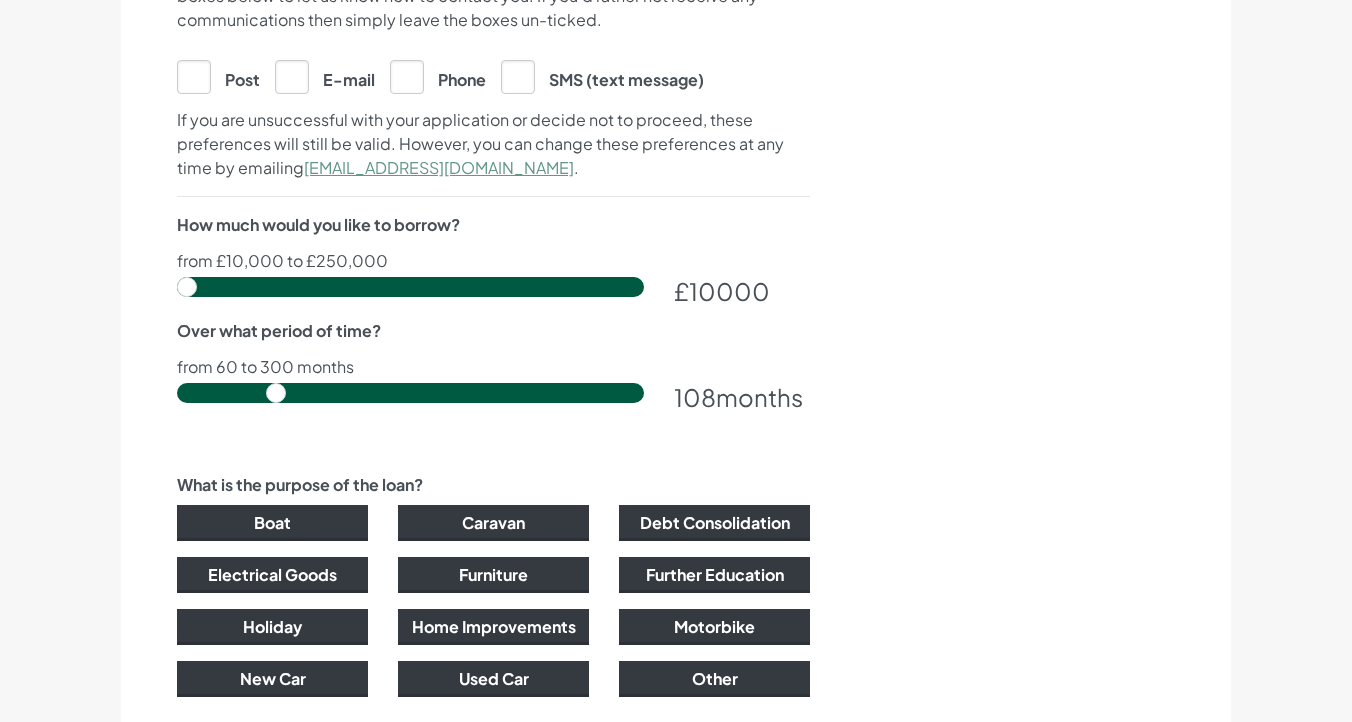 scroll, scrollTop: 1125, scrollLeft: 0, axis: vertical 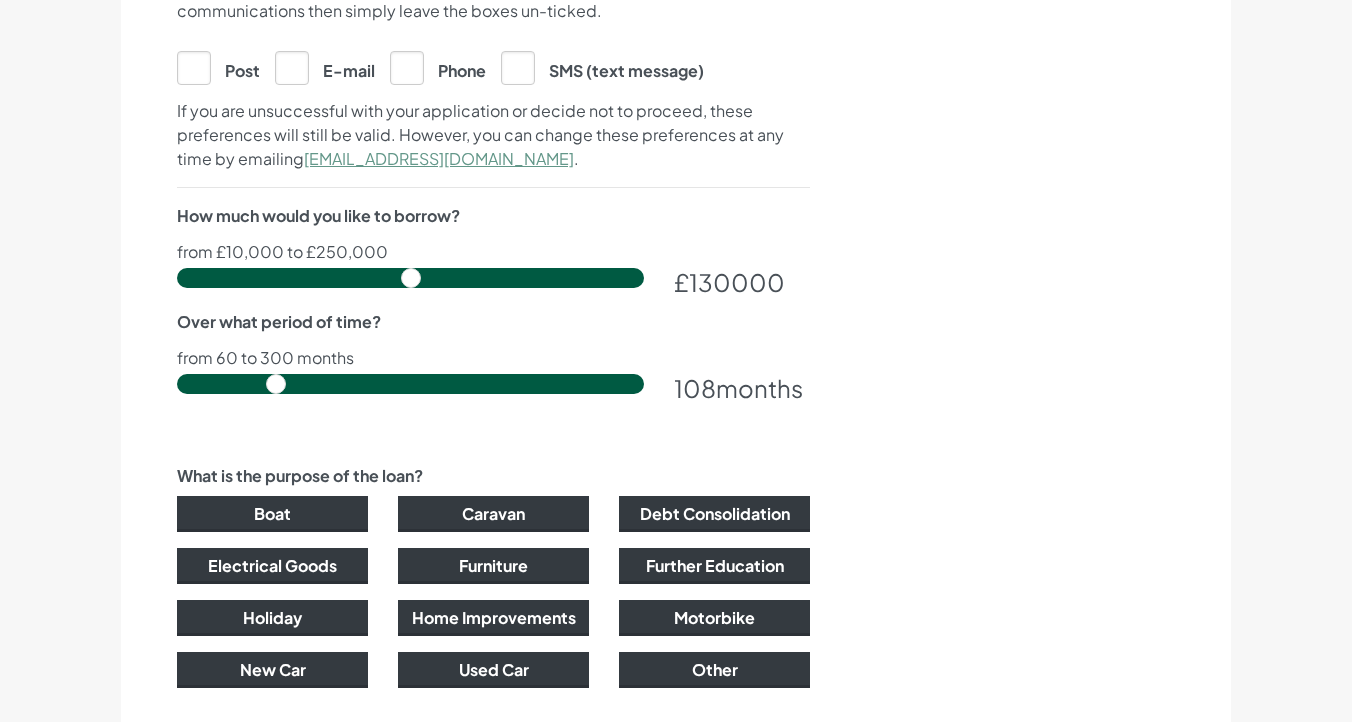 drag, startPoint x: 198, startPoint y: 279, endPoint x: 410, endPoint y: 304, distance: 213.46896 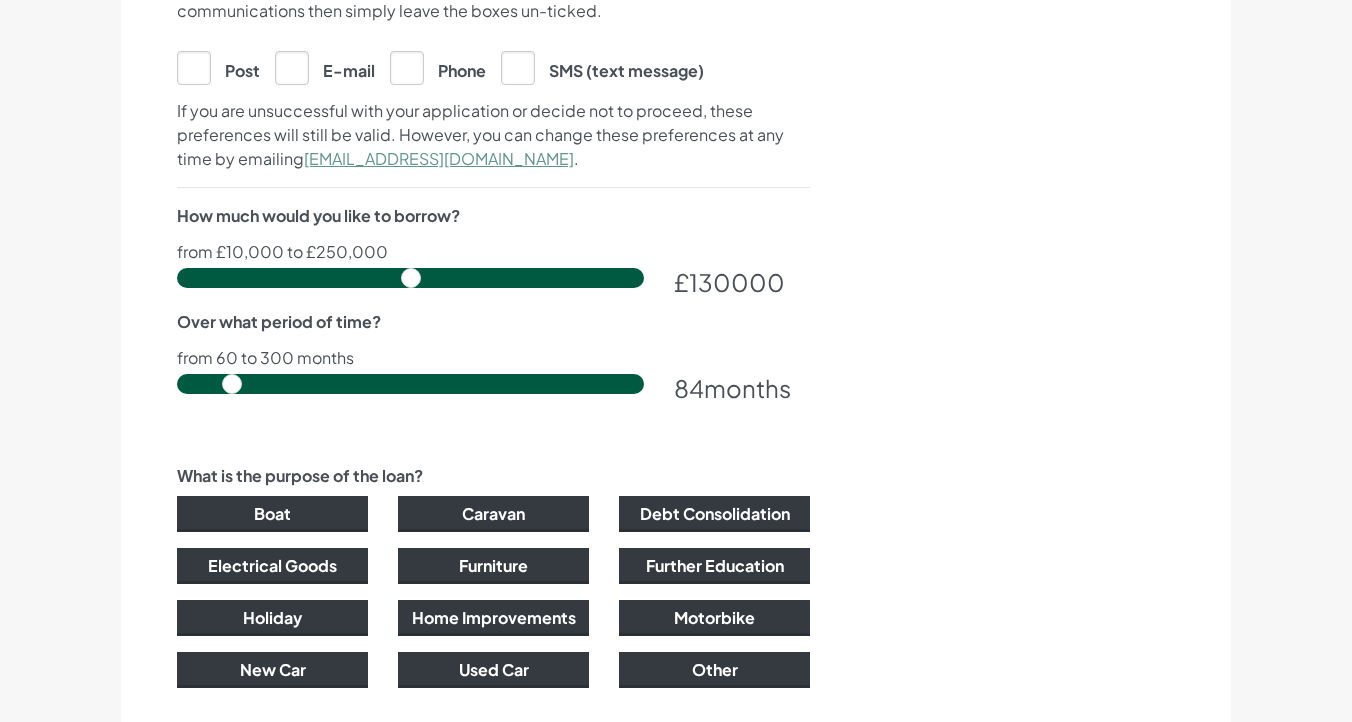 drag, startPoint x: 280, startPoint y: 381, endPoint x: 228, endPoint y: 383, distance: 52.03845 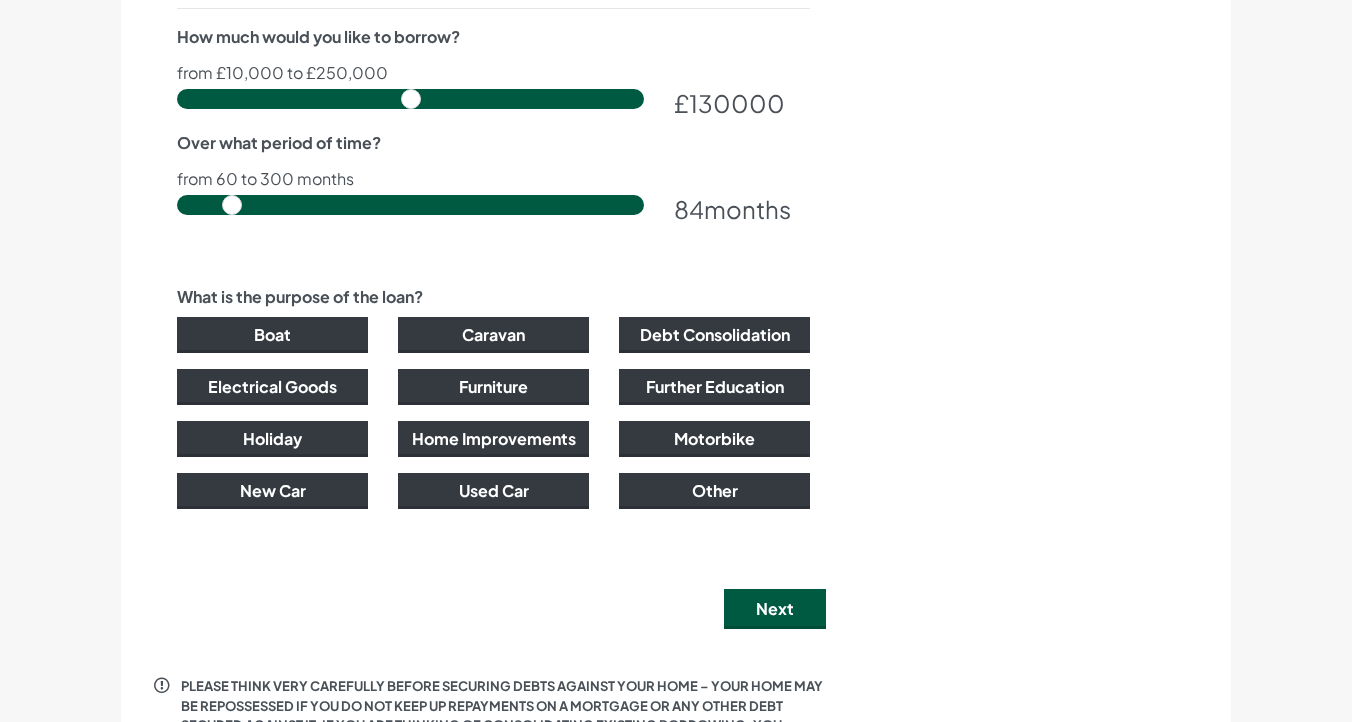 scroll, scrollTop: 1306, scrollLeft: 0, axis: vertical 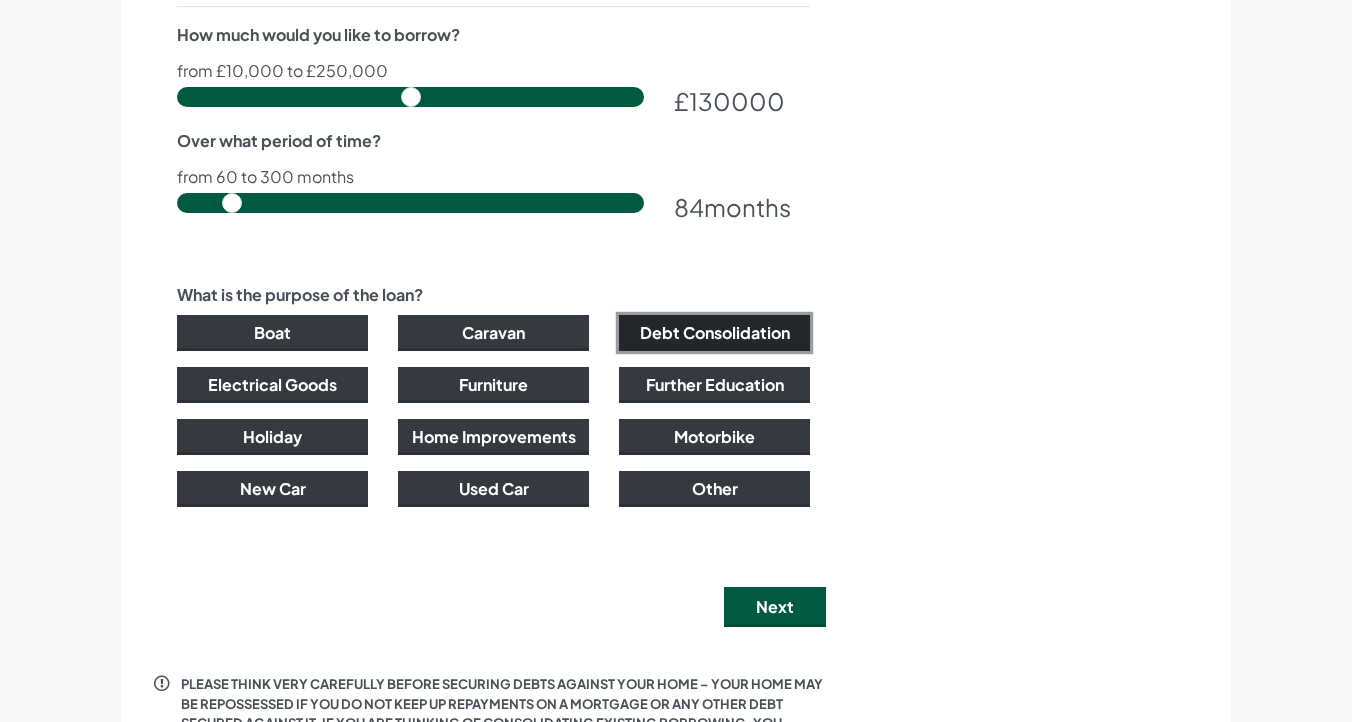 click on "Debt Consolidation" at bounding box center (714, 333) 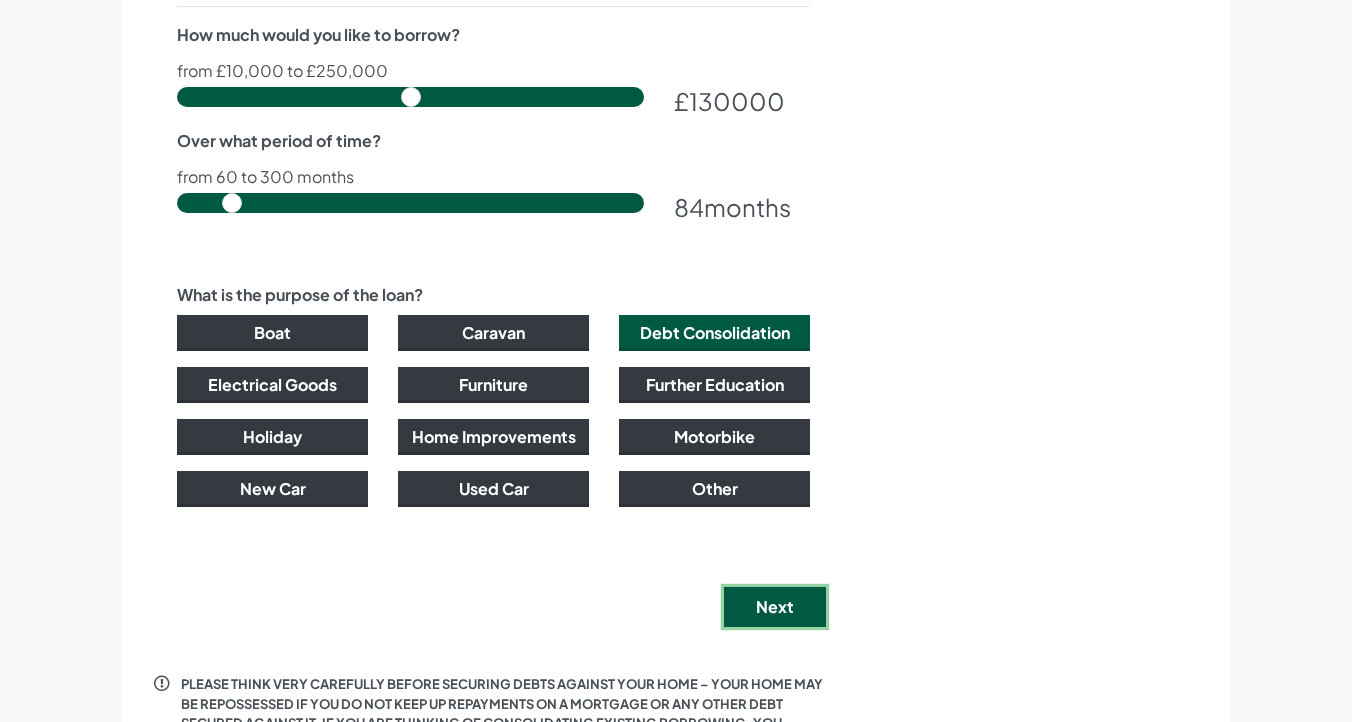 click on "Next" at bounding box center (775, 607) 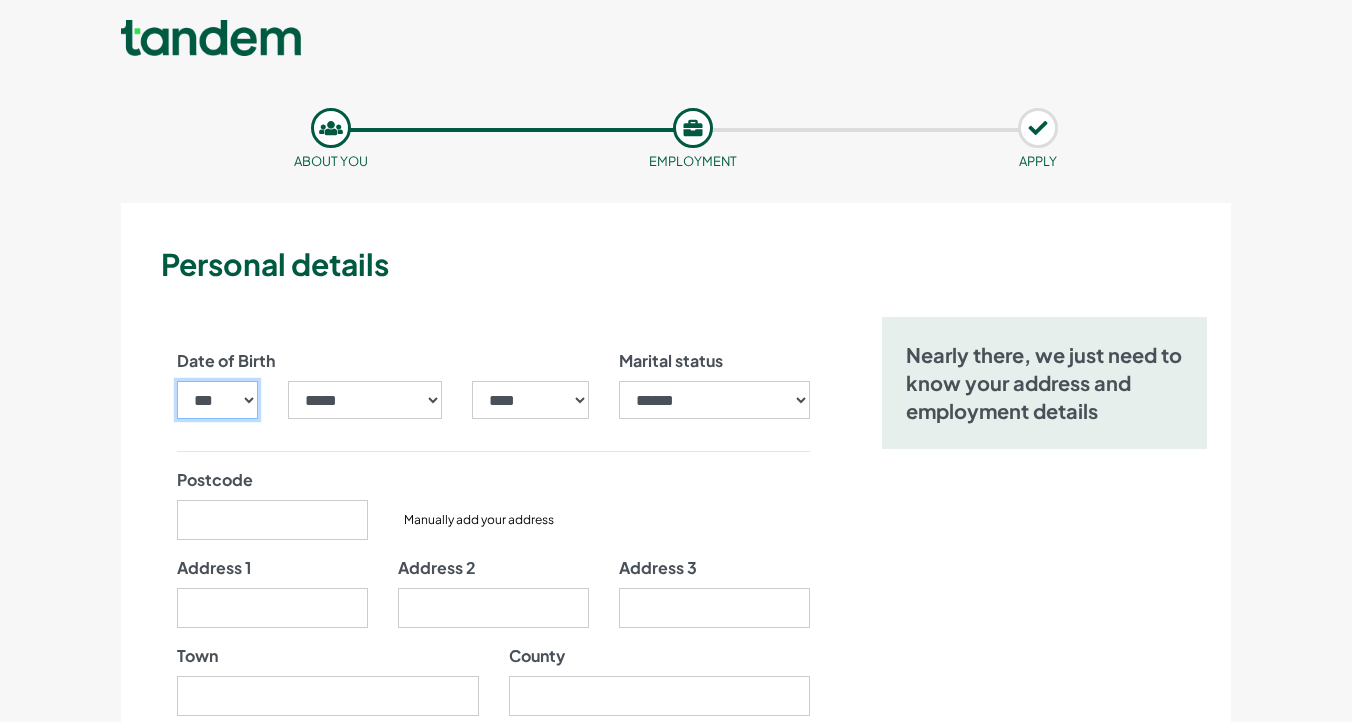 click on "***
* * * * * * * * * ** ** ** ** ** ** ** ** ** ** ** ** ** ** ** ** ** ** ** ** ** **" at bounding box center [217, 400] 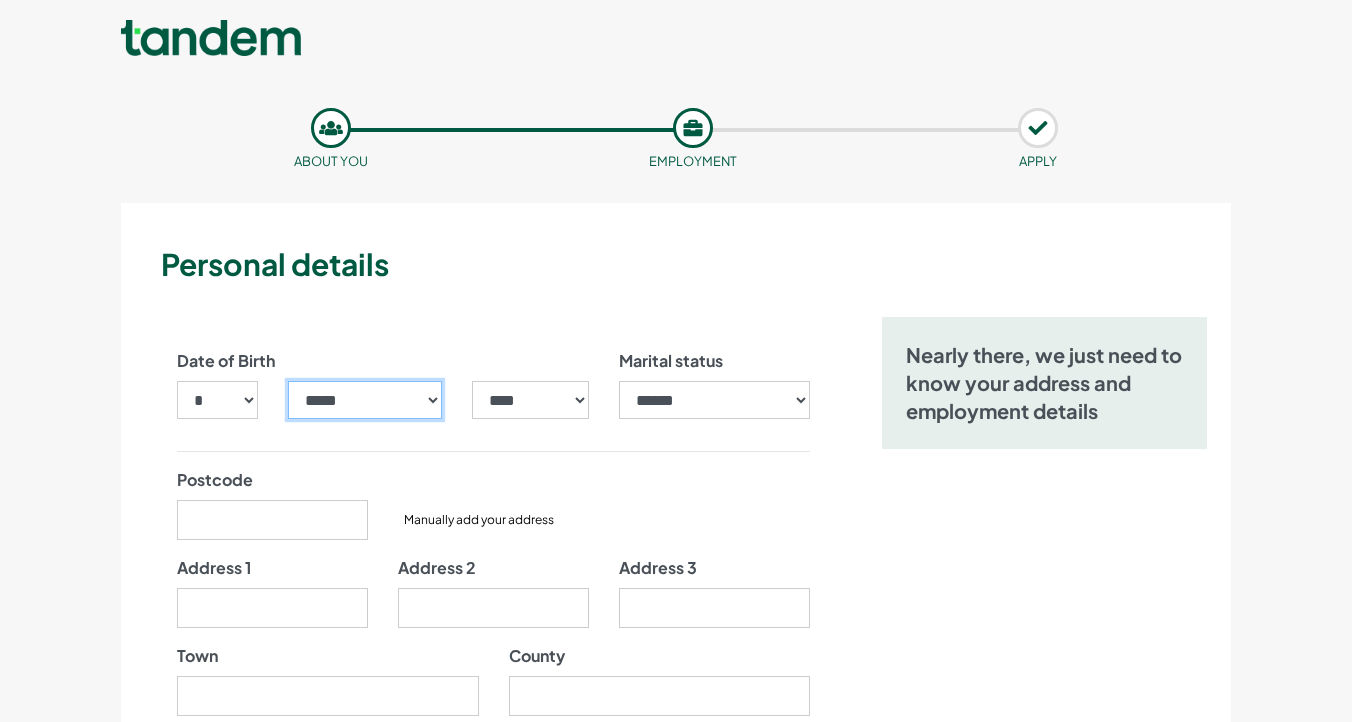 click on "*****
*******
********
*****
*****
***
****
****
******
*********
*******
********
********" at bounding box center [365, 400] 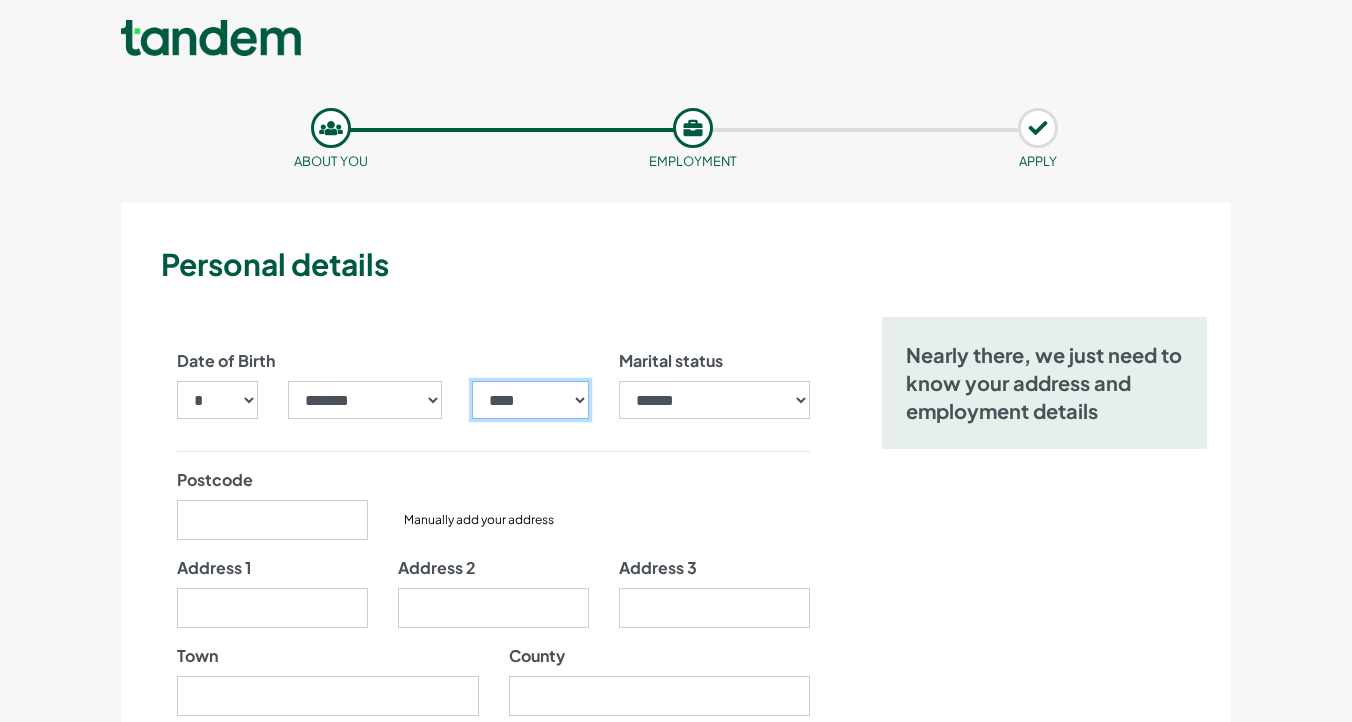 click on "****
**** **** **** **** **** **** **** **** **** **** **** **** **** **** **** **** **** **** **** **** **** **** **** **** **** **** **** **** **** **** **** **** **** **** **** **** **** **** **** **** **** **** **** **** **** **** **** **** **** **** **** **** **** **** **** **** **** **** **** **** **** **** **** **** **** **** **** **** **** **** **** **** **** **** **** **** **** **** **** **** **** **** **** **** **** **** **** **** **** **** **** **** **** **** **** **** **** **** **** **** **** **** **** **** **** **** **** **** **** **** **** **** **** **** **** **** **** **** **** **** **** **** **** **** **** ****" at bounding box center [530, 400] 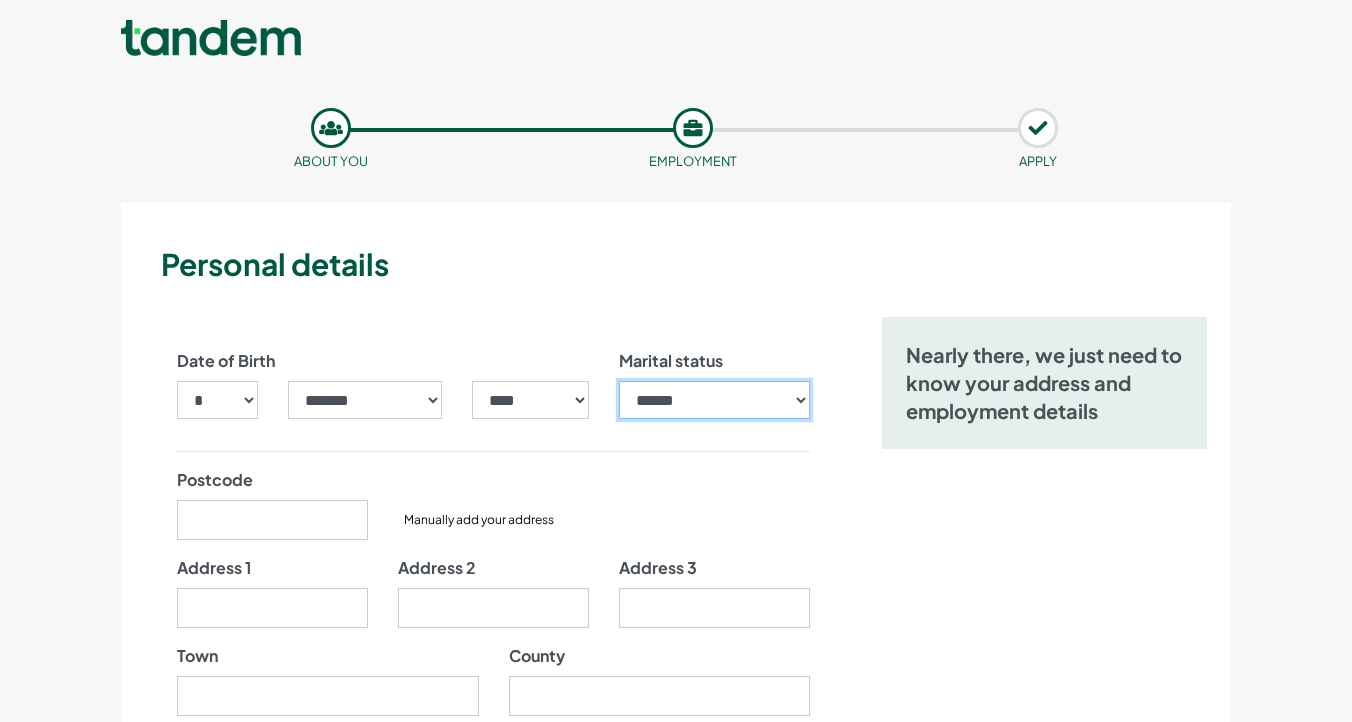 click on "**********" at bounding box center (714, 400) 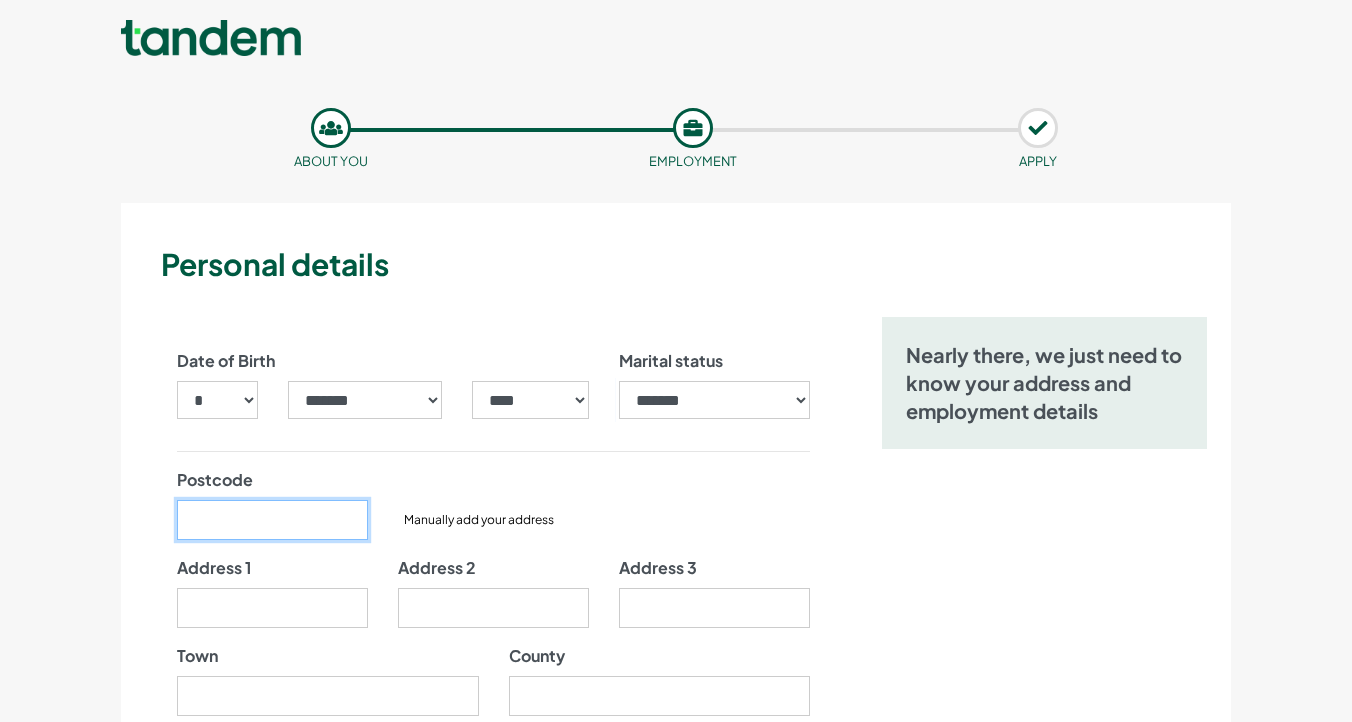 click on "Postcode" at bounding box center [272, 520] 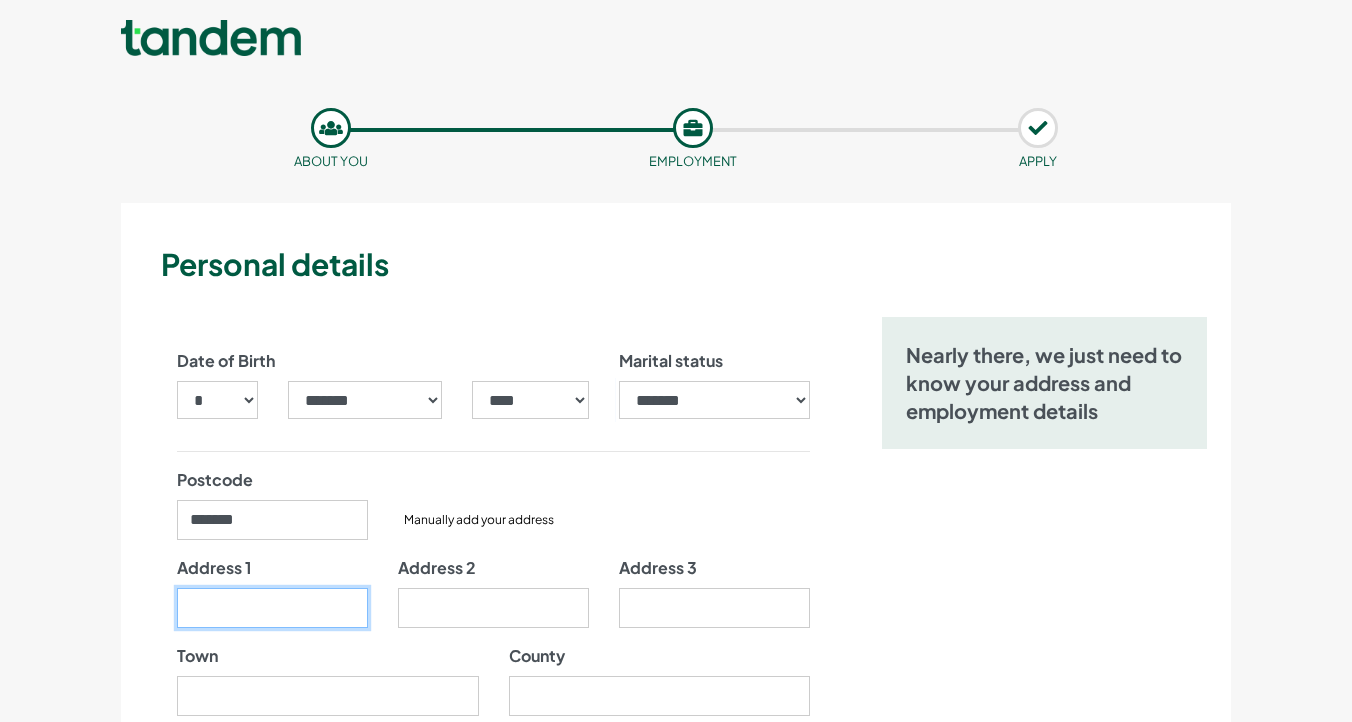 type on "**" 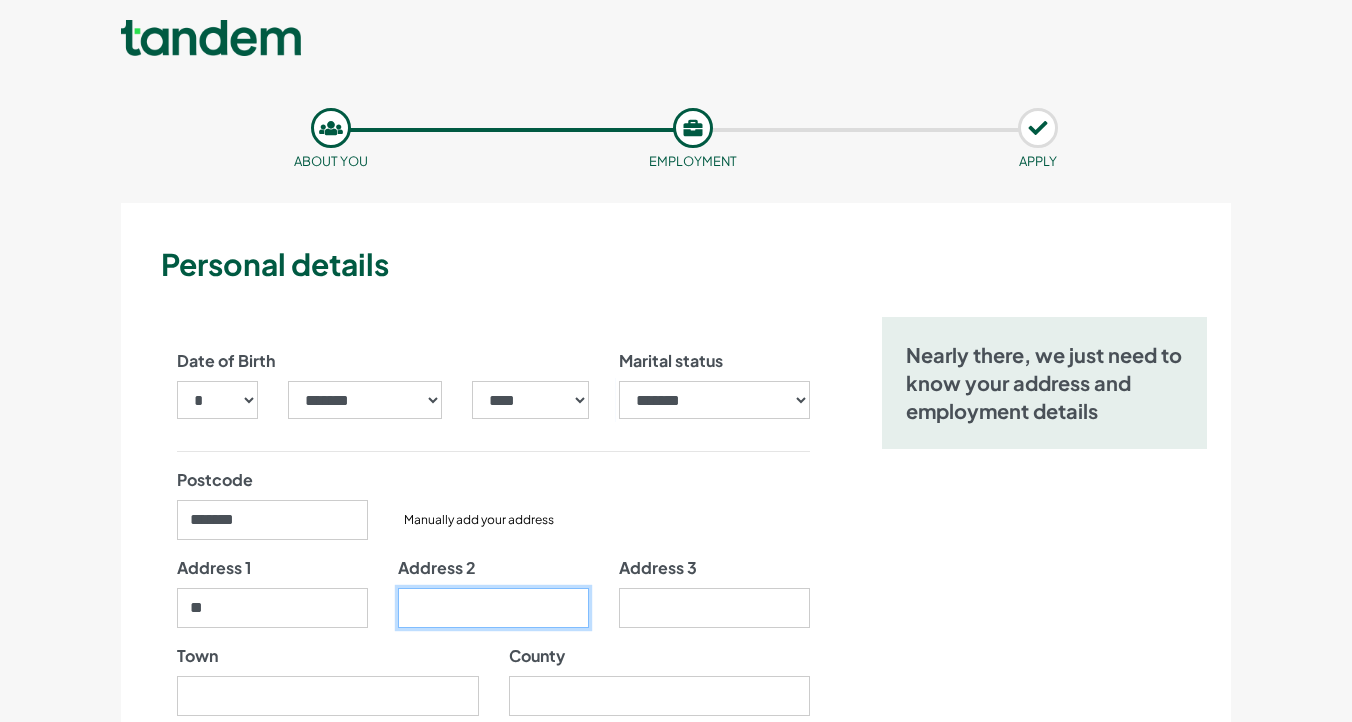 type on "**********" 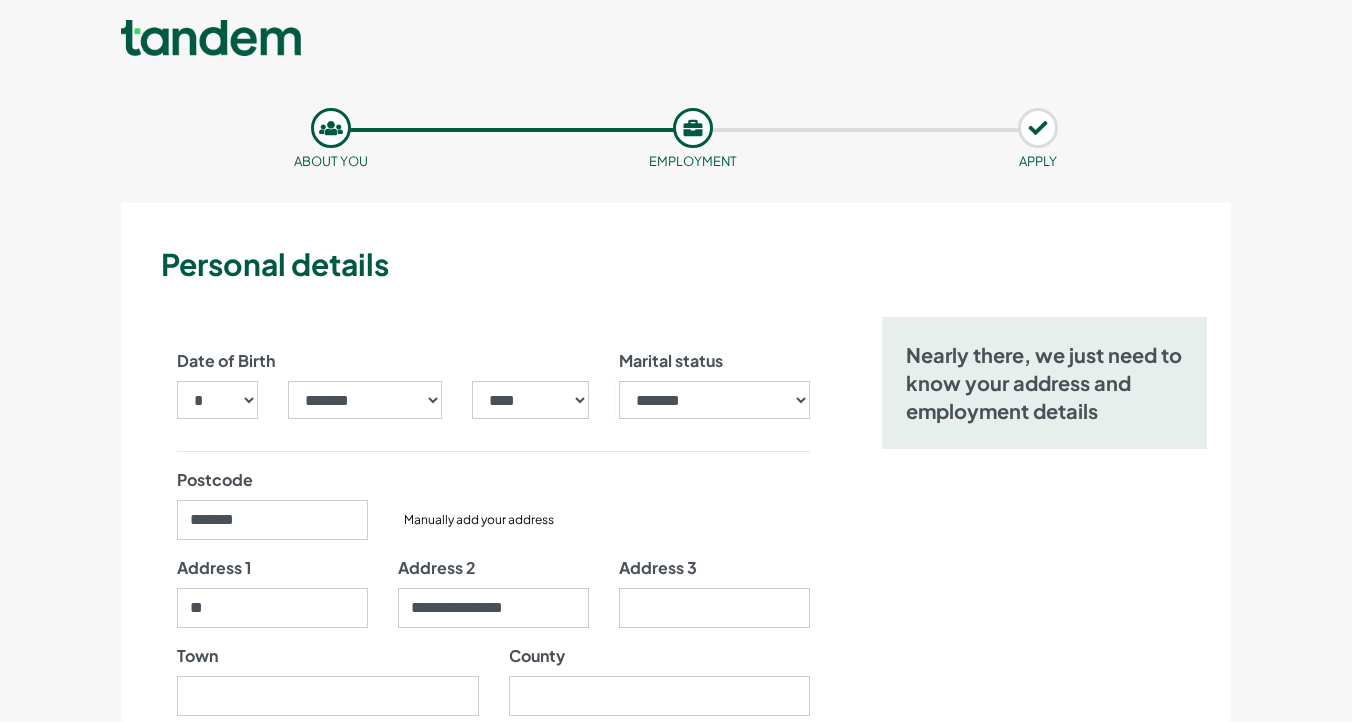type on "**********" 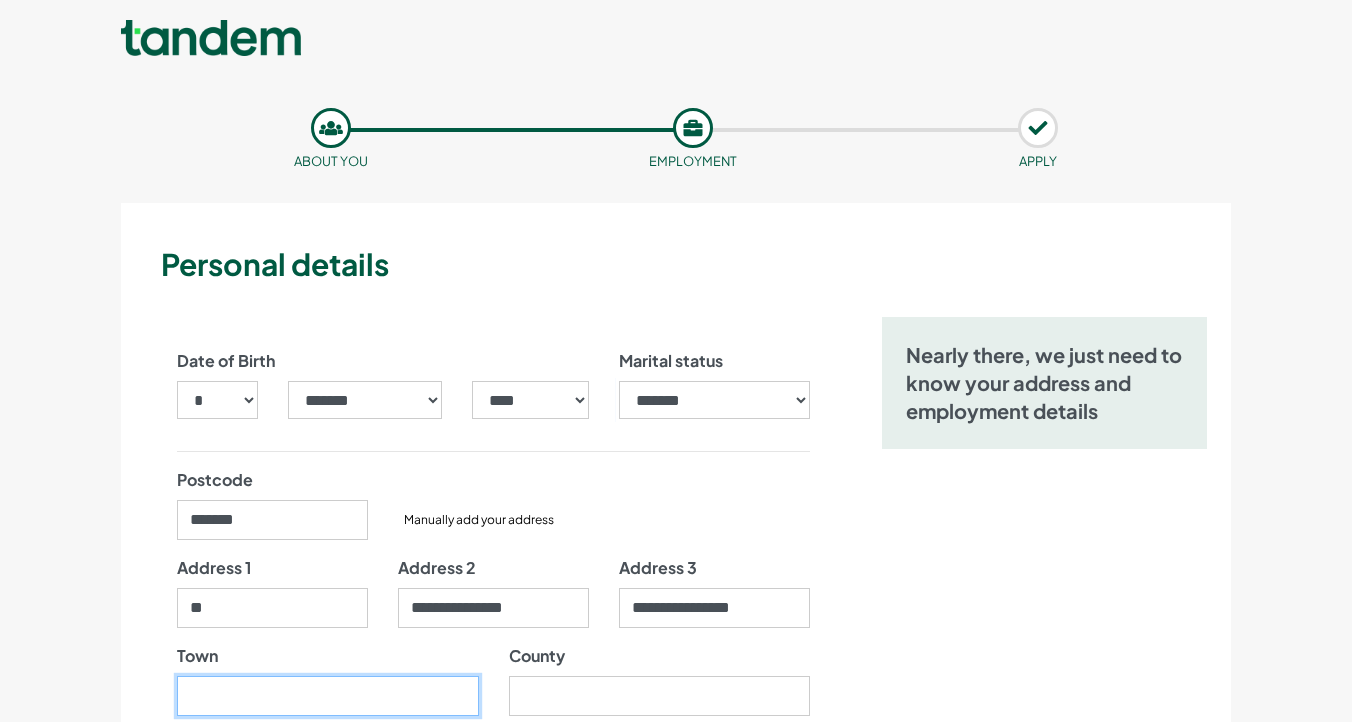 type on "*******" 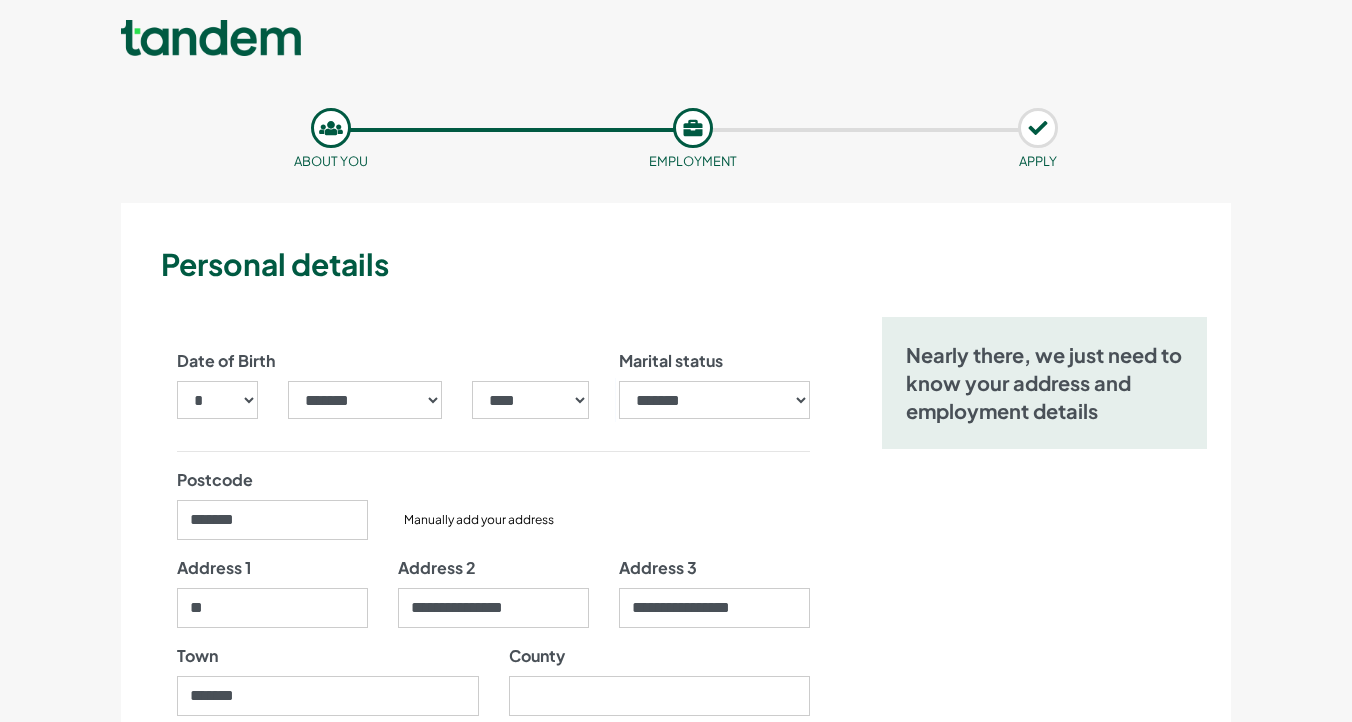 type on "*********" 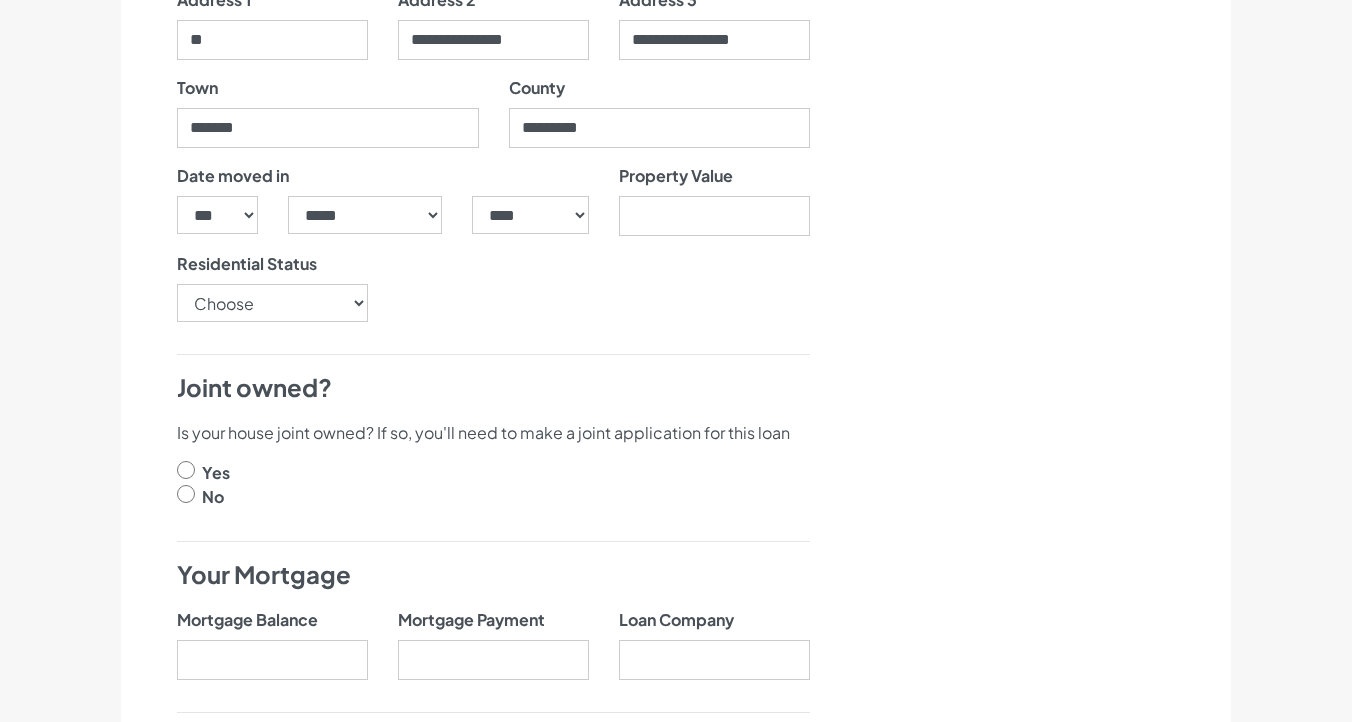 scroll, scrollTop: 555, scrollLeft: 0, axis: vertical 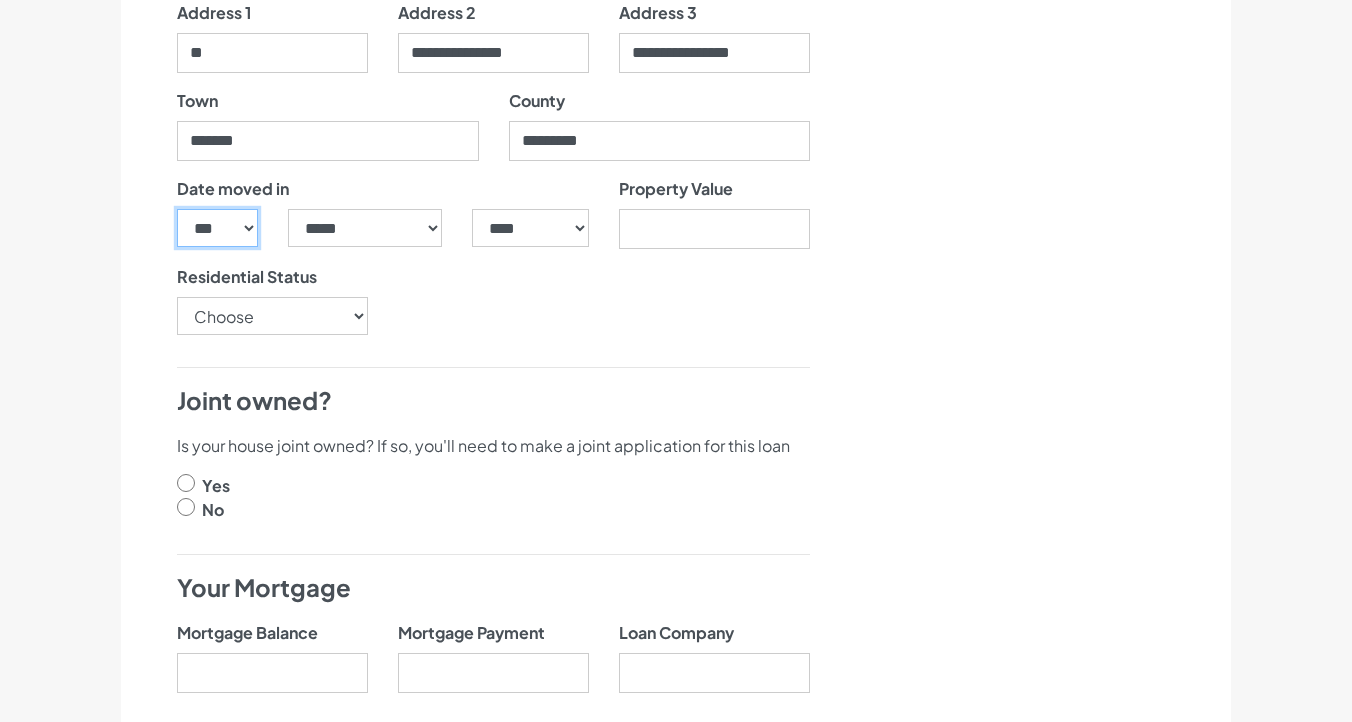 click on "***
* * * * * * * * * ** ** ** ** ** ** ** ** ** ** ** ** ** ** ** ** ** ** ** ** ** **" at bounding box center [217, 228] 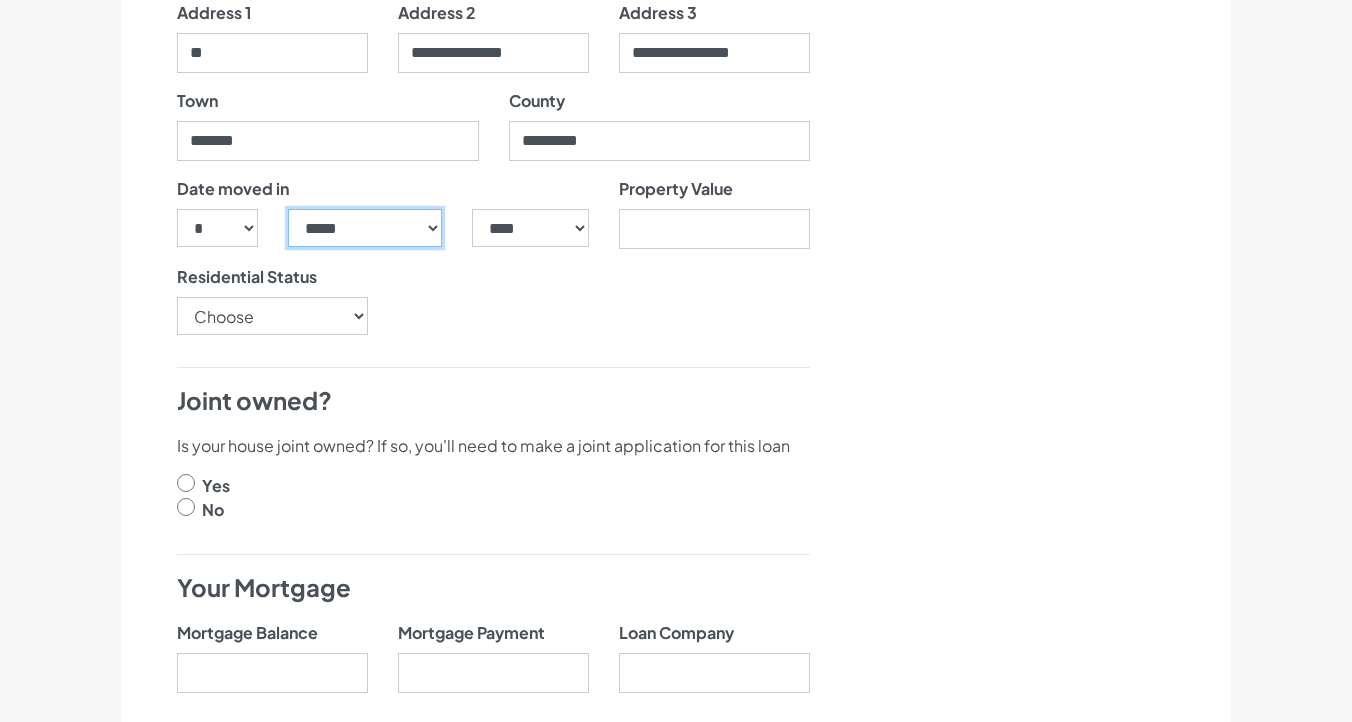 click on "*****
*******
********
*****
*****
***
****
****
******
*********
*******
********
********" at bounding box center [365, 228] 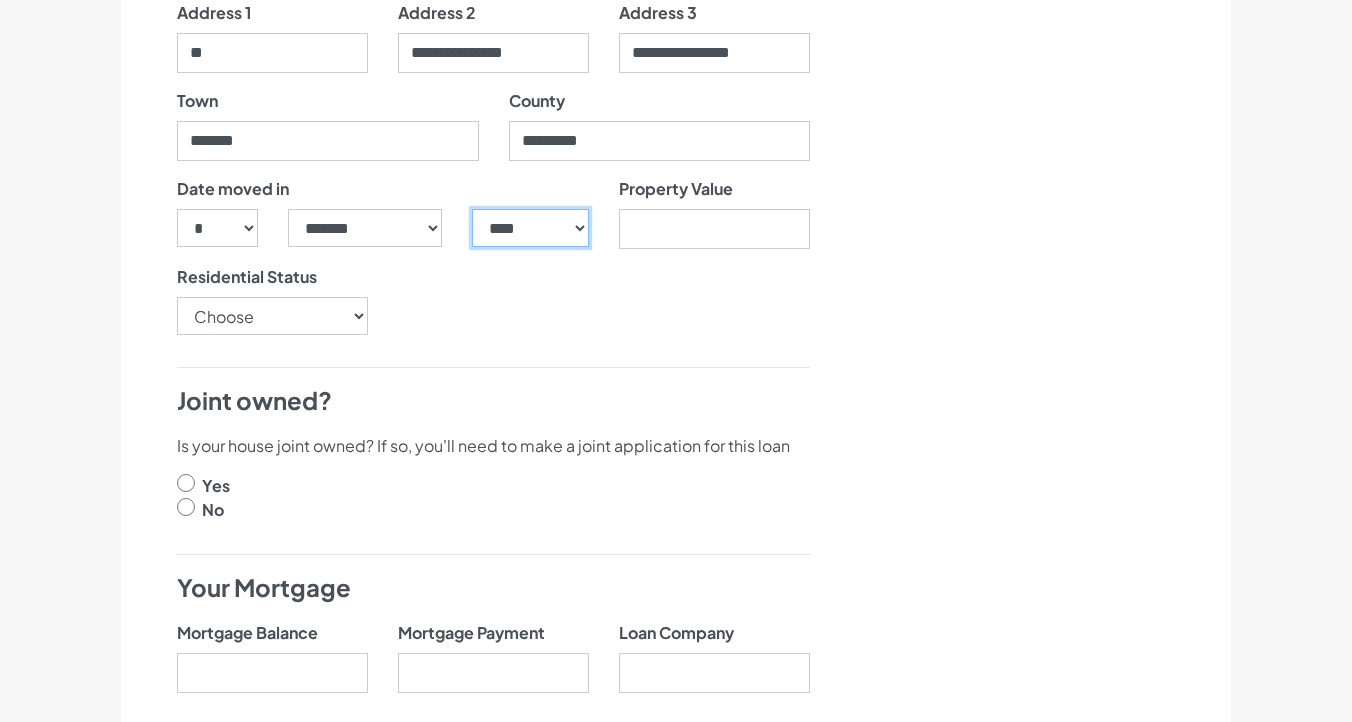 click on "****
**** **** **** **** **** **** **** **** **** **** **** **** **** **** **** **** **** **** **** **** **** **** **** **** **** **** **** **** **** **** **** **** **** **** **** **** **** **** **** **** **** **** **** **** **** **** **** **** **** **** **** **** **** **** **** **** **** **** **** **** **** **** **** **** **** **** **** **** **** **** **** **** **** **** **** **** **** **** **** **** **** **** **** **** **** **** **** **** **** **** **** **** **** **** **** **** **** **** **** **** **** **** **** **** **** **** **** **** **** **** **** **** **** **** **** **** **** **** **** **** **** **** **** **** **** ****" at bounding box center (530, 228) 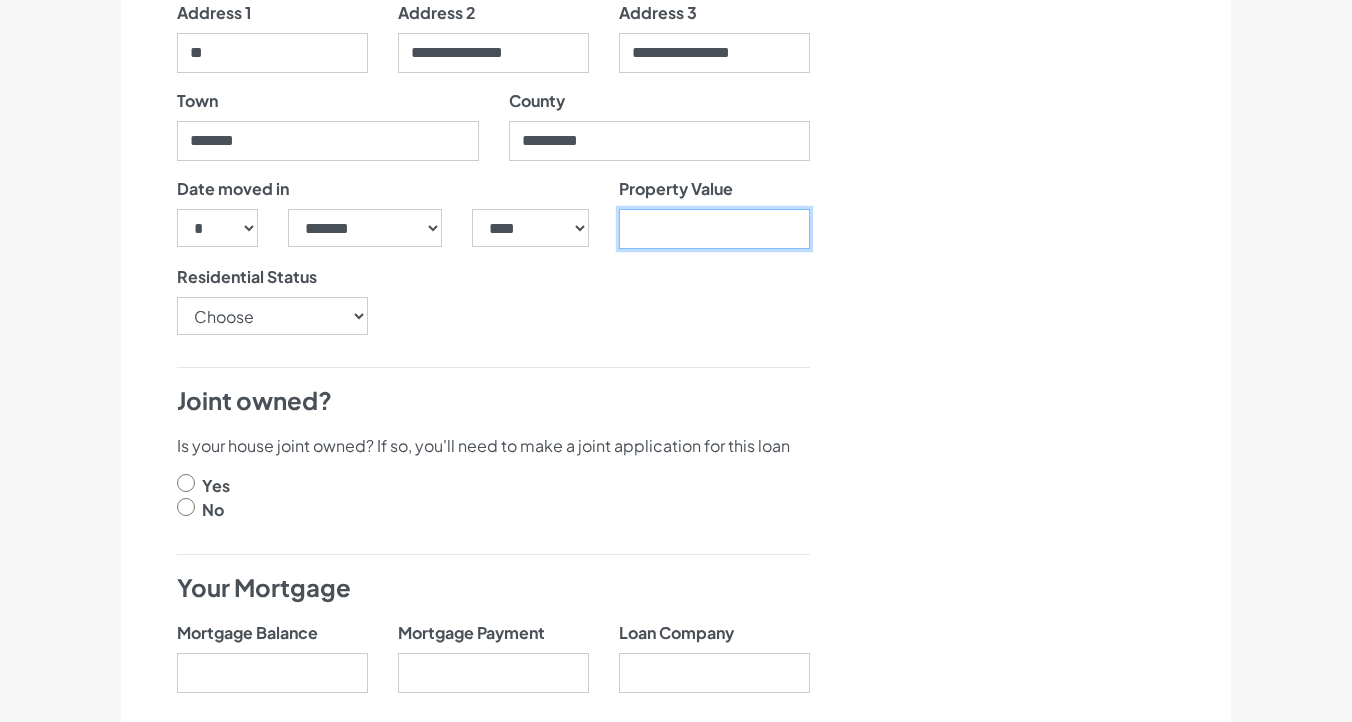 click on "Property Value" at bounding box center [714, 229] 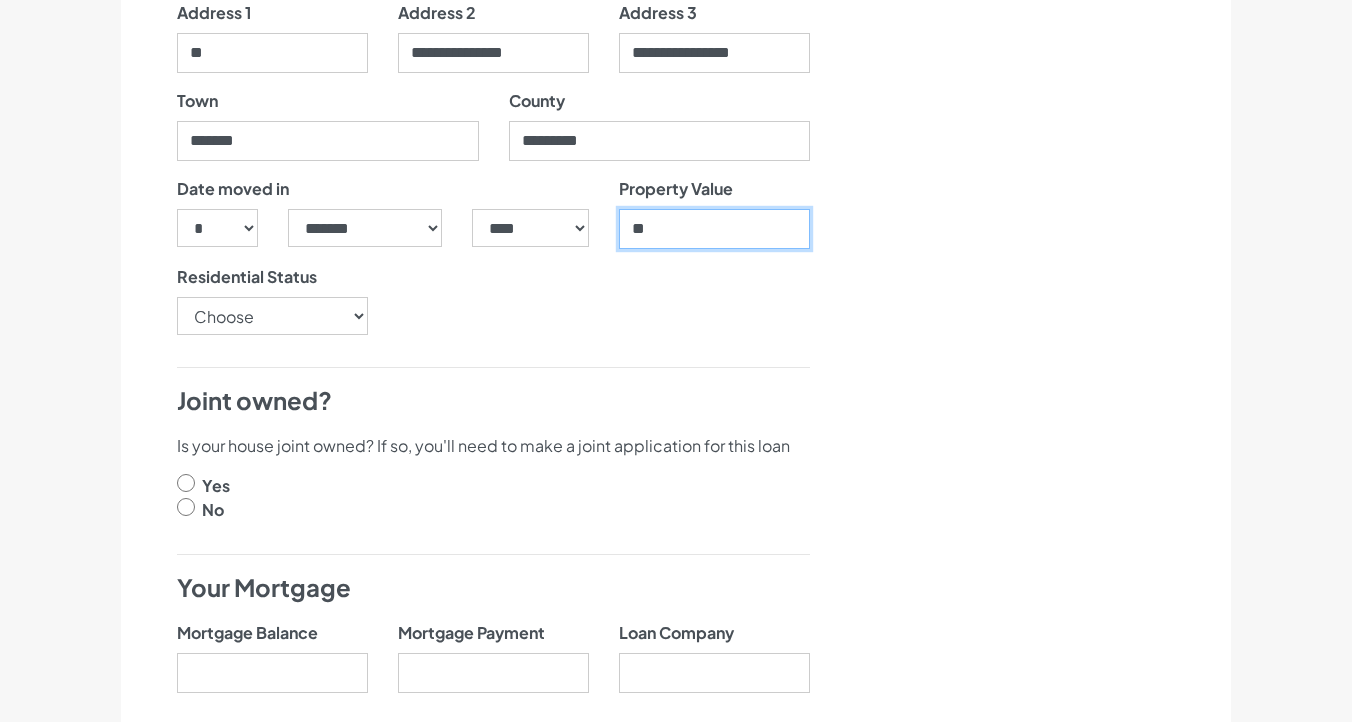 type on "*" 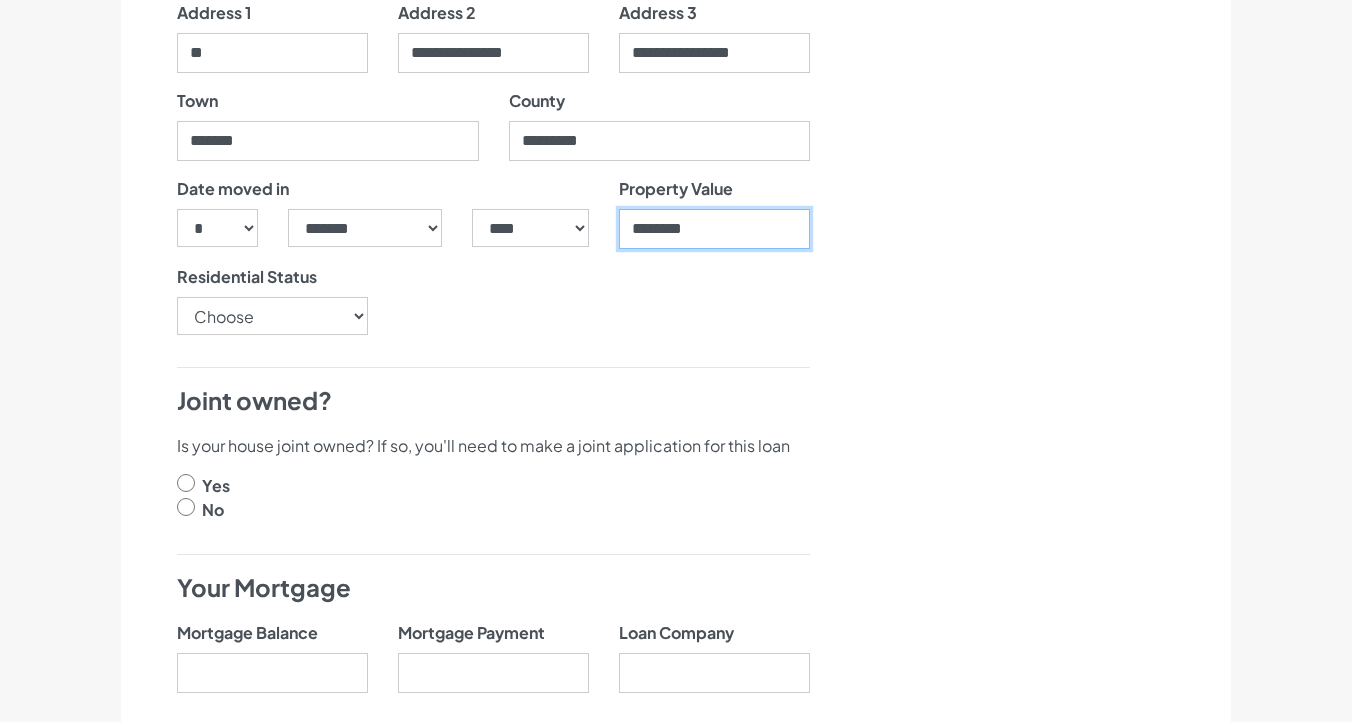 type on "********" 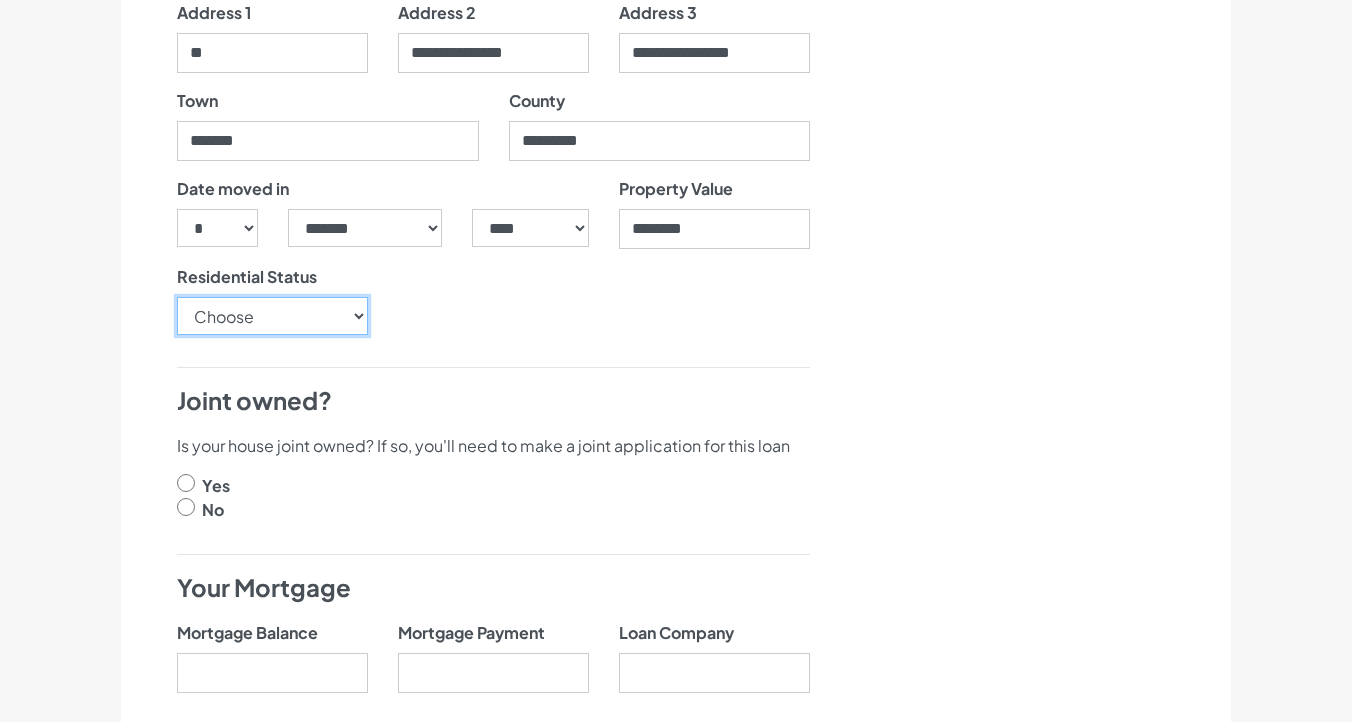 click on "Choose
Owner Occupier
Owner Non Occupier
Living With Parents
Property Owned By Partner
Tenant - Council
Tenant - Housing Association
Tenant - Lodger
Tenant - Private
Living with Friends
Military Accommodation
Works Accommodation" at bounding box center [272, 316] 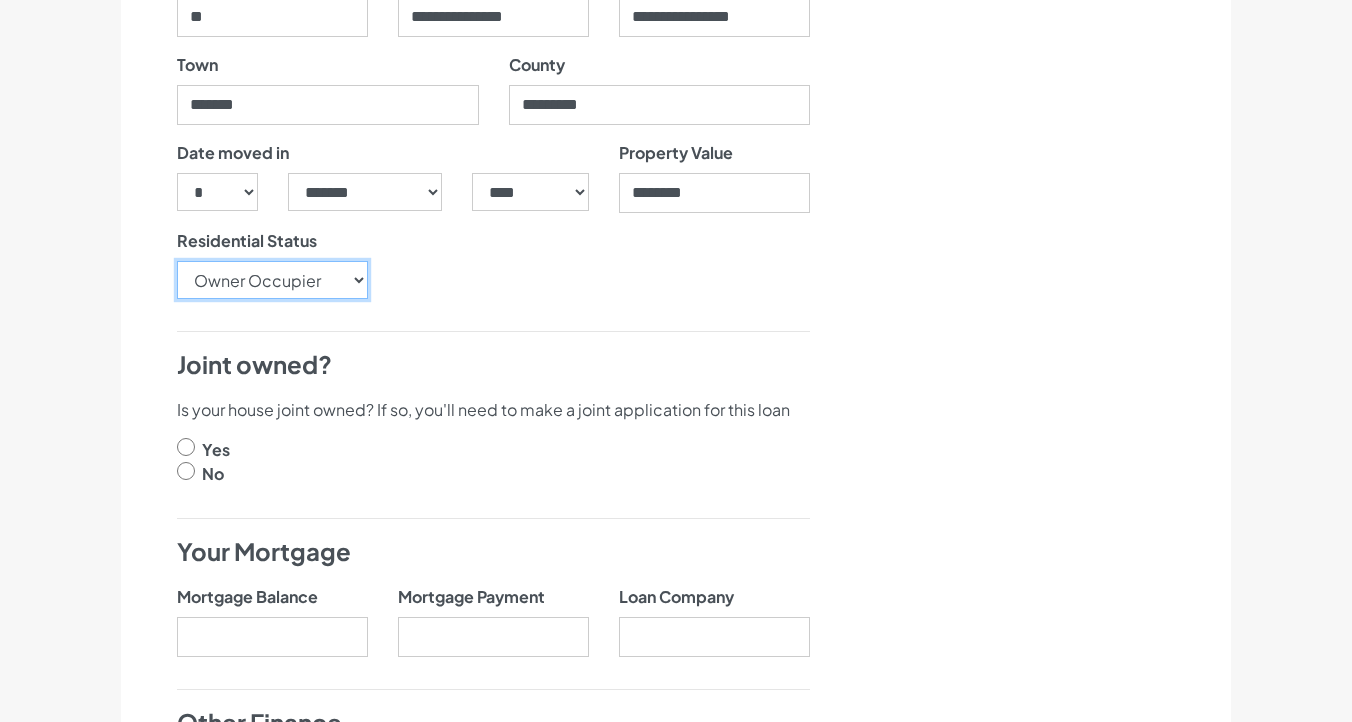 scroll, scrollTop: 594, scrollLeft: 0, axis: vertical 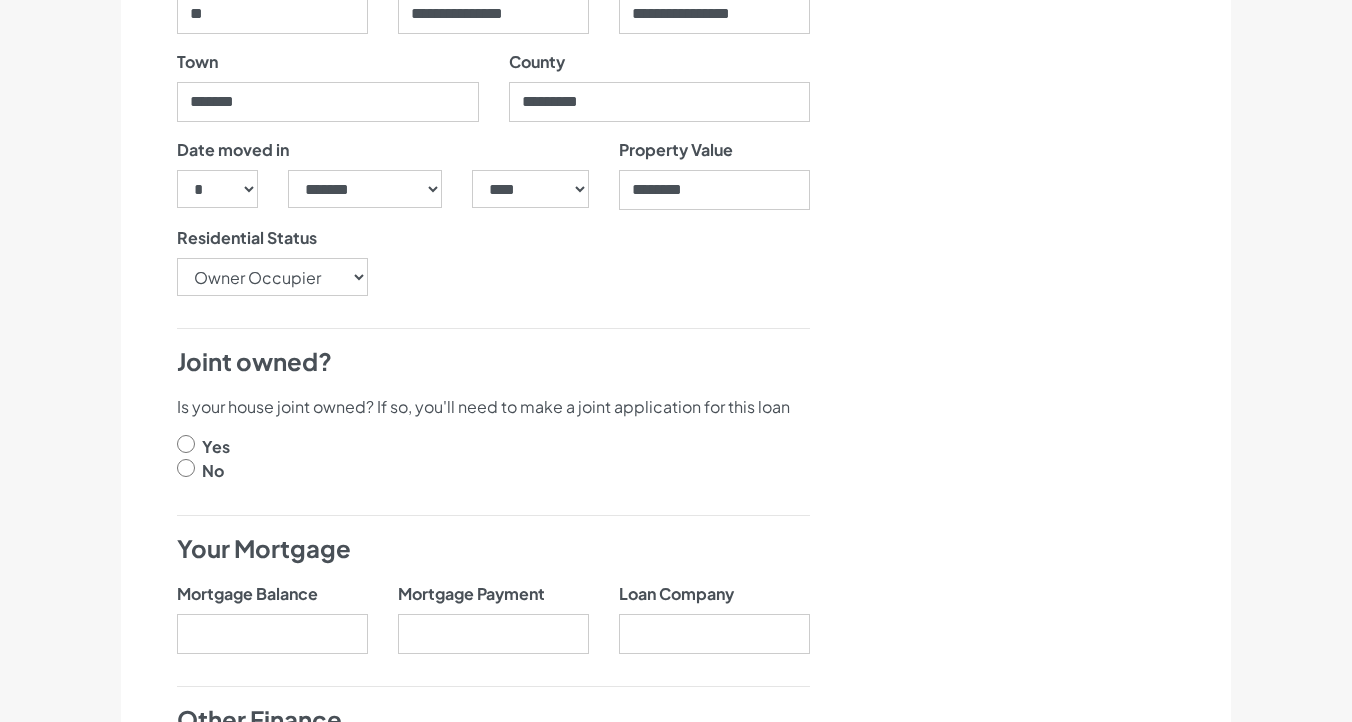 click at bounding box center (186, 444) 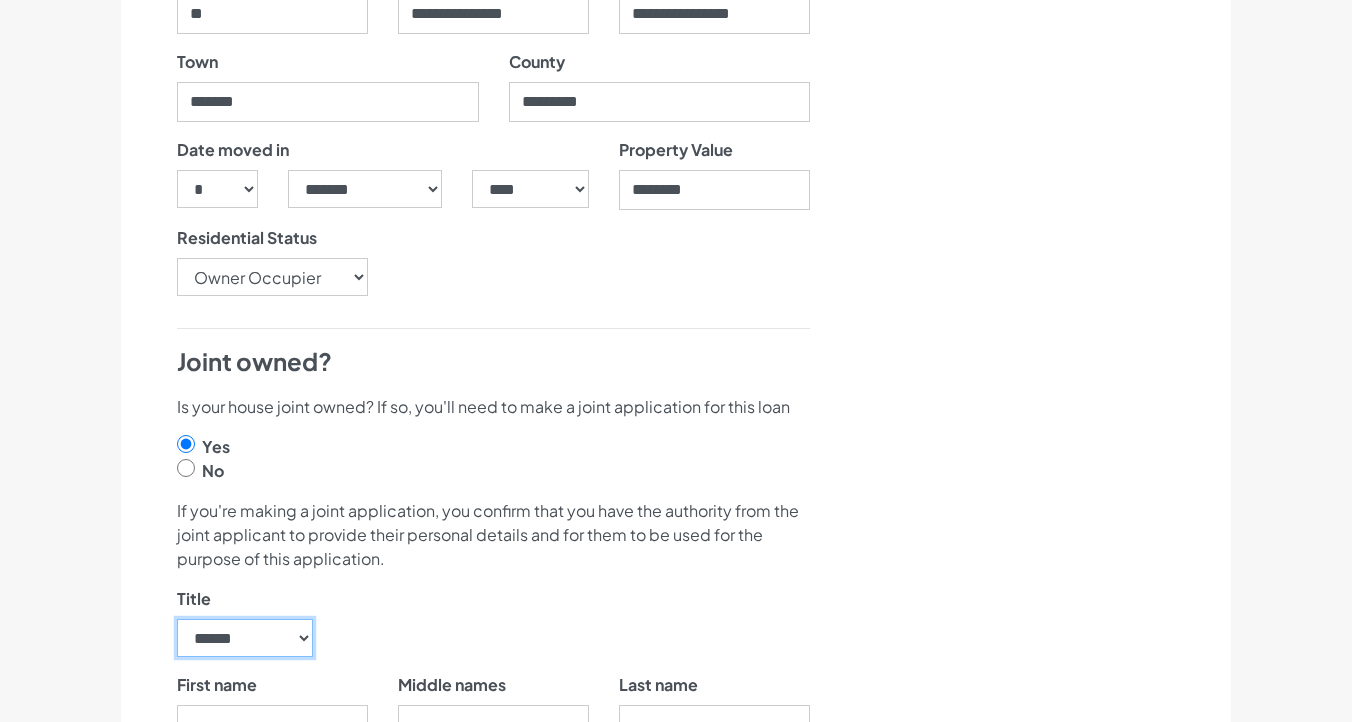 click on "******
**
***
****
**
**
****" at bounding box center [245, 638] 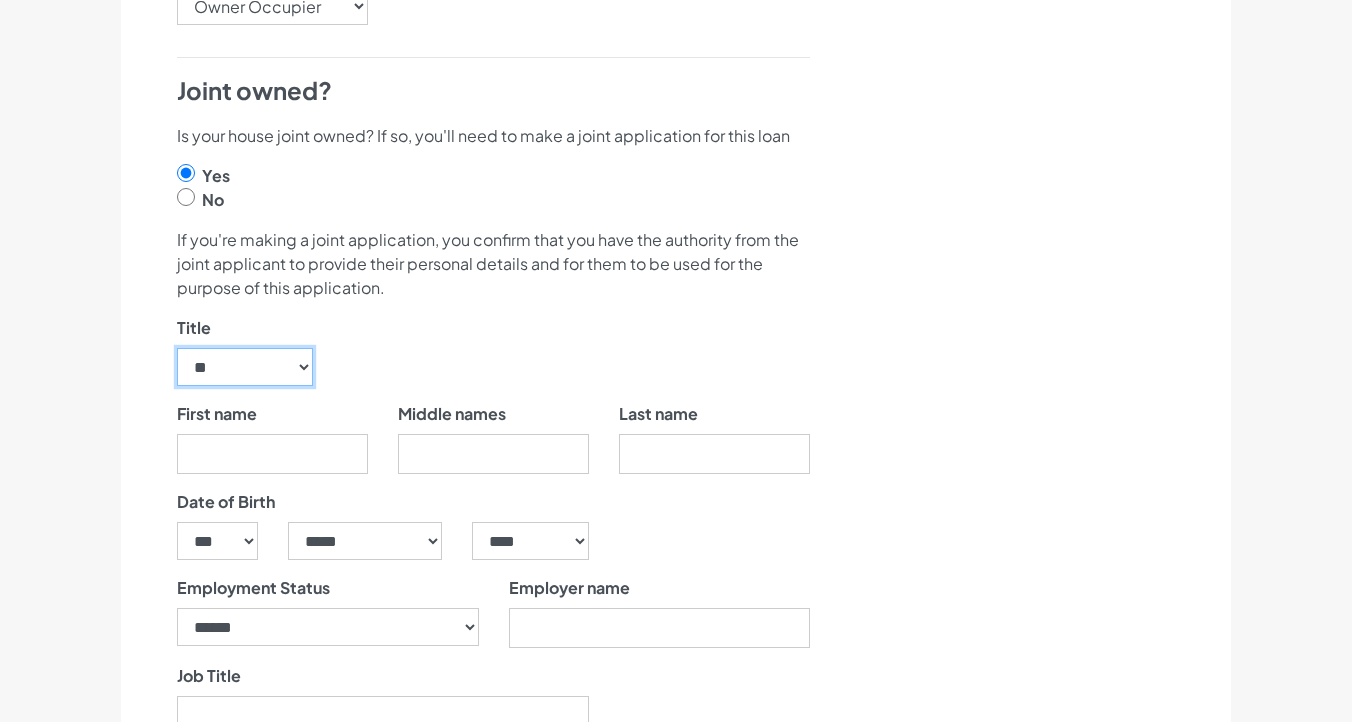 scroll, scrollTop: 883, scrollLeft: 0, axis: vertical 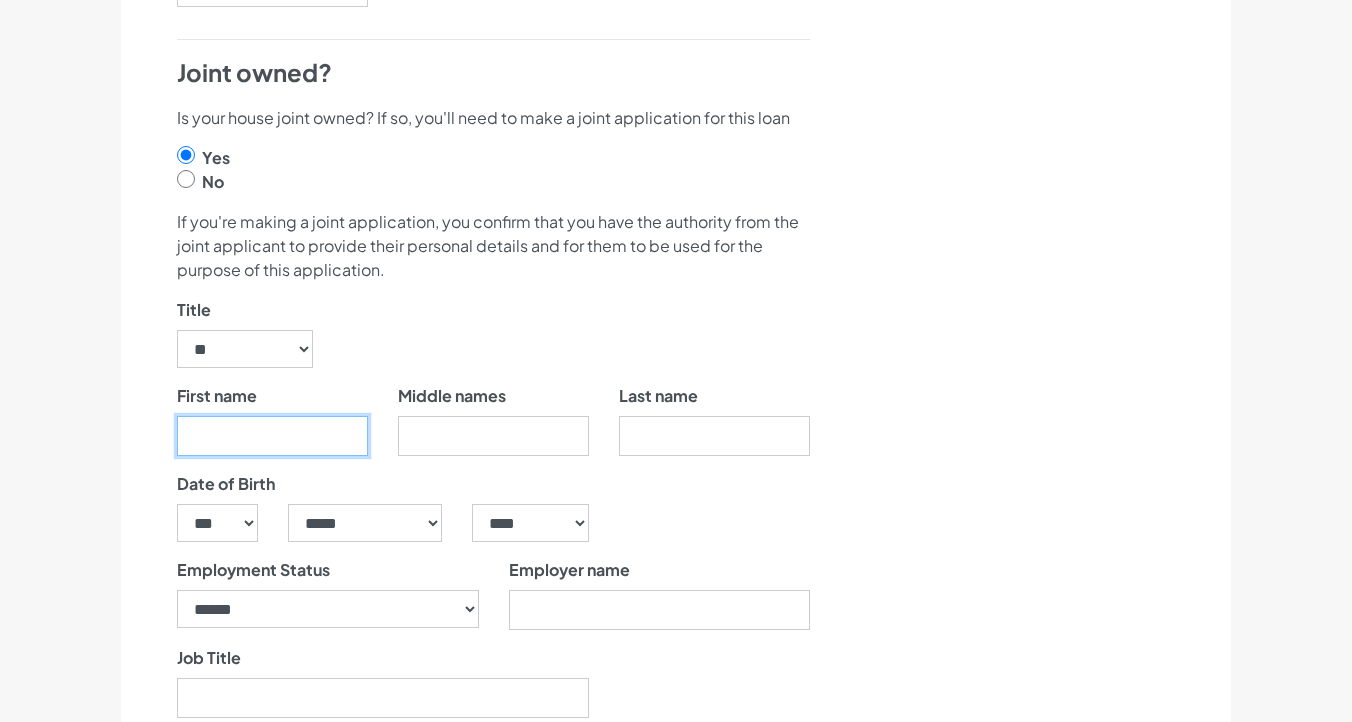 click on "First name" at bounding box center [272, 436] 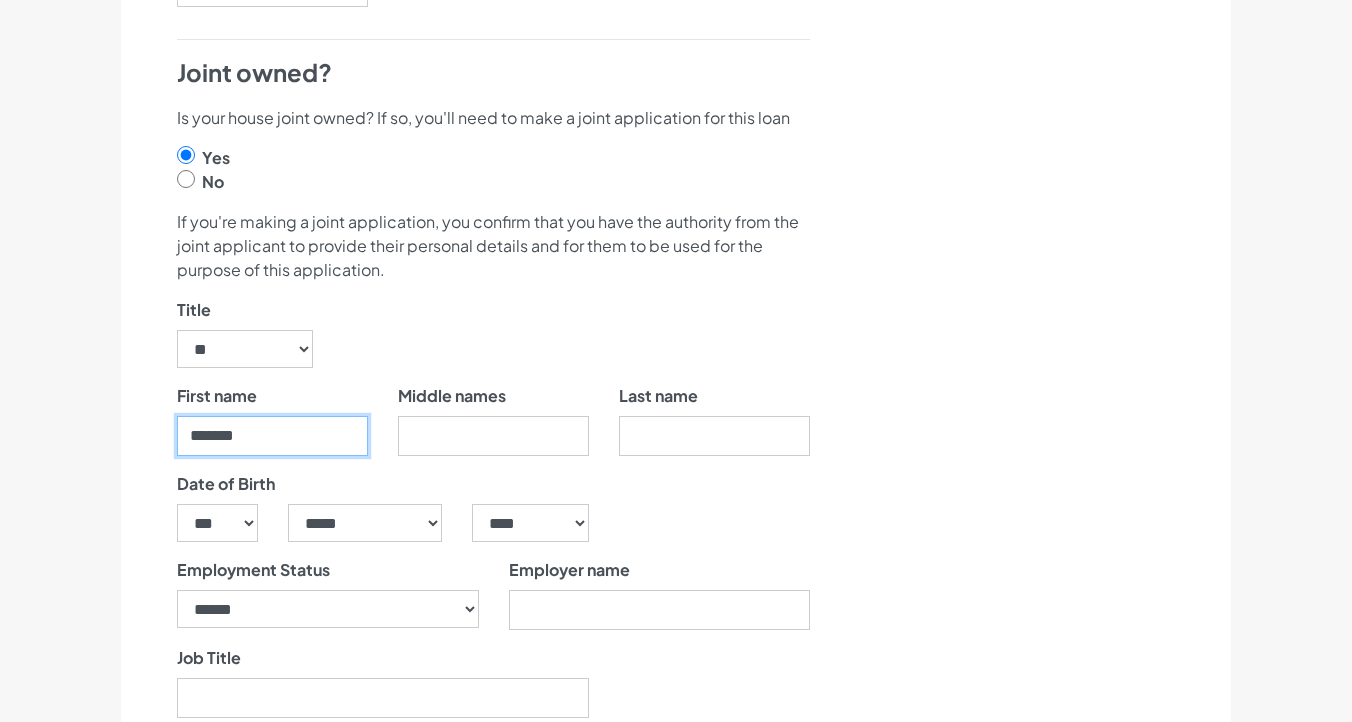 type on "******" 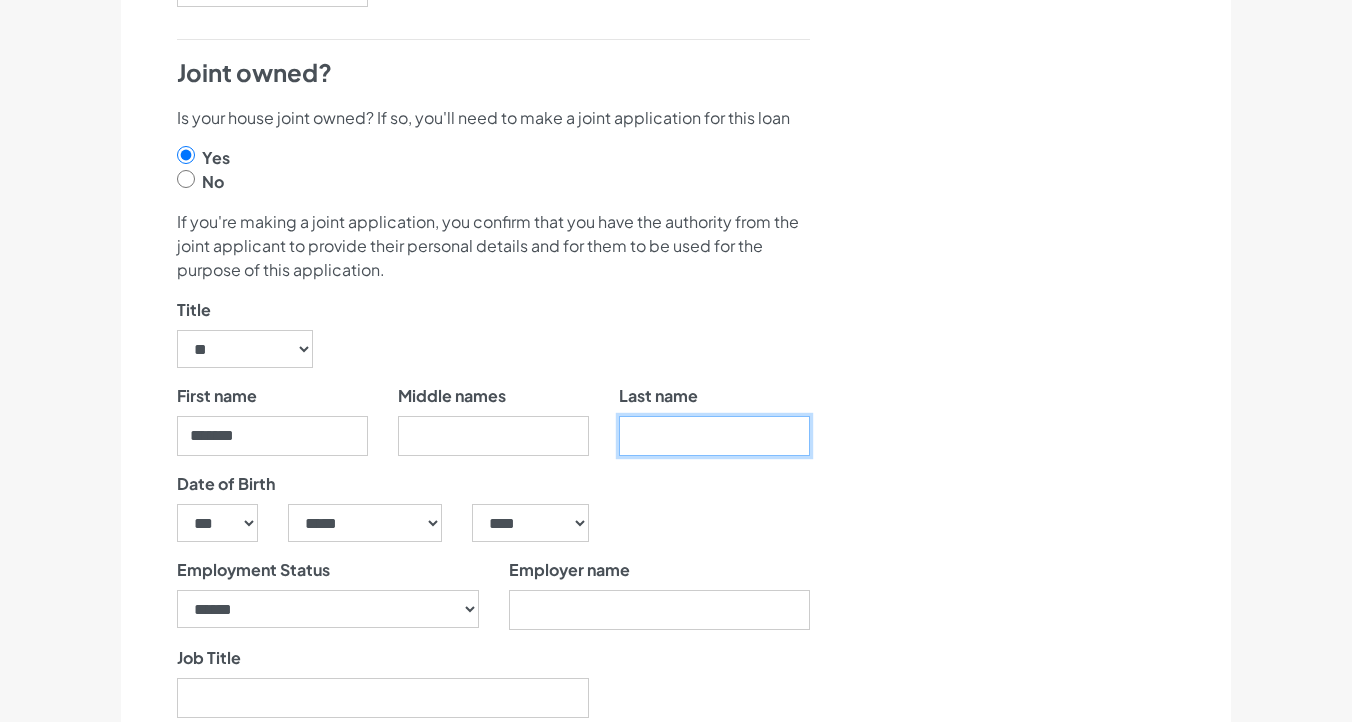 click on "Last name" at bounding box center [714, 436] 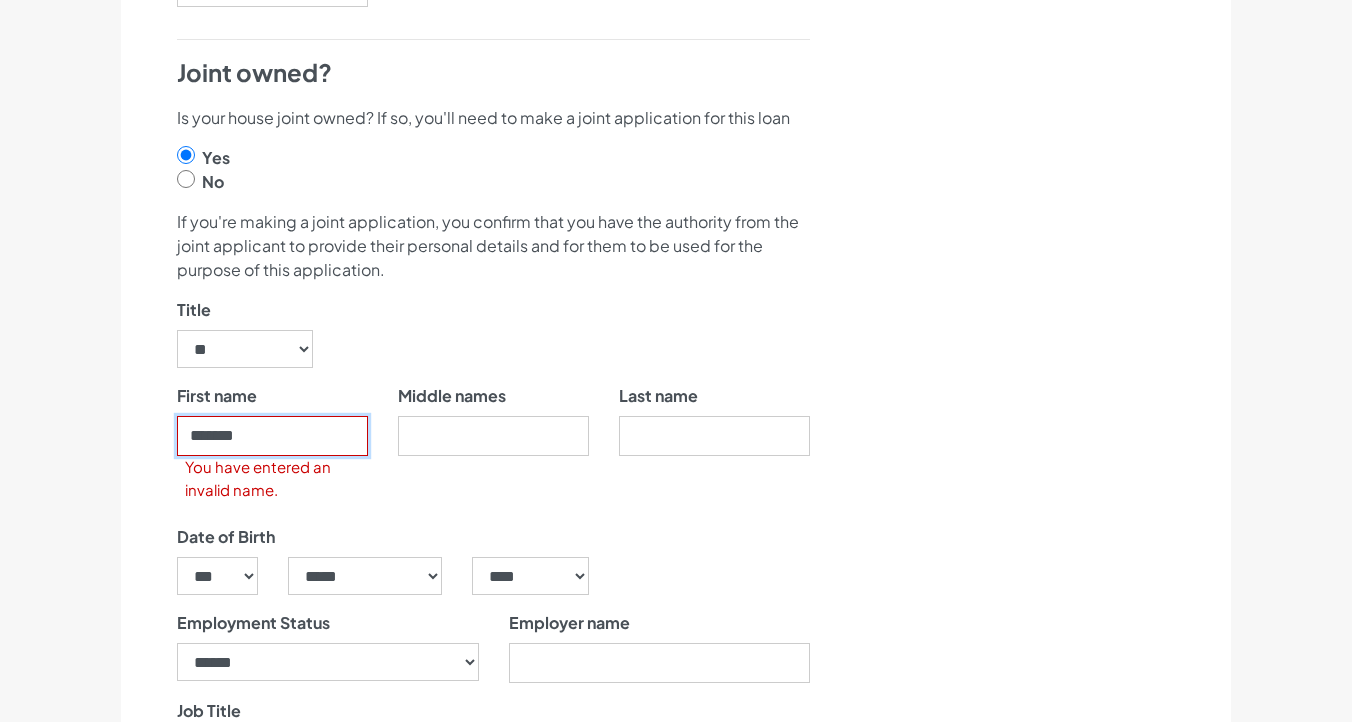 drag, startPoint x: 270, startPoint y: 456, endPoint x: 257, endPoint y: 439, distance: 21.400934 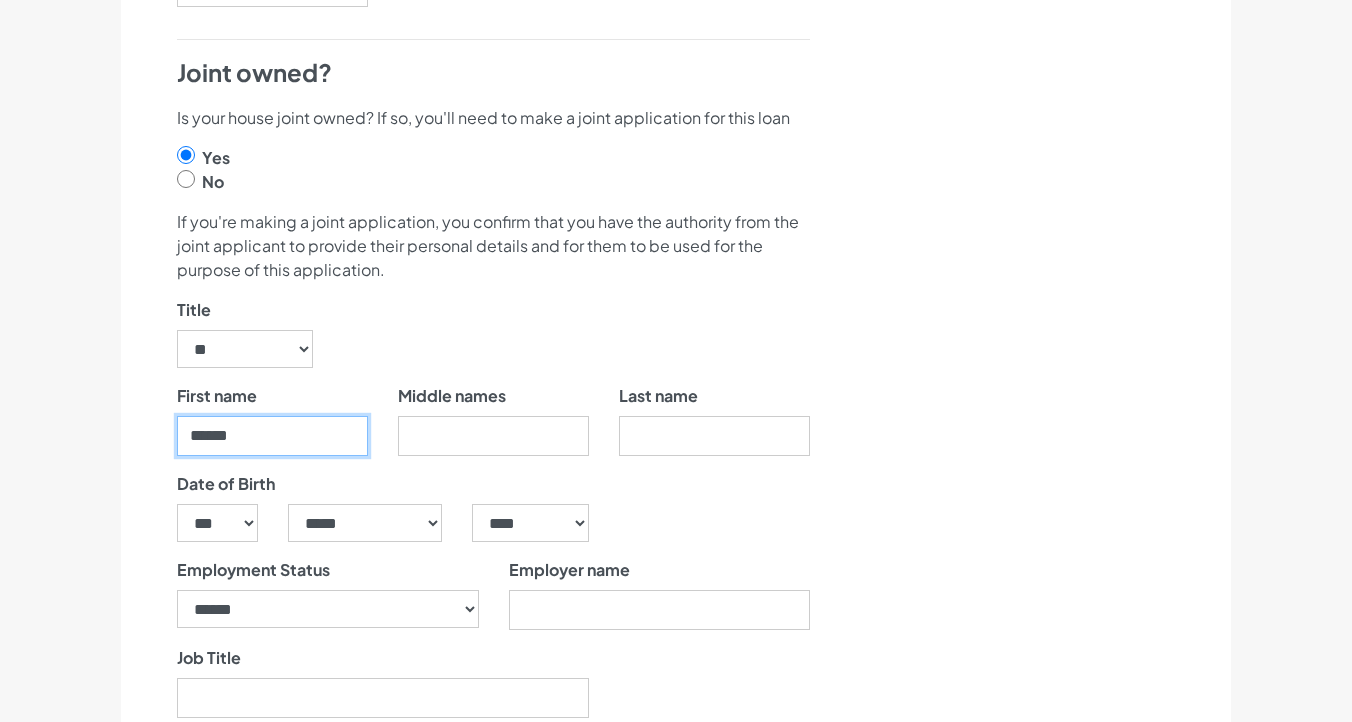 type on "******" 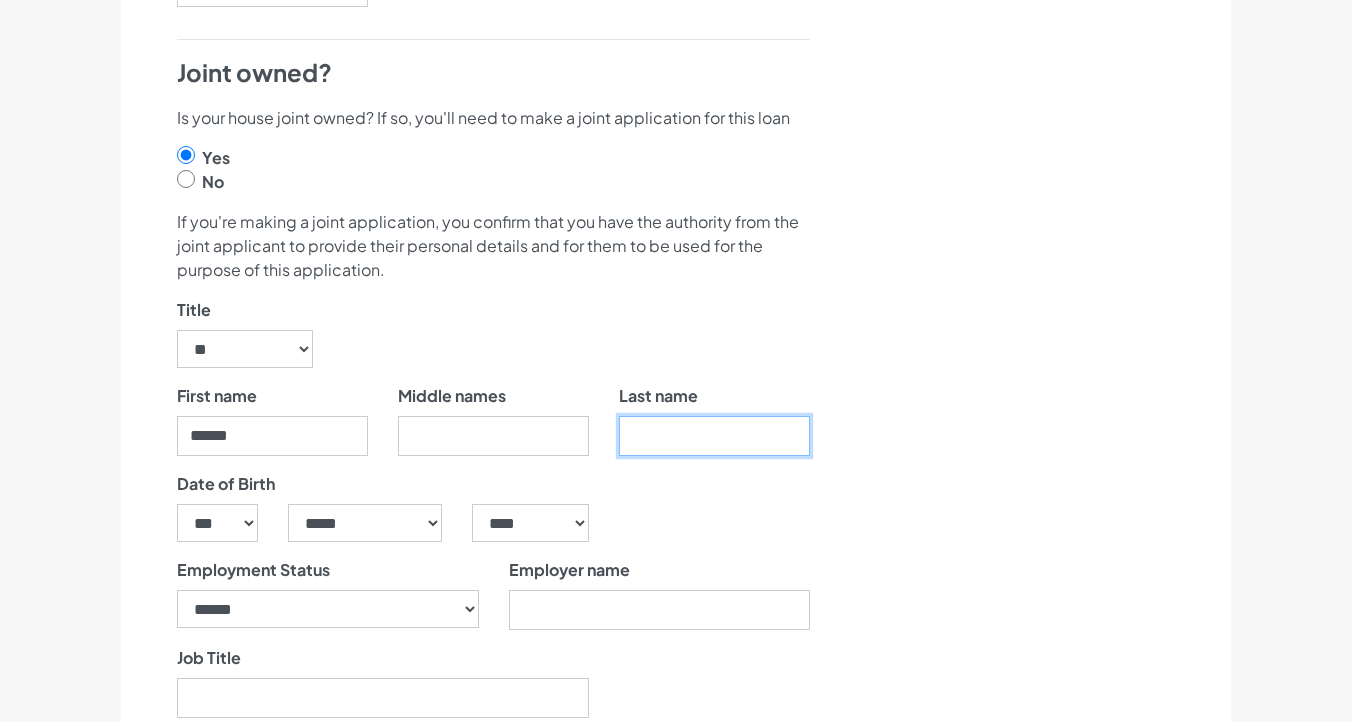 click on "Last name" at bounding box center [714, 436] 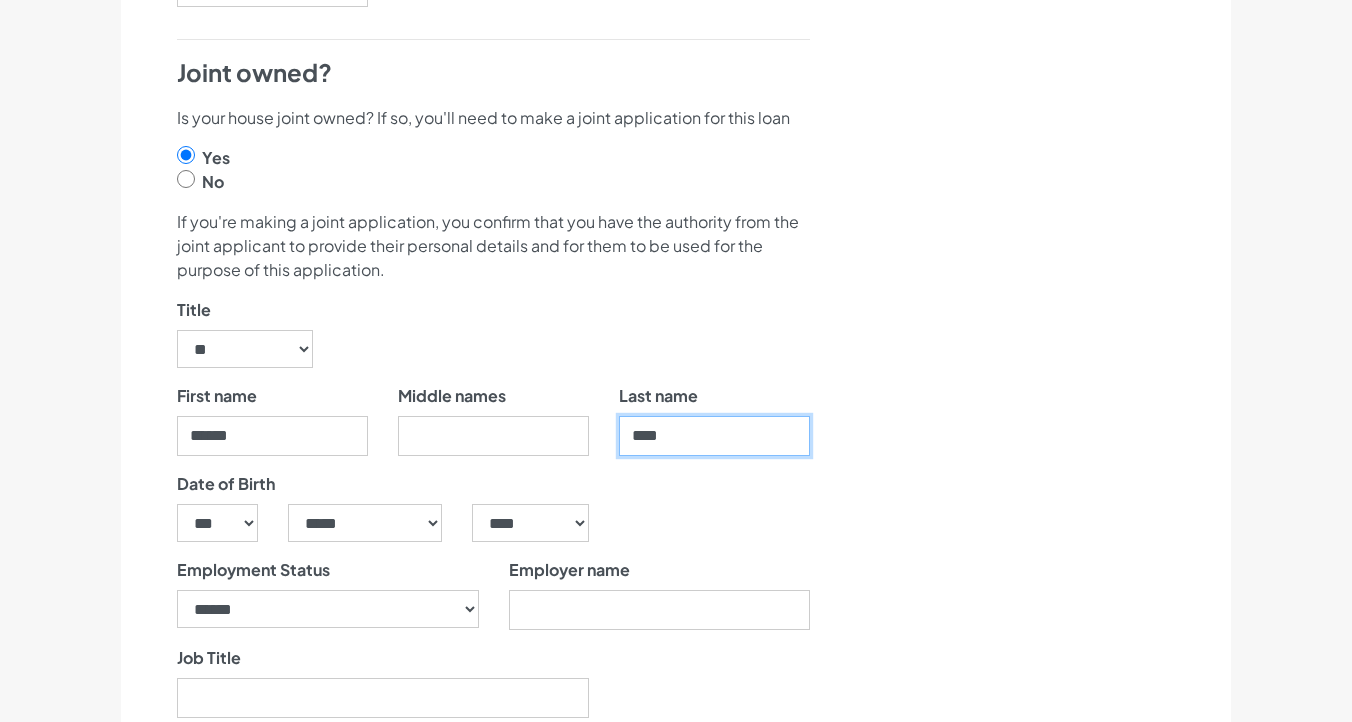 type on "****" 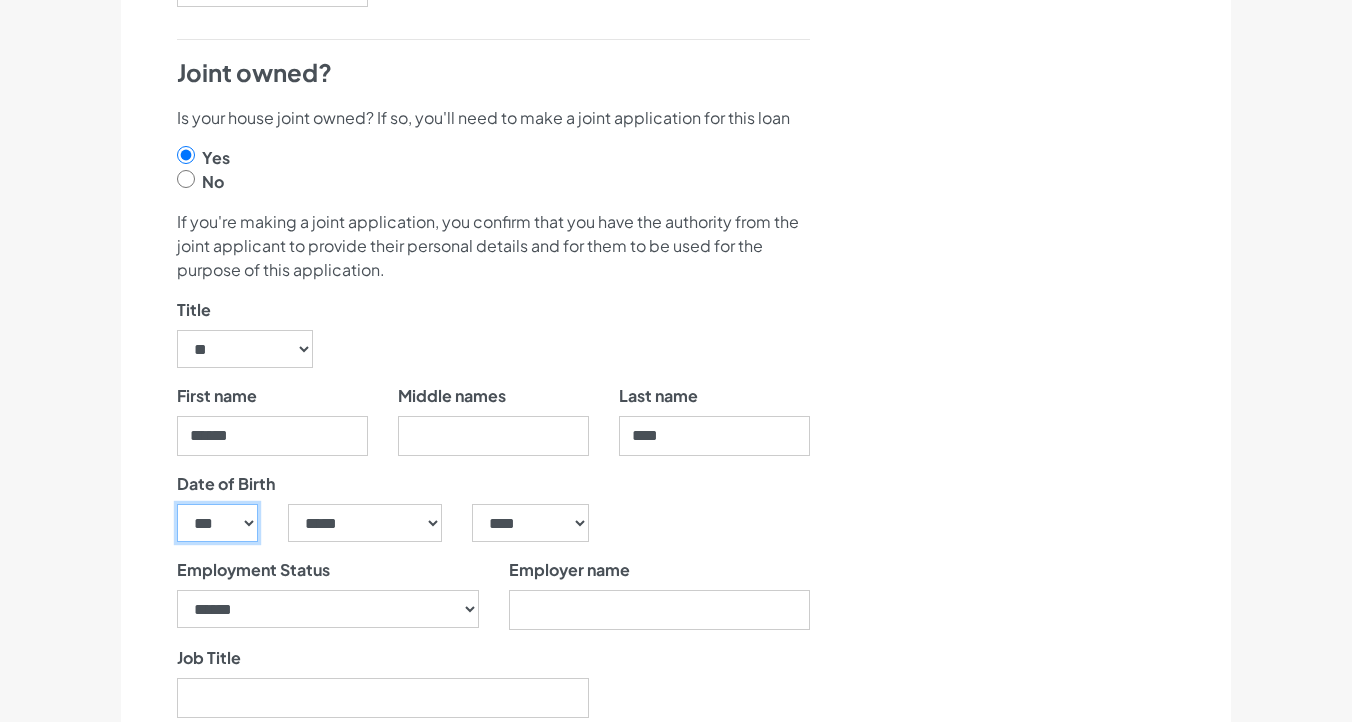 click on "***
* * * * * * * * * ** ** ** ** ** ** ** ** ** ** ** ** ** ** ** ** ** ** ** ** ** **" at bounding box center (217, 523) 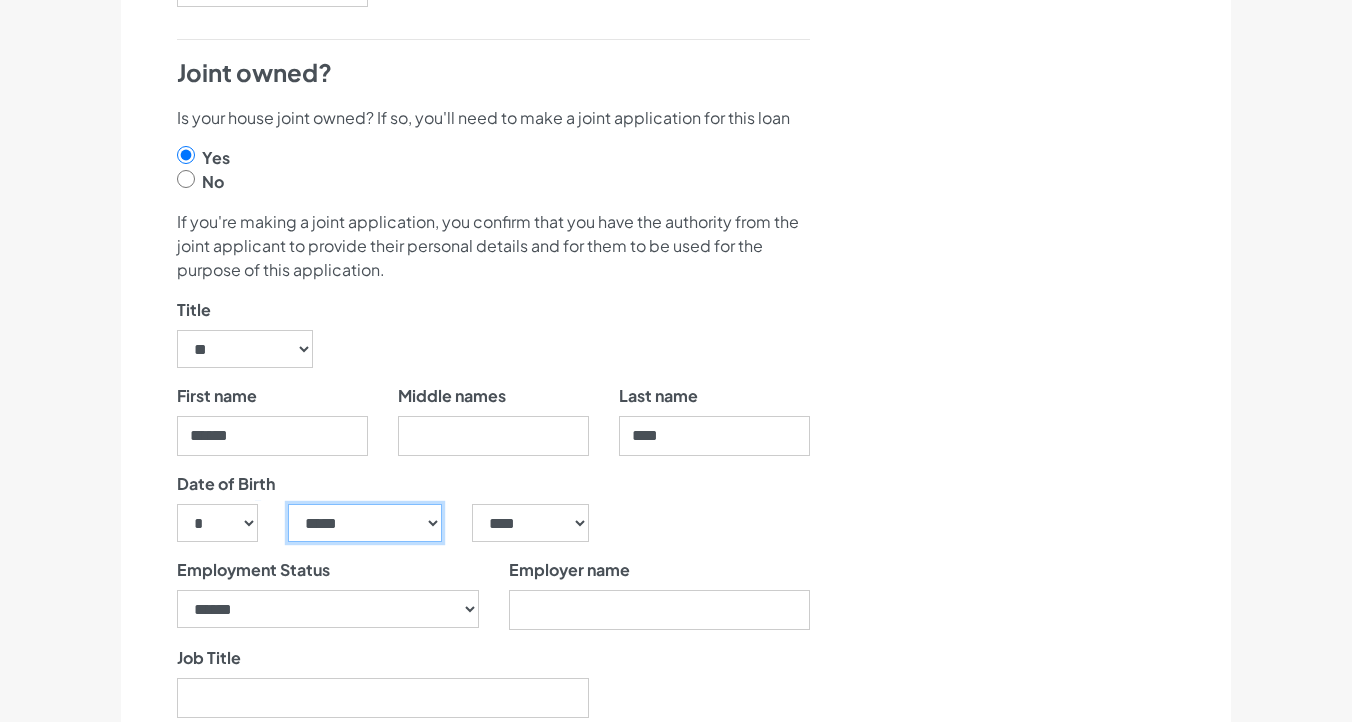 click on "*****
*******
********
*****
*****
***
****
****
******
*********
*******
********
********" at bounding box center [365, 523] 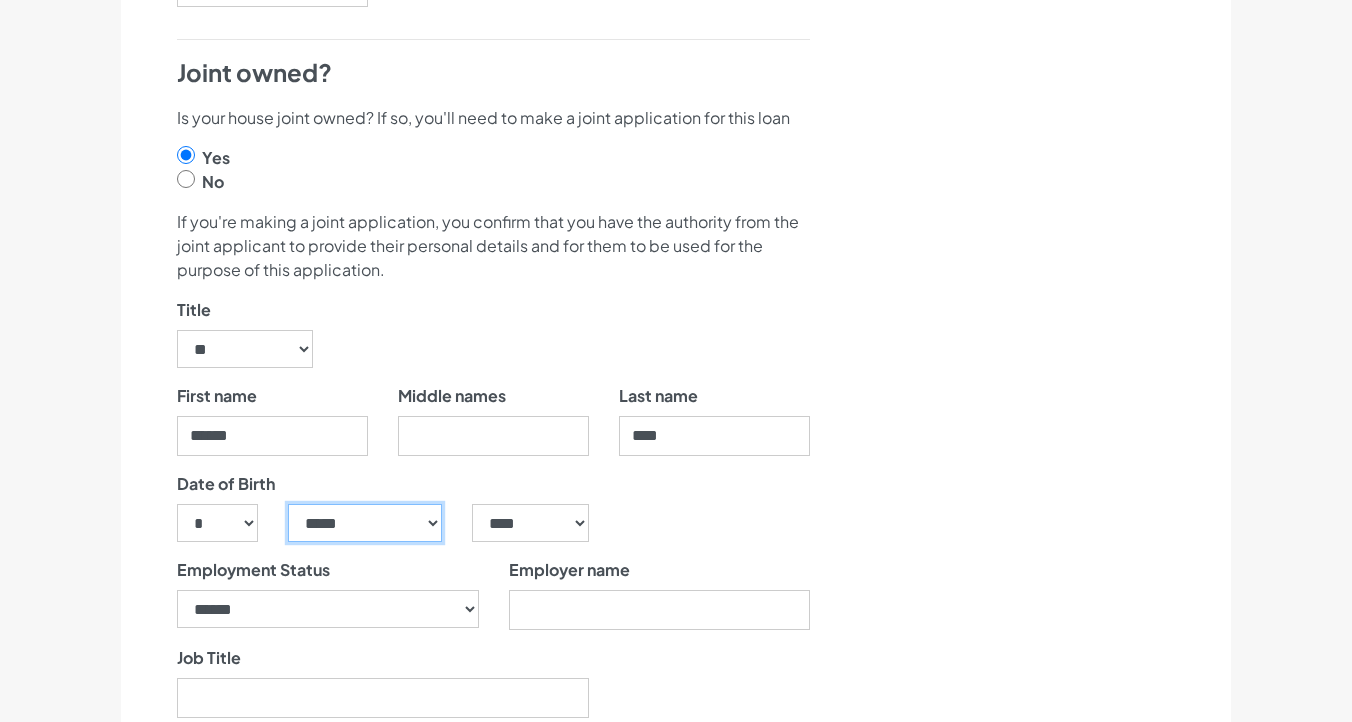 select on "**" 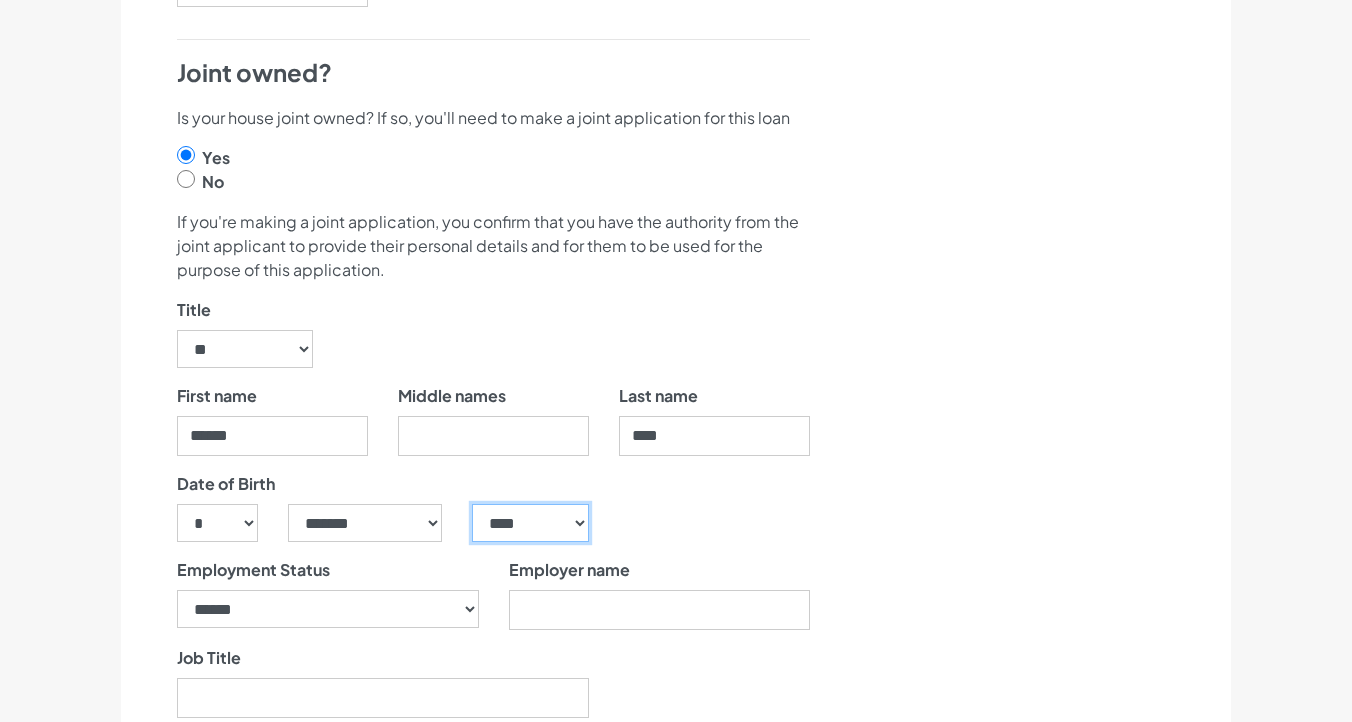 click on "****
**** **** **** **** **** **** **** **** **** **** **** **** **** **** **** **** **** **** **** **** **** **** **** **** **** **** **** **** **** **** **** **** **** **** **** **** **** **** **** **** **** **** **** **** **** **** **** **** **** **** **** **** **** **** **** **** **** **** **** **** **** **** **** **** **** **** **** **** **** **** **** **** **** **** **** **** **** **** **** **** **** **** **** **** **** **** **** **** **** **** **** **** **** **** **** **** **** **** **** **** **** **** **** **** **** **** **** **** **** **** **** **** **** **** **** **** **** **** **** **** **** **** **** **** **** ****" at bounding box center (530, 523) 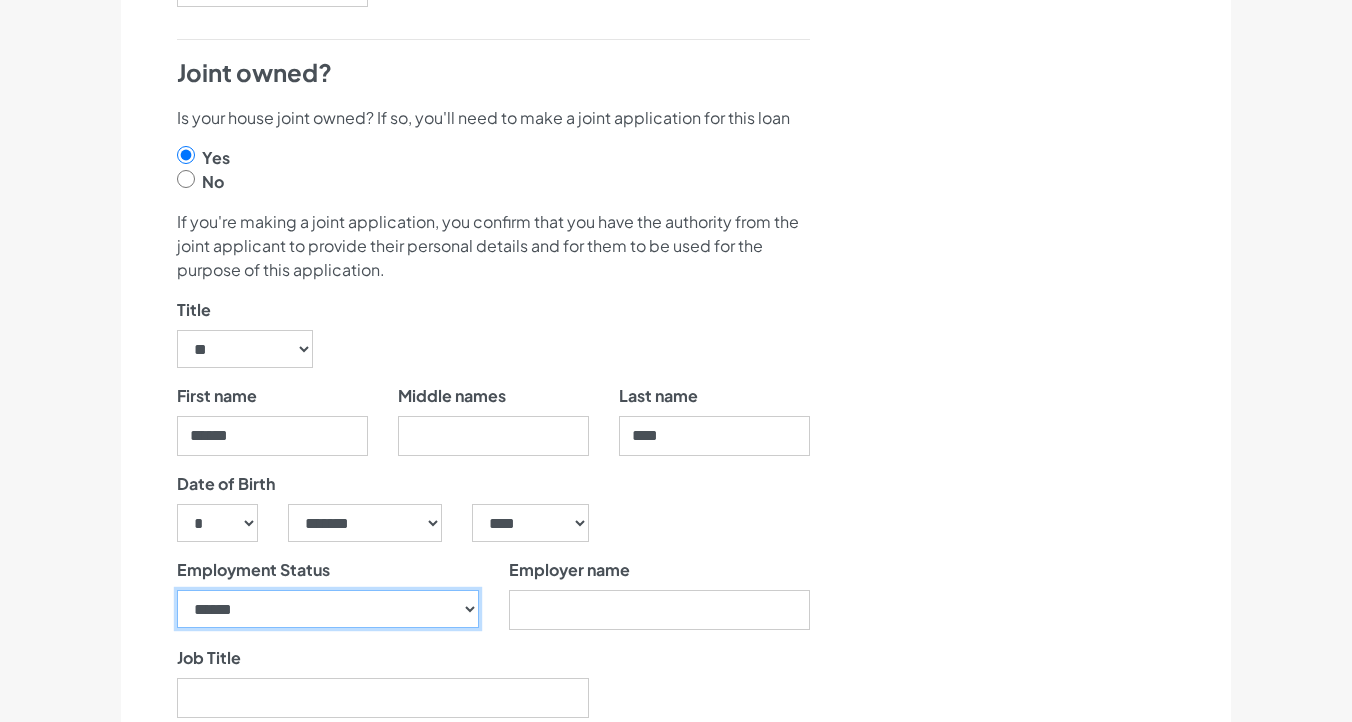 click on "**********" at bounding box center (328, 609) 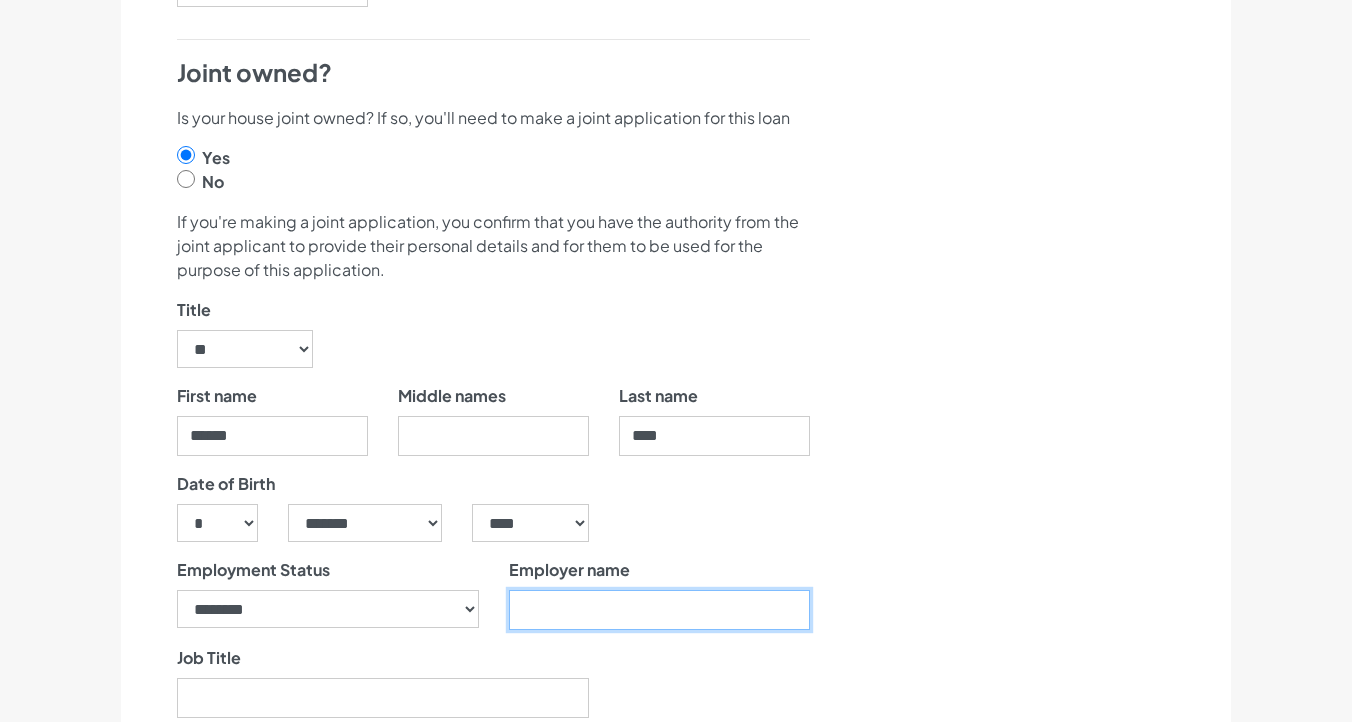 click on "Employer name" at bounding box center (660, 610) 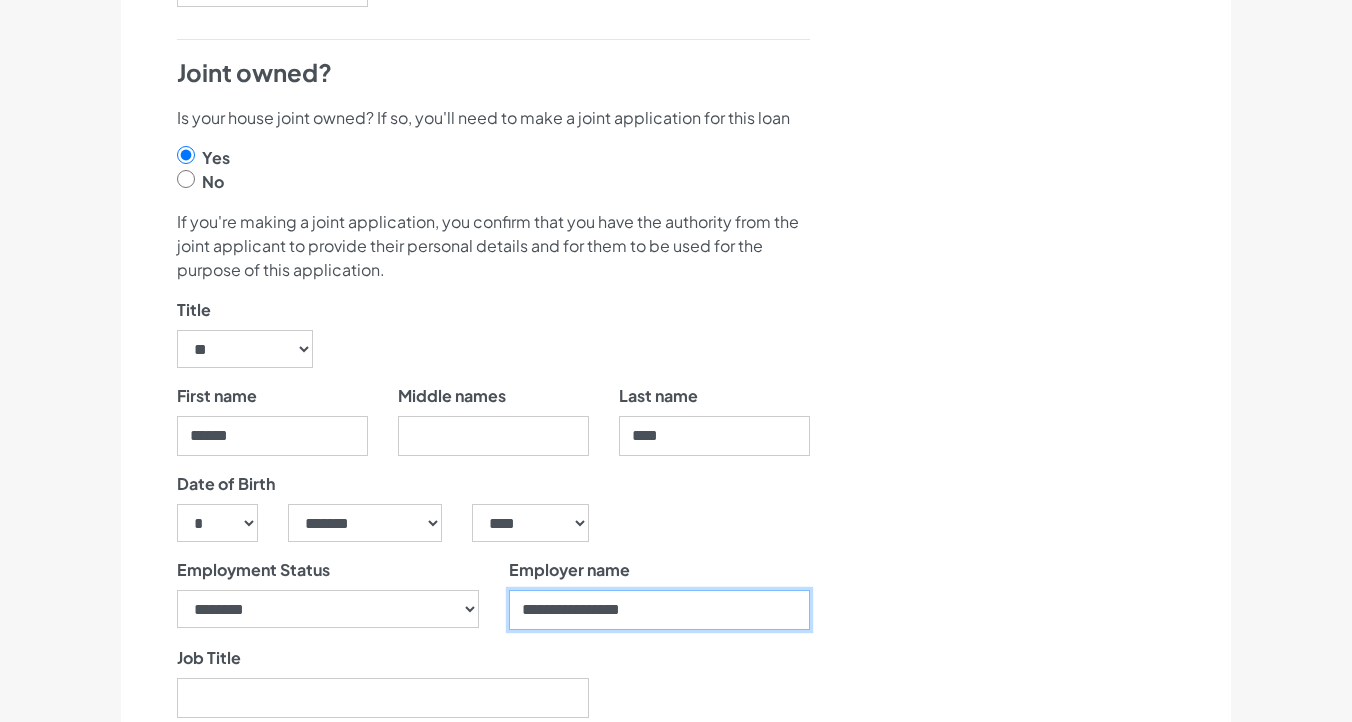 type on "**********" 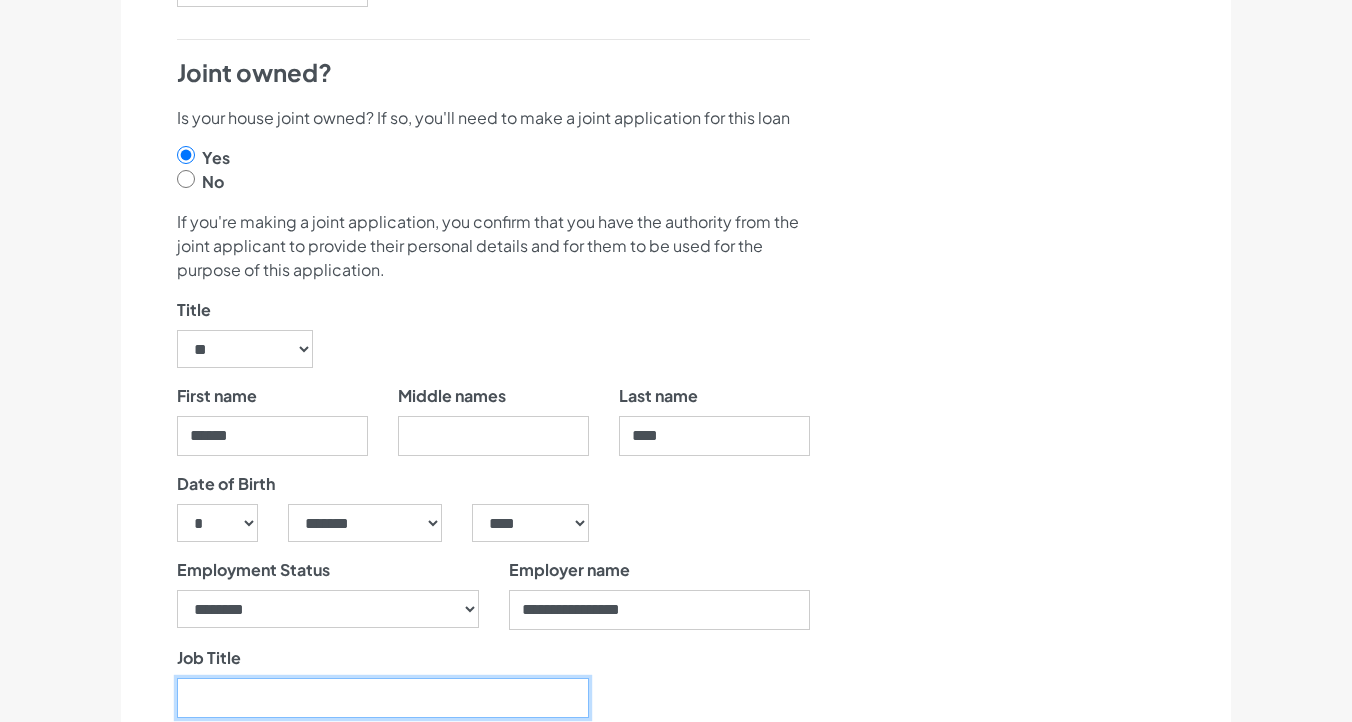 click on "Job Title" at bounding box center (383, 698) 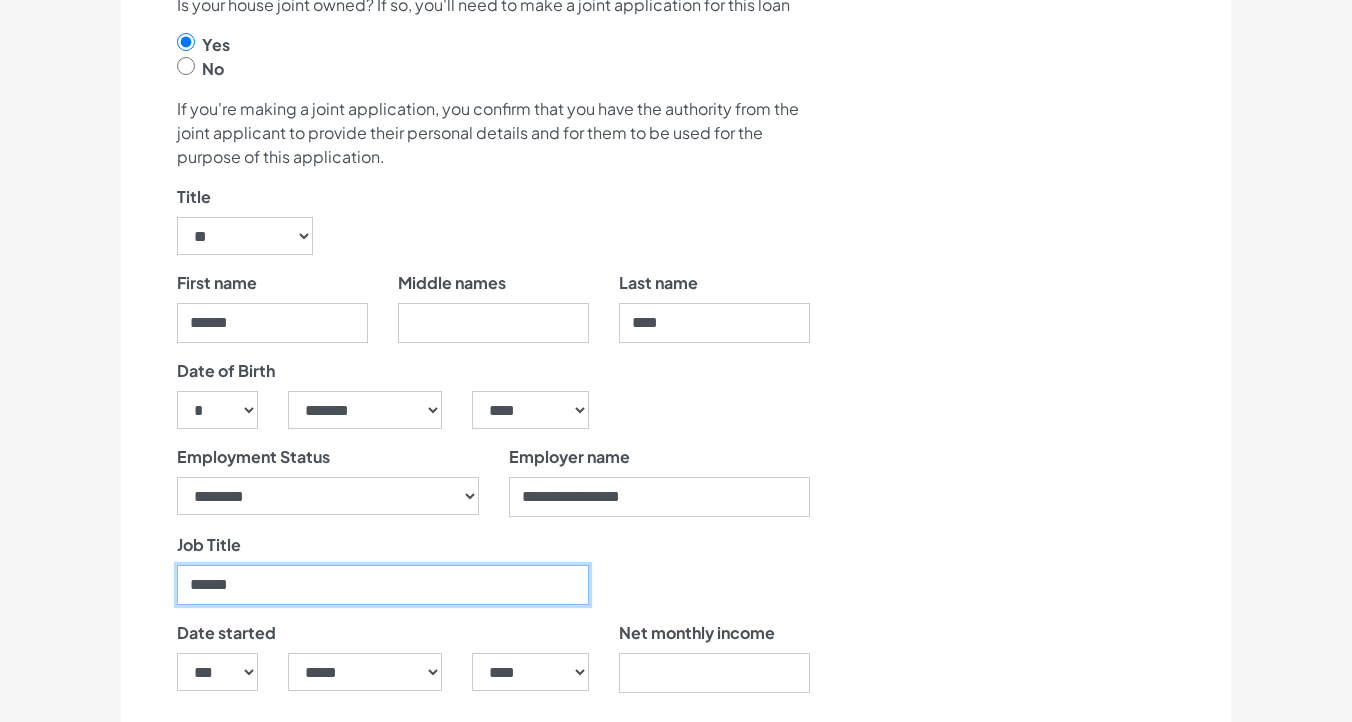 scroll, scrollTop: 1099, scrollLeft: 0, axis: vertical 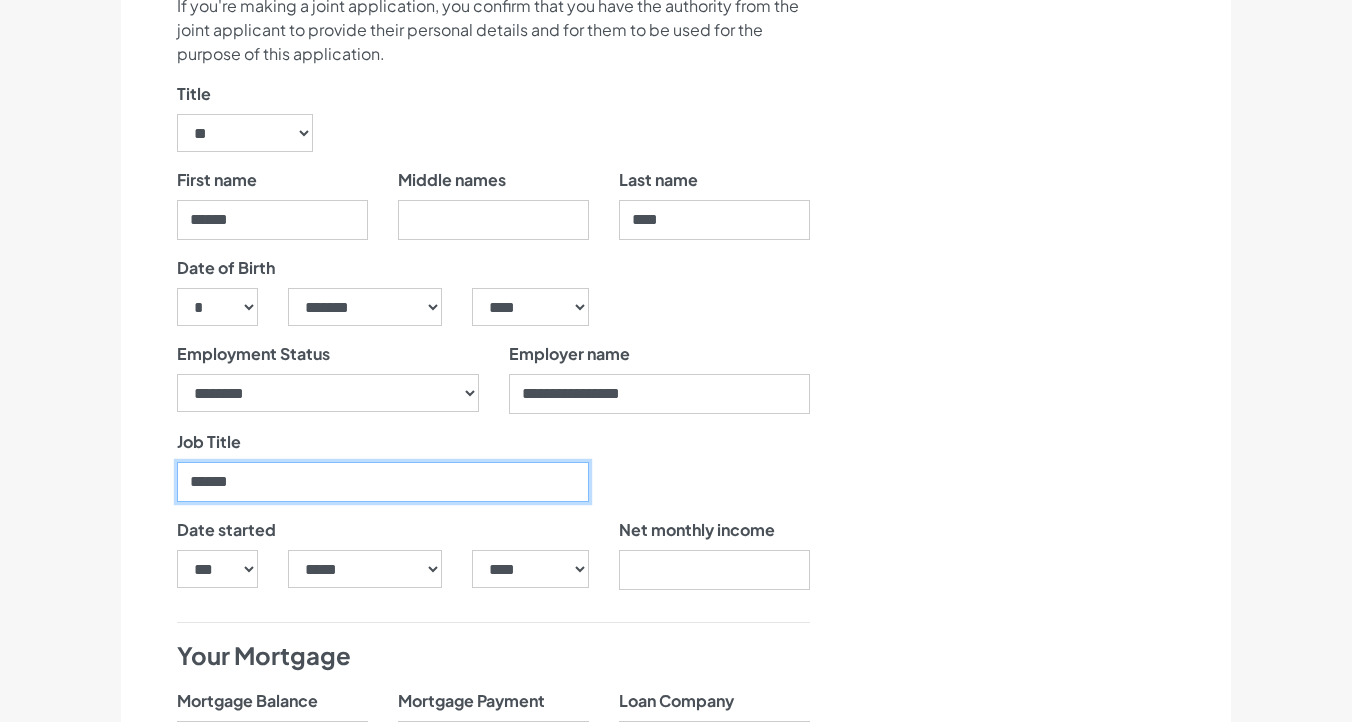 type on "******" 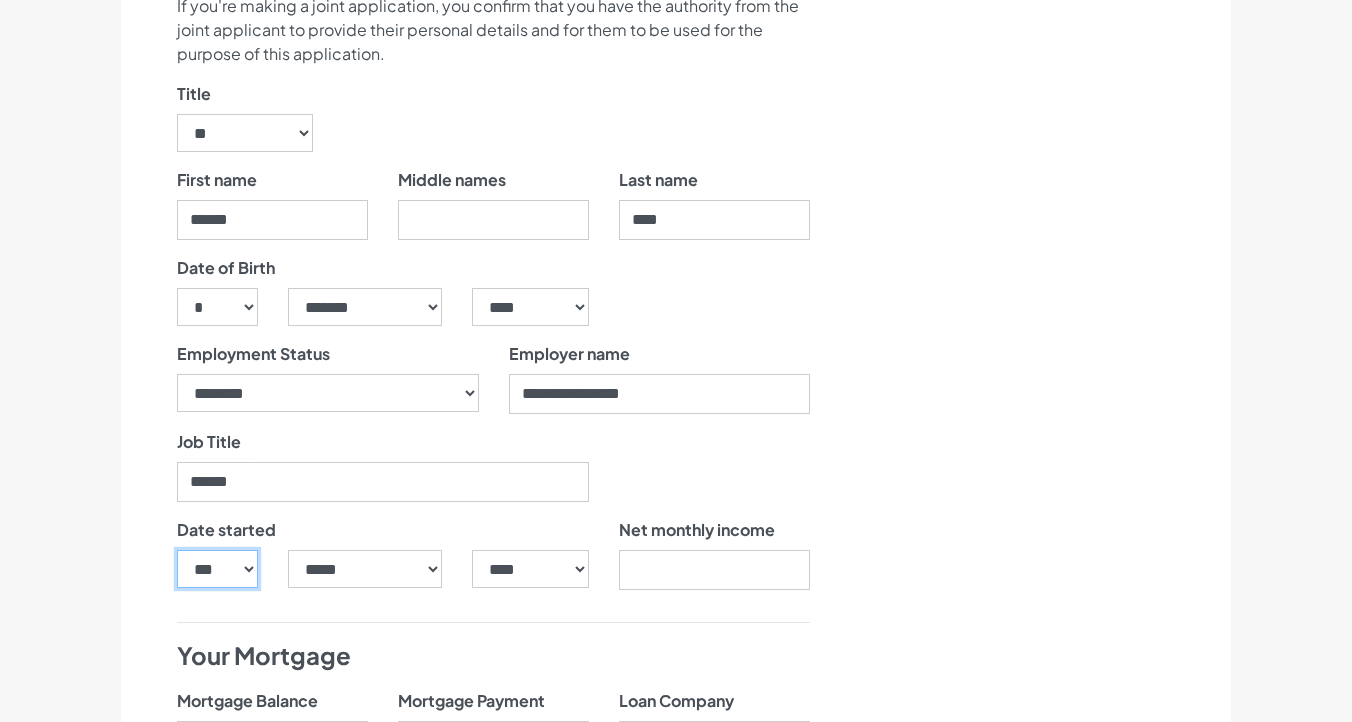 click on "***
* * * * * * * * * ** ** ** ** ** ** ** ** ** ** ** ** ** ** ** ** ** ** ** ** ** **" at bounding box center [217, 569] 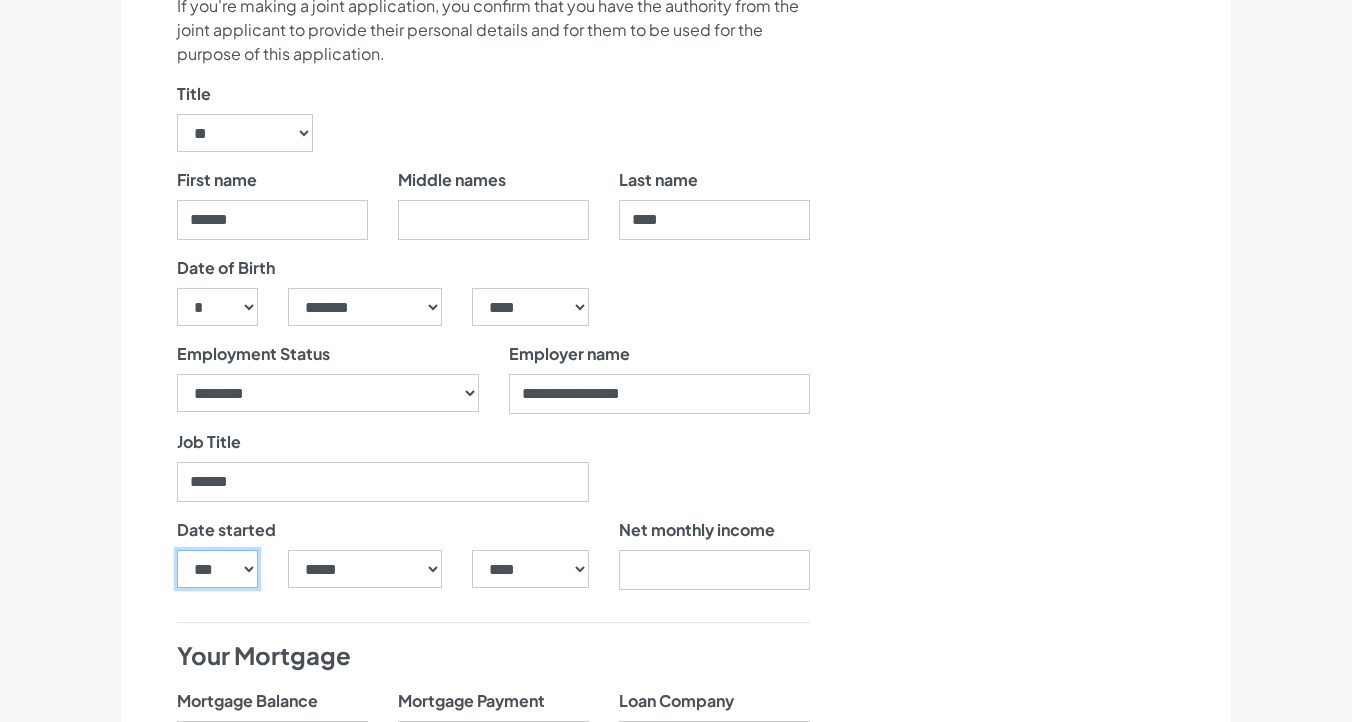 select on "**" 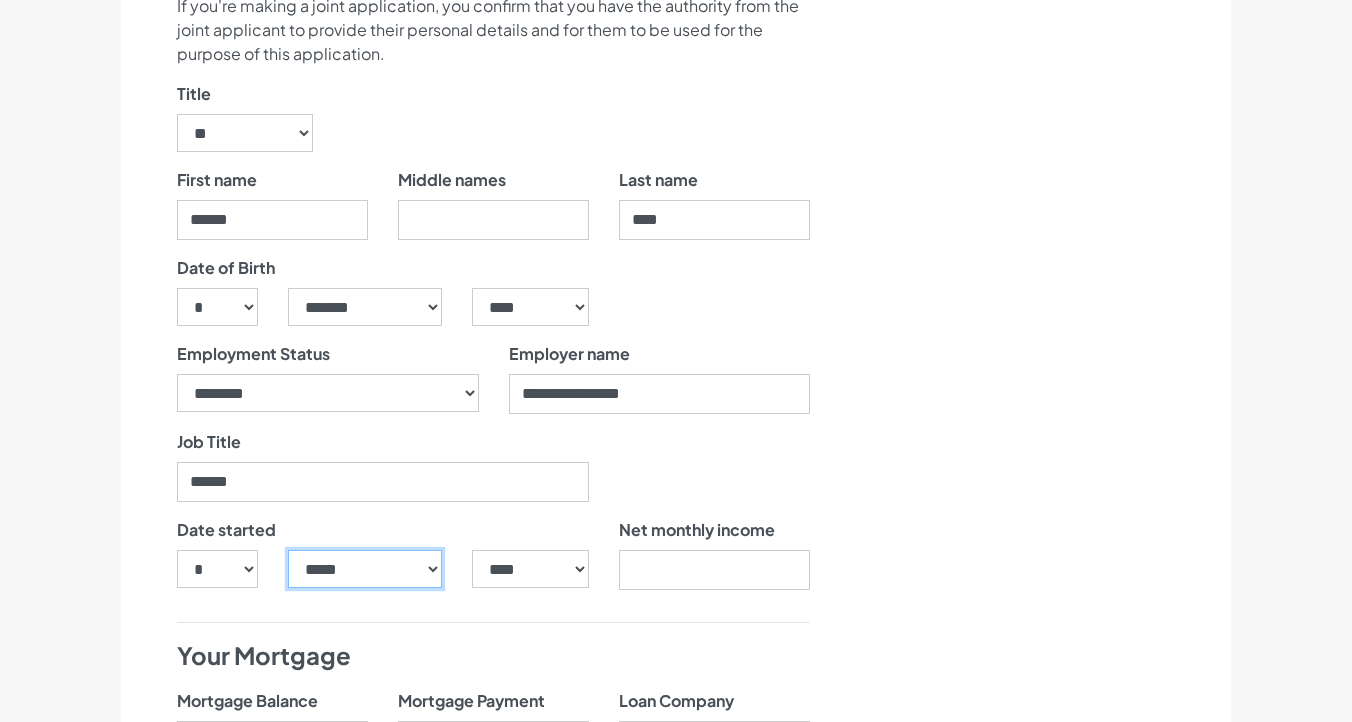 click on "*****
*******
********
*****
*****
***
****
****
******
*********
*******
********
********" at bounding box center [365, 569] 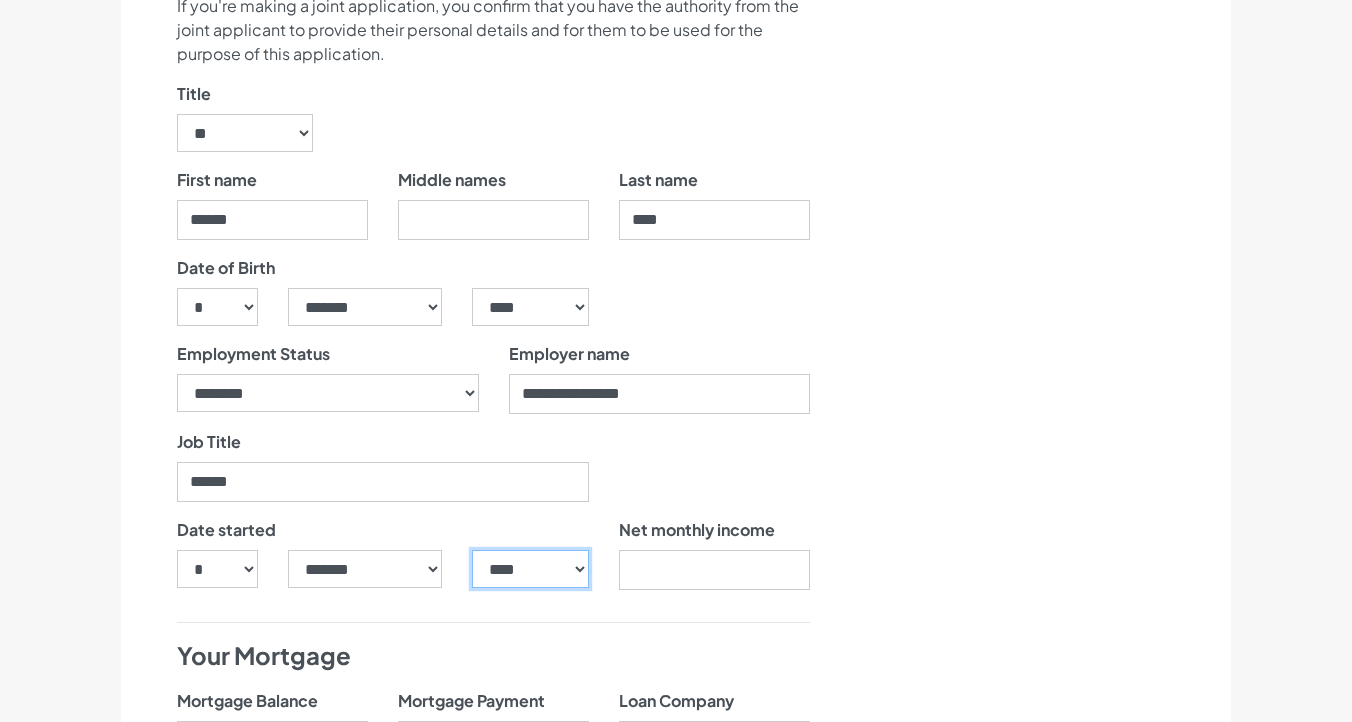 click on "****
**** **** **** **** **** **** **** **** **** **** **** **** **** **** **** **** **** **** **** **** **** **** **** **** **** **** **** **** **** **** **** **** **** **** **** **** **** **** **** **** **** **** **** **** **** **** **** **** **** **** **** **** **** **** **** **** **** **** **** **** **** **** **** **** **** **** **** **** **** **** **** **** **** **** **** **** **** **** **** **** **** **** **** **** **** **** **** **** **** **** **** **** **** **** **** **** **** **** **** **** **** **** **** **** **** **** **** **** **** **** **** **** **** **** **** **** **** **** **** **** **** **** **** **** **** ****" at bounding box center [530, 569] 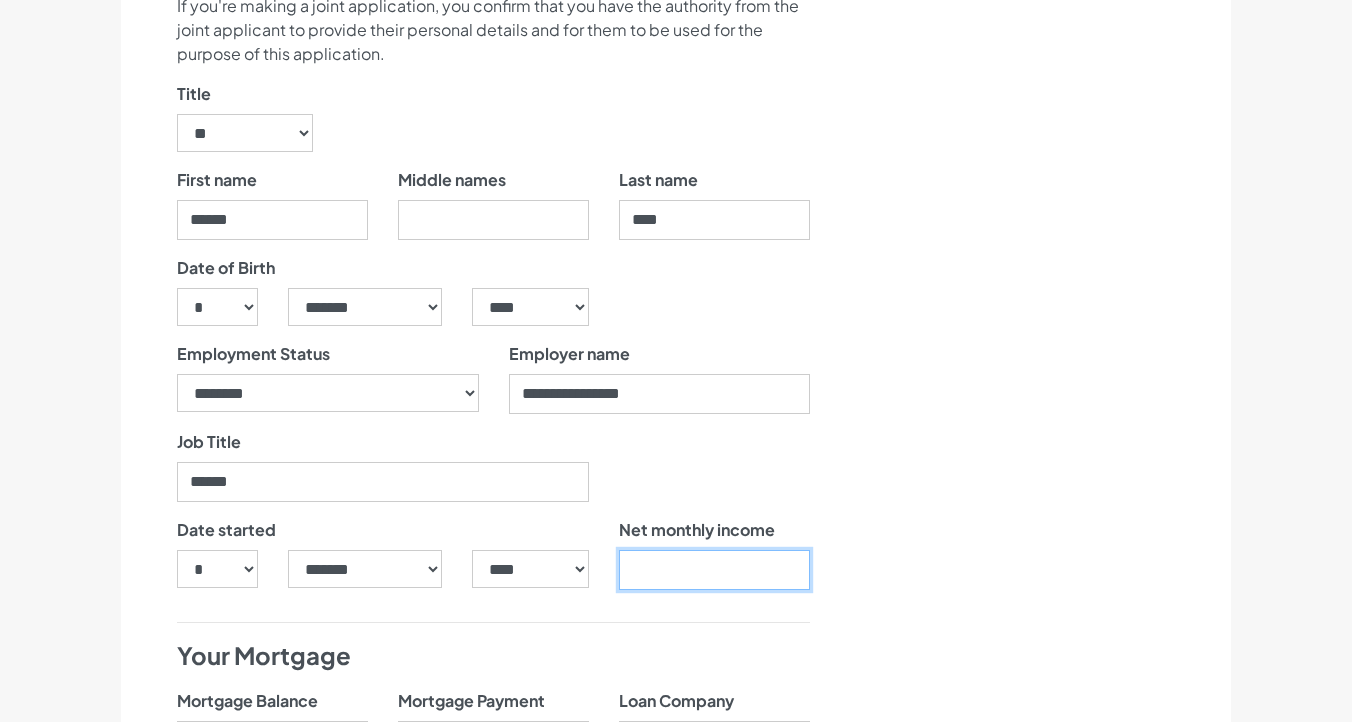 click at bounding box center [714, 570] 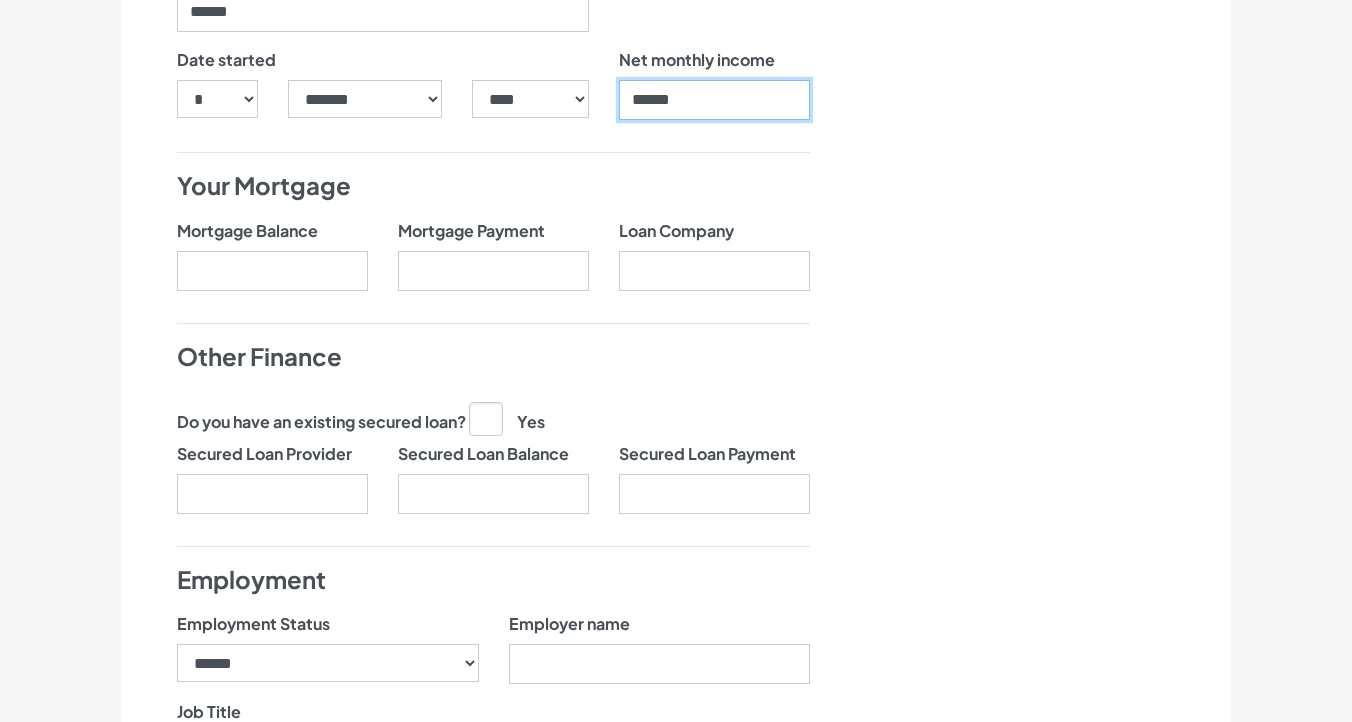scroll, scrollTop: 1563, scrollLeft: 0, axis: vertical 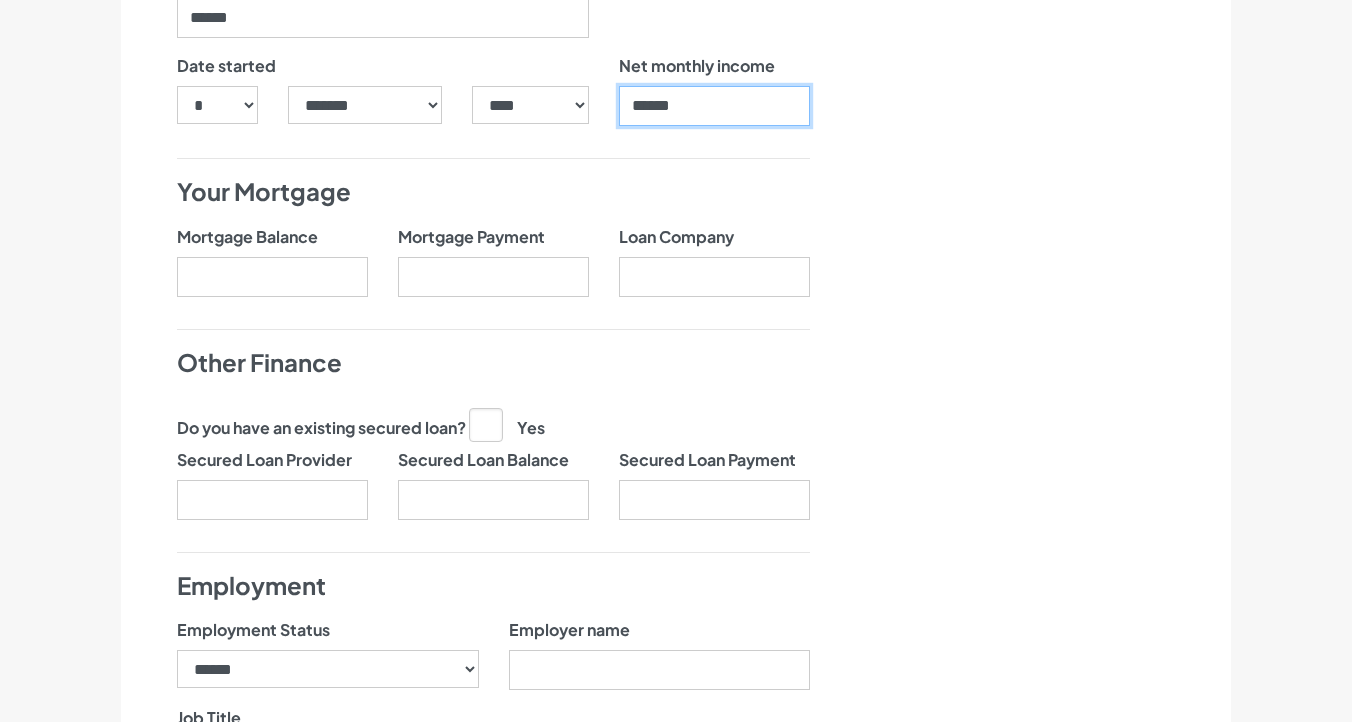 type on "******" 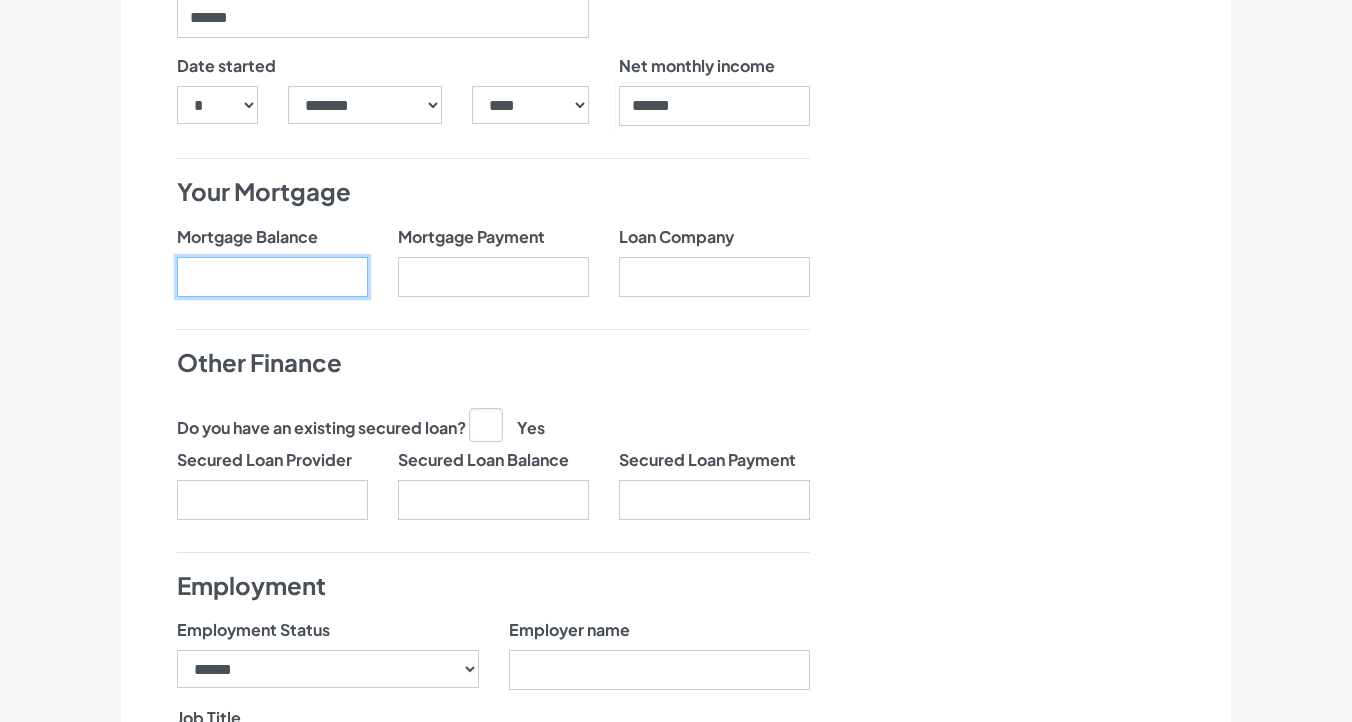 click on "Mortgage Balance" at bounding box center (272, 277) 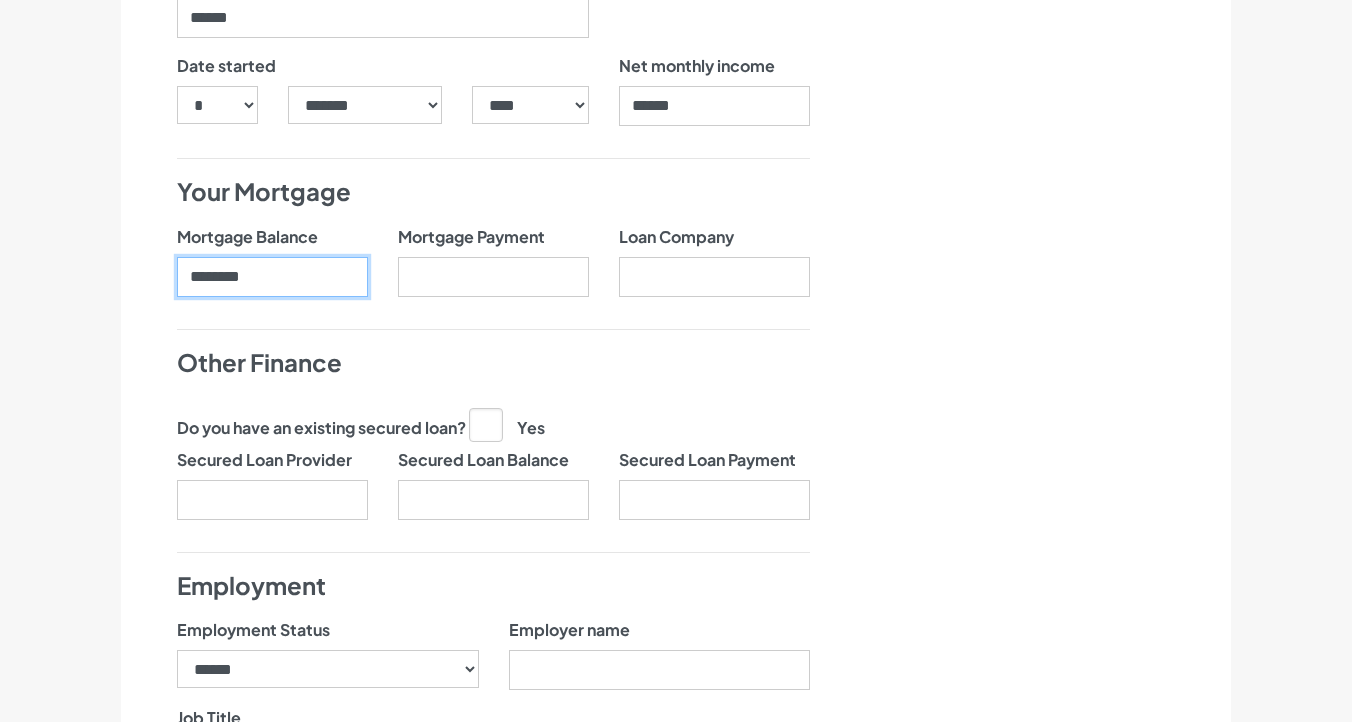 type on "********" 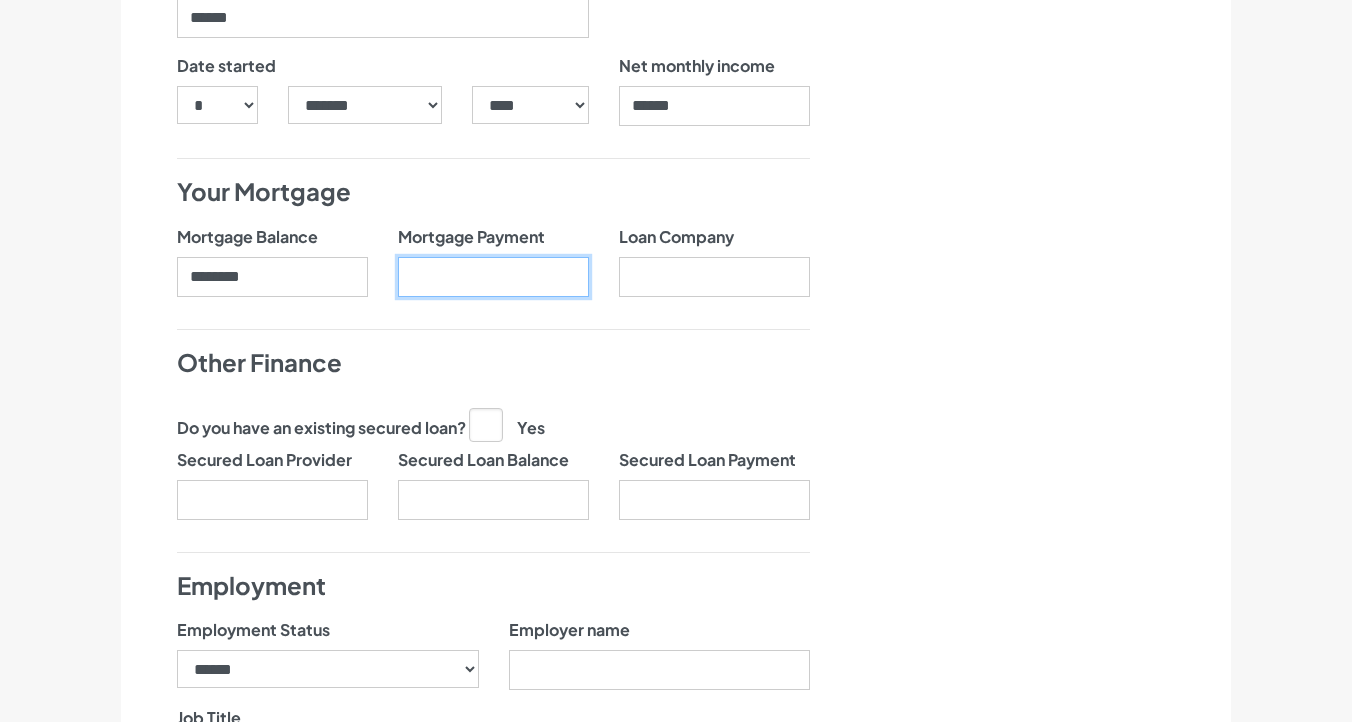 click on "Mortgage Payment" at bounding box center [493, 277] 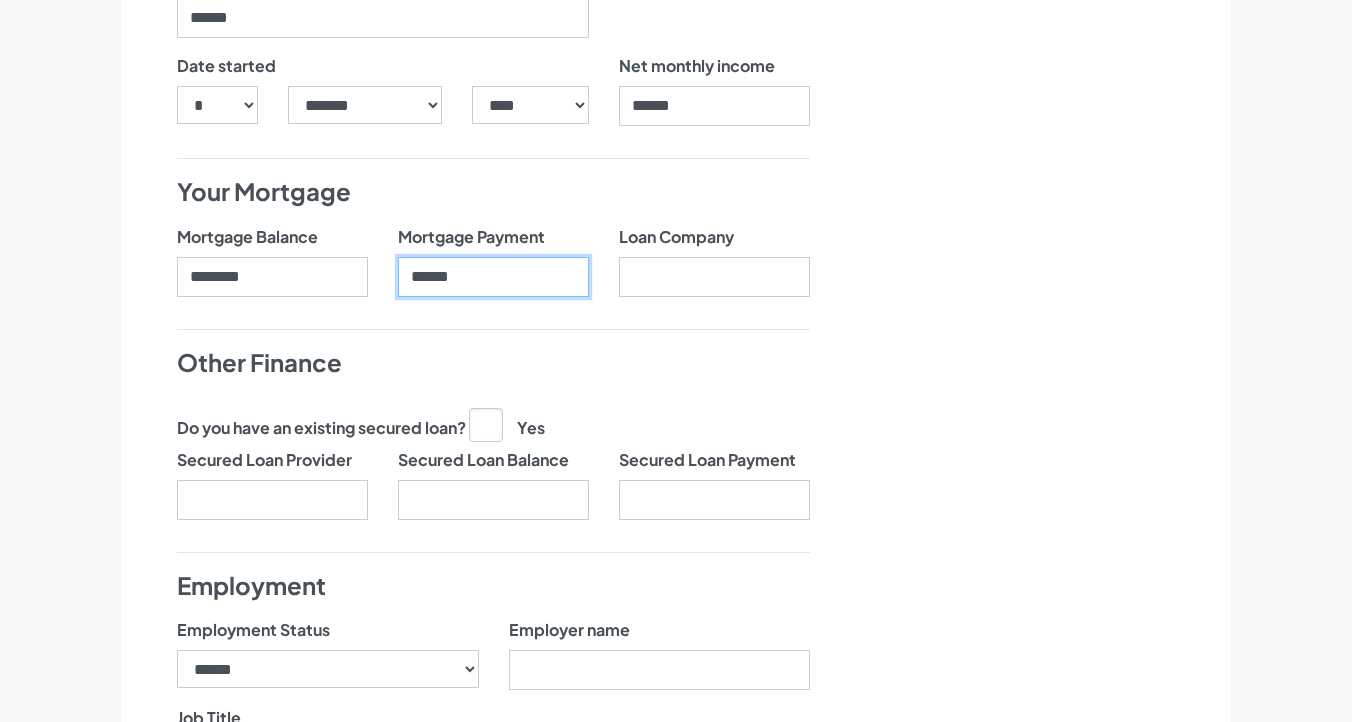 type on "******" 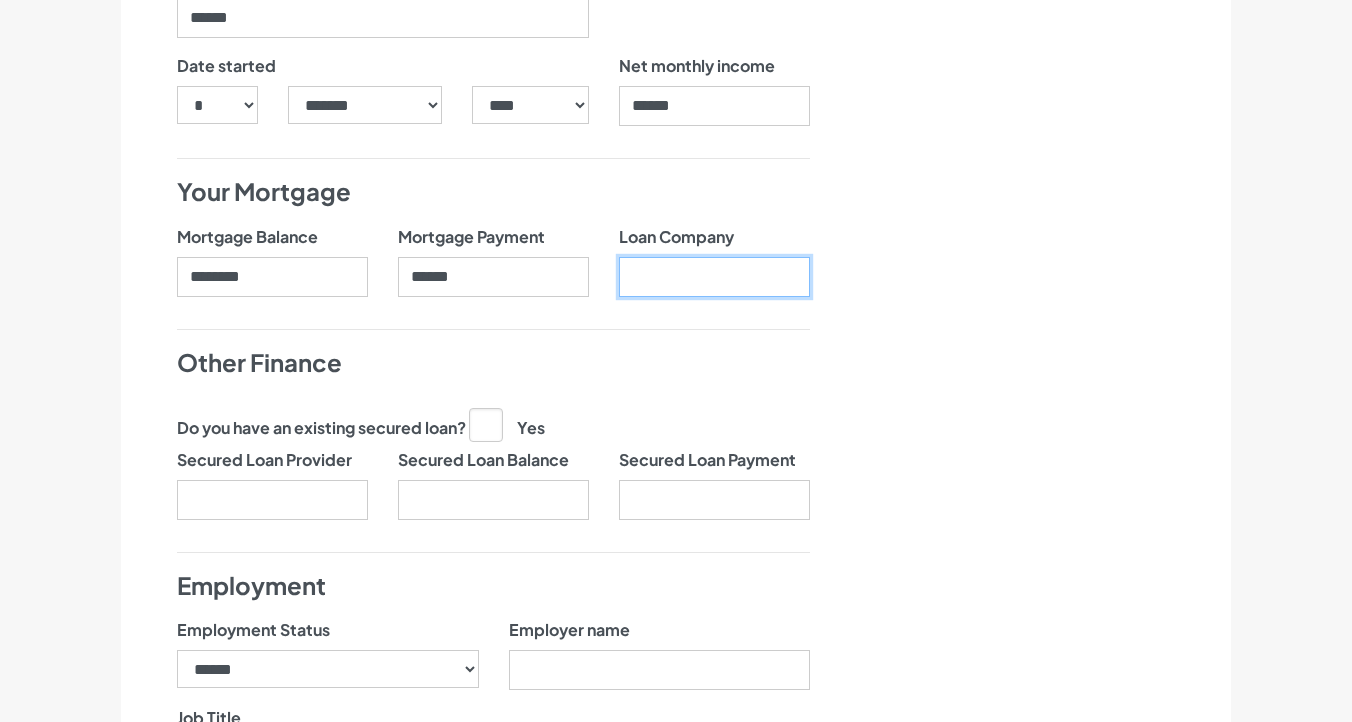 click on "Loan Company" at bounding box center [714, 277] 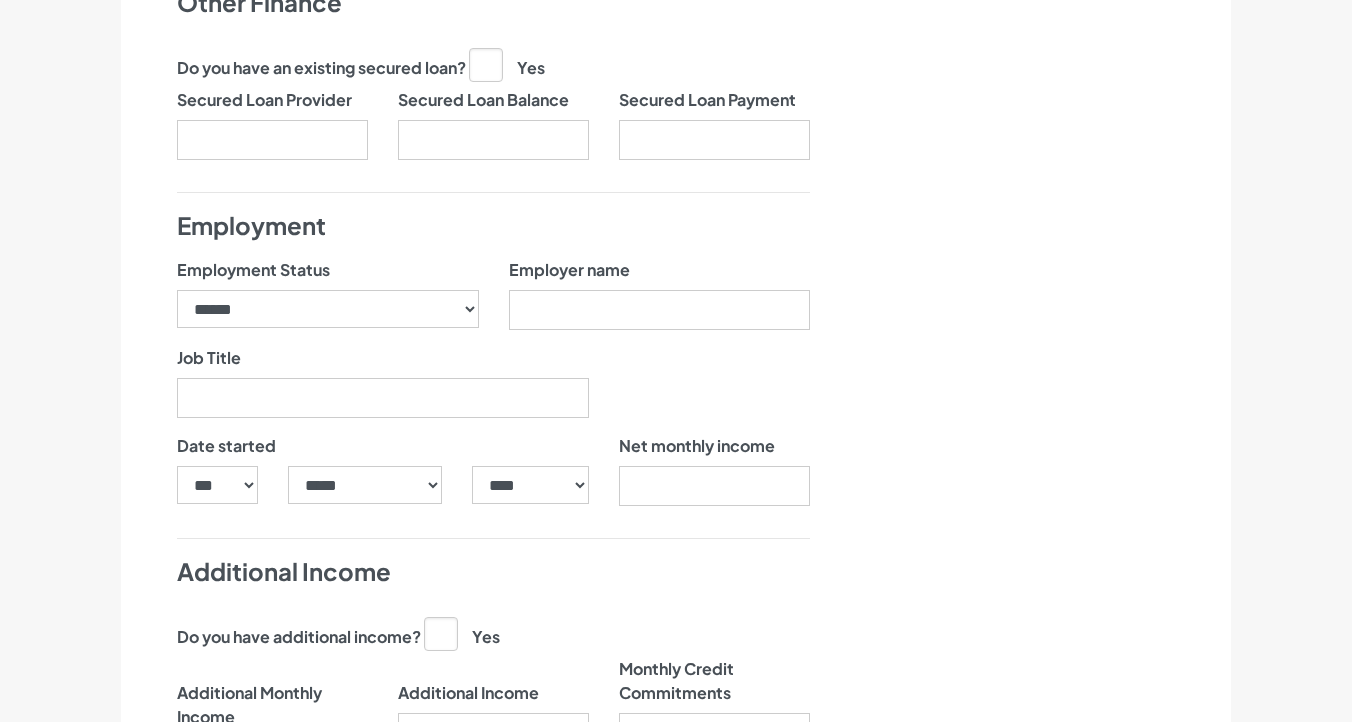 scroll, scrollTop: 1930, scrollLeft: 0, axis: vertical 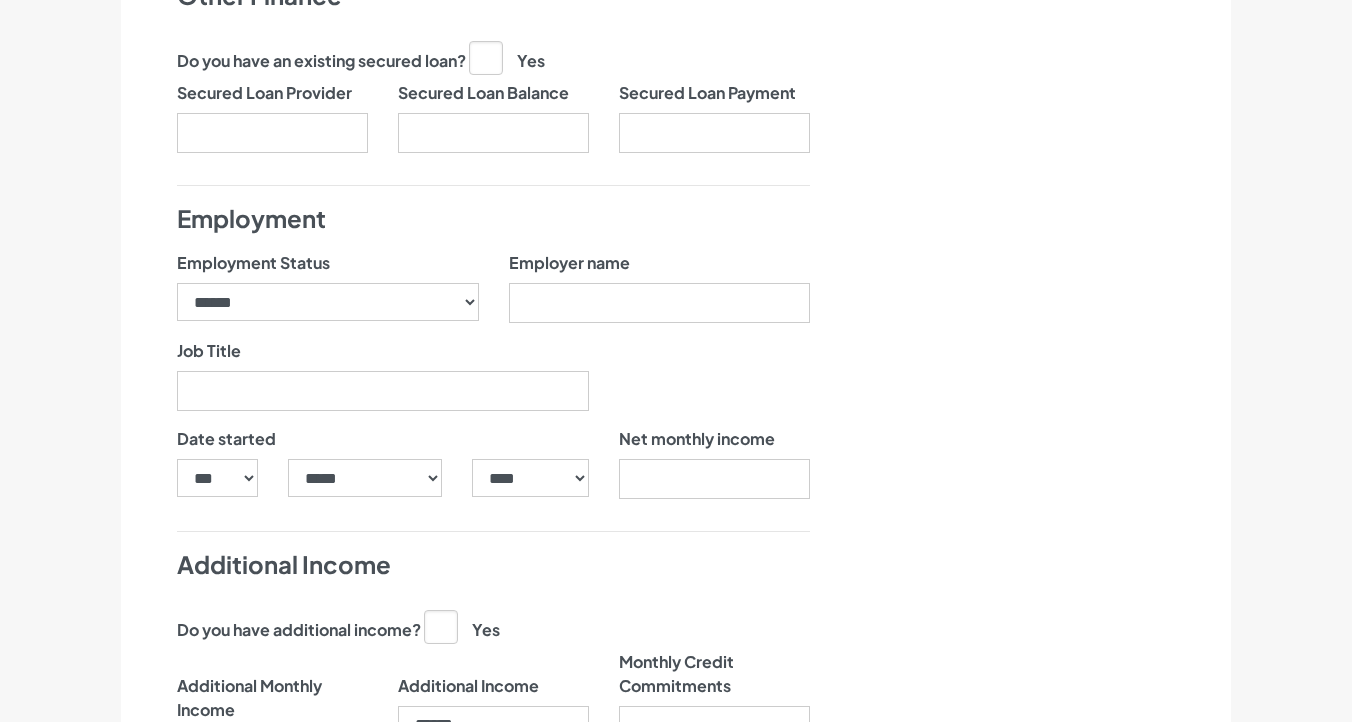 type on "******" 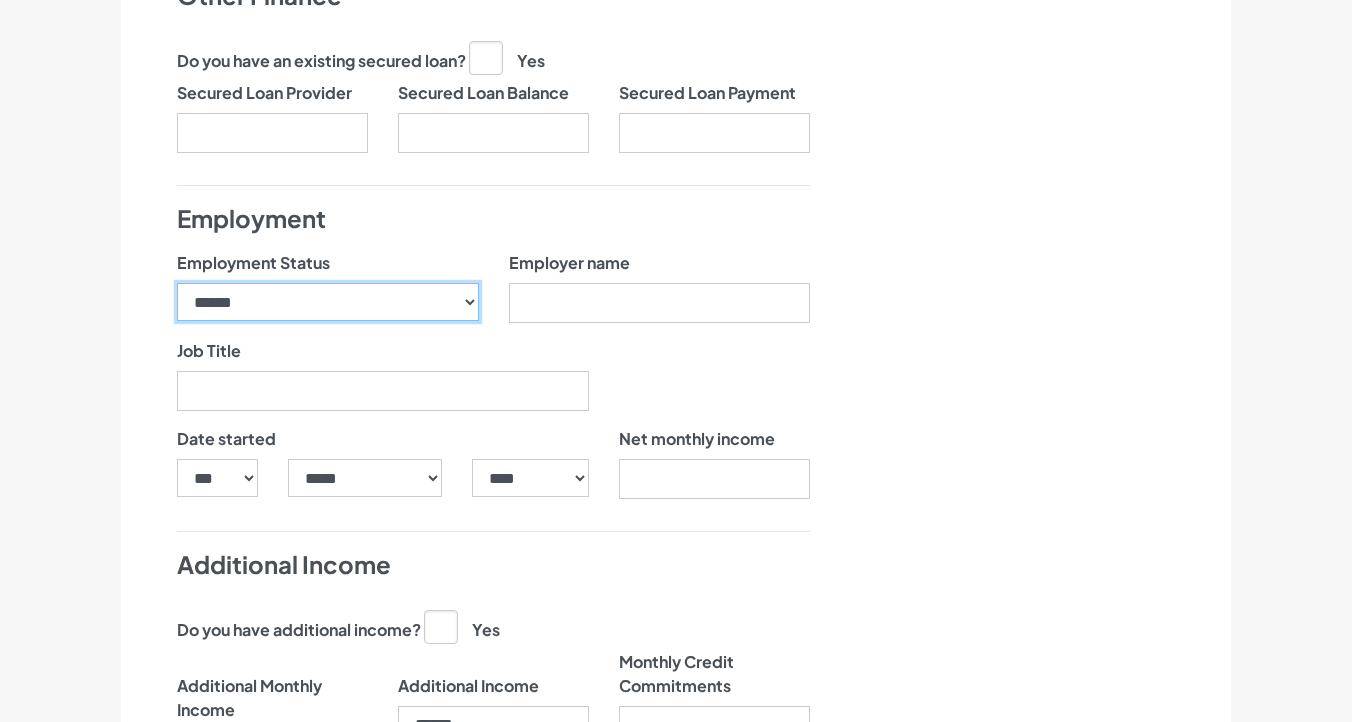 click on "**********" at bounding box center (328, 302) 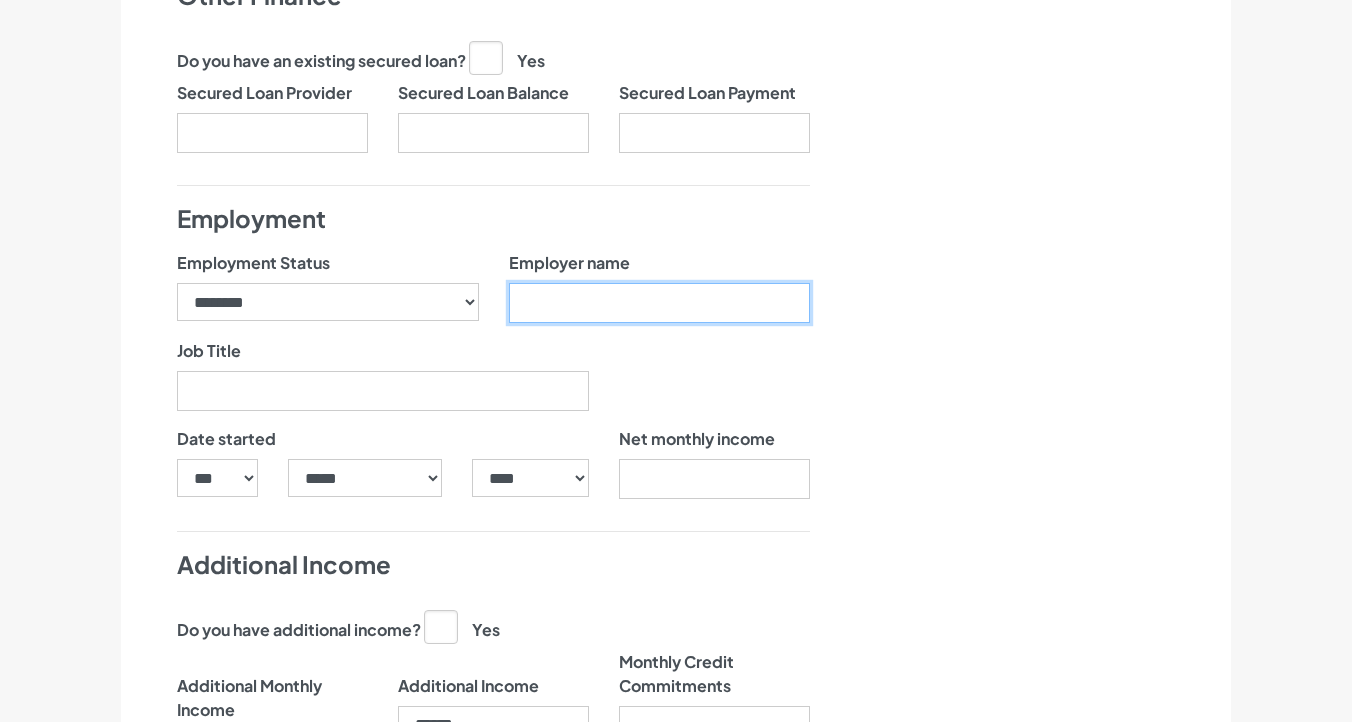 click on "Employer name" at bounding box center (660, 303) 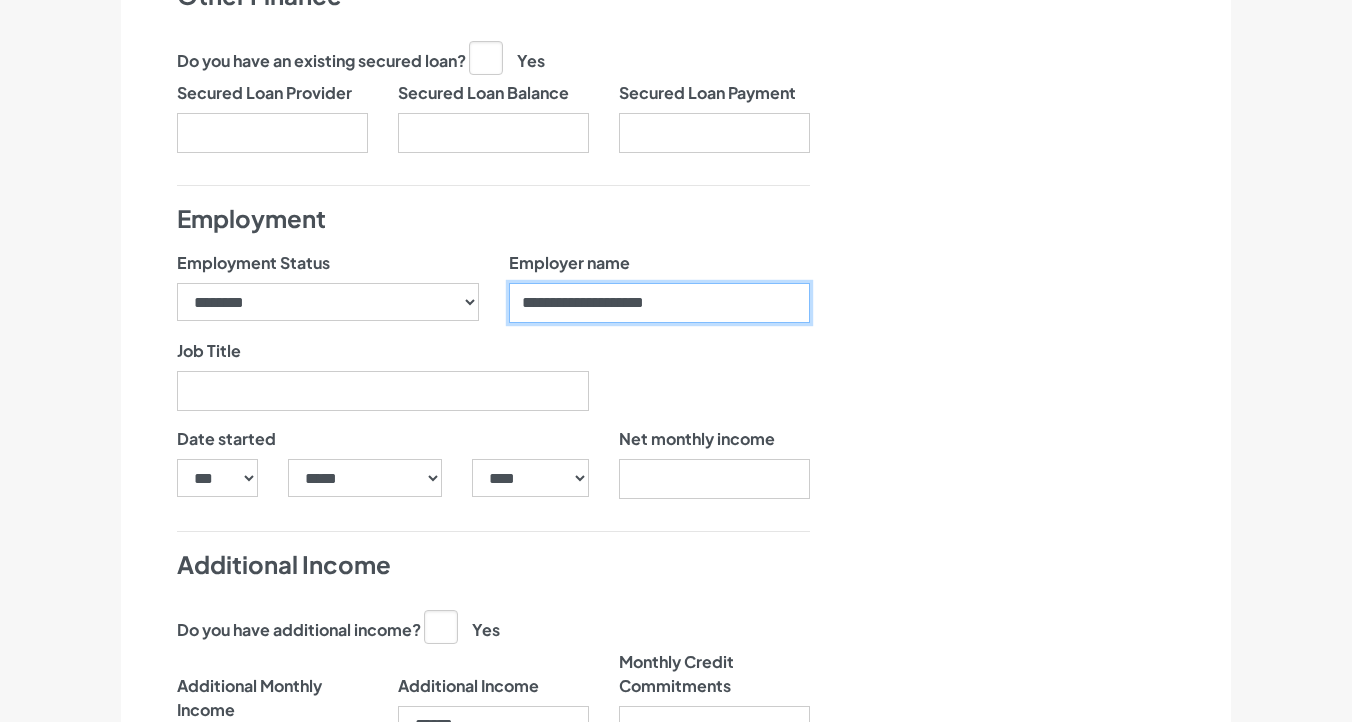 type on "**********" 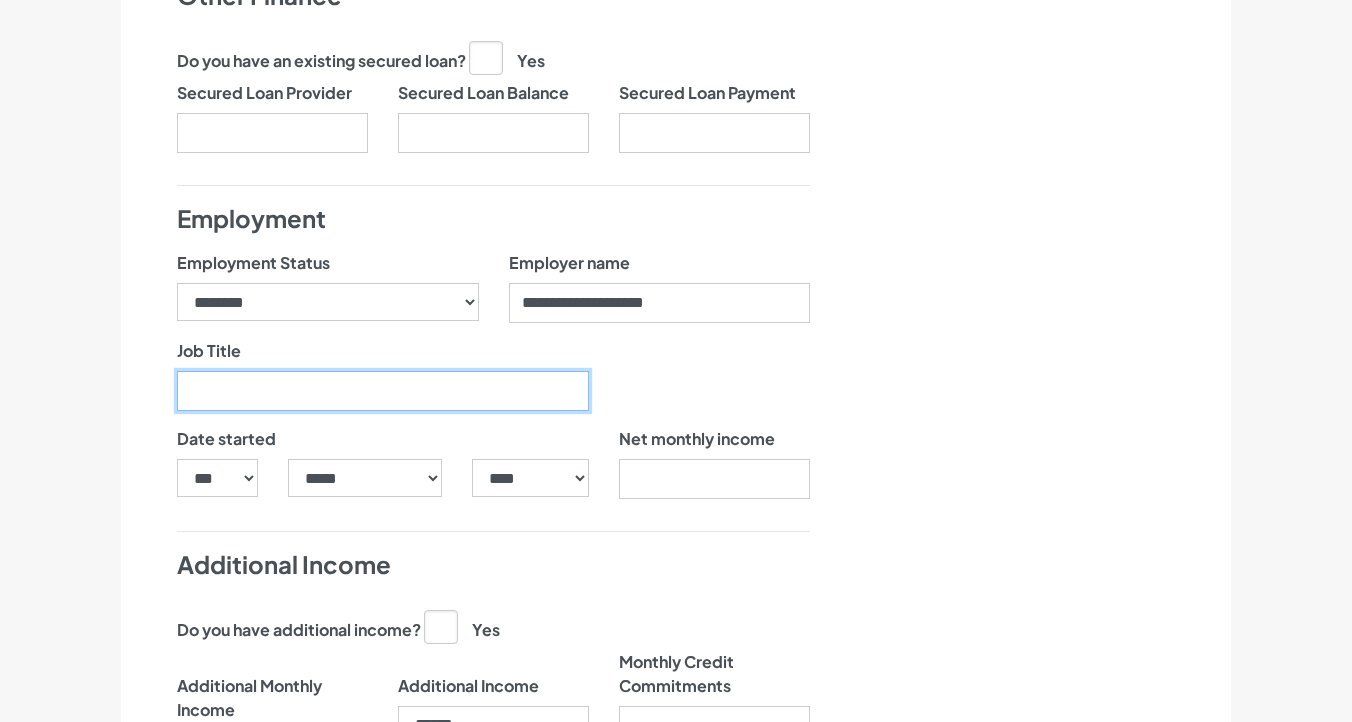 click on "Job Title" at bounding box center [383, 391] 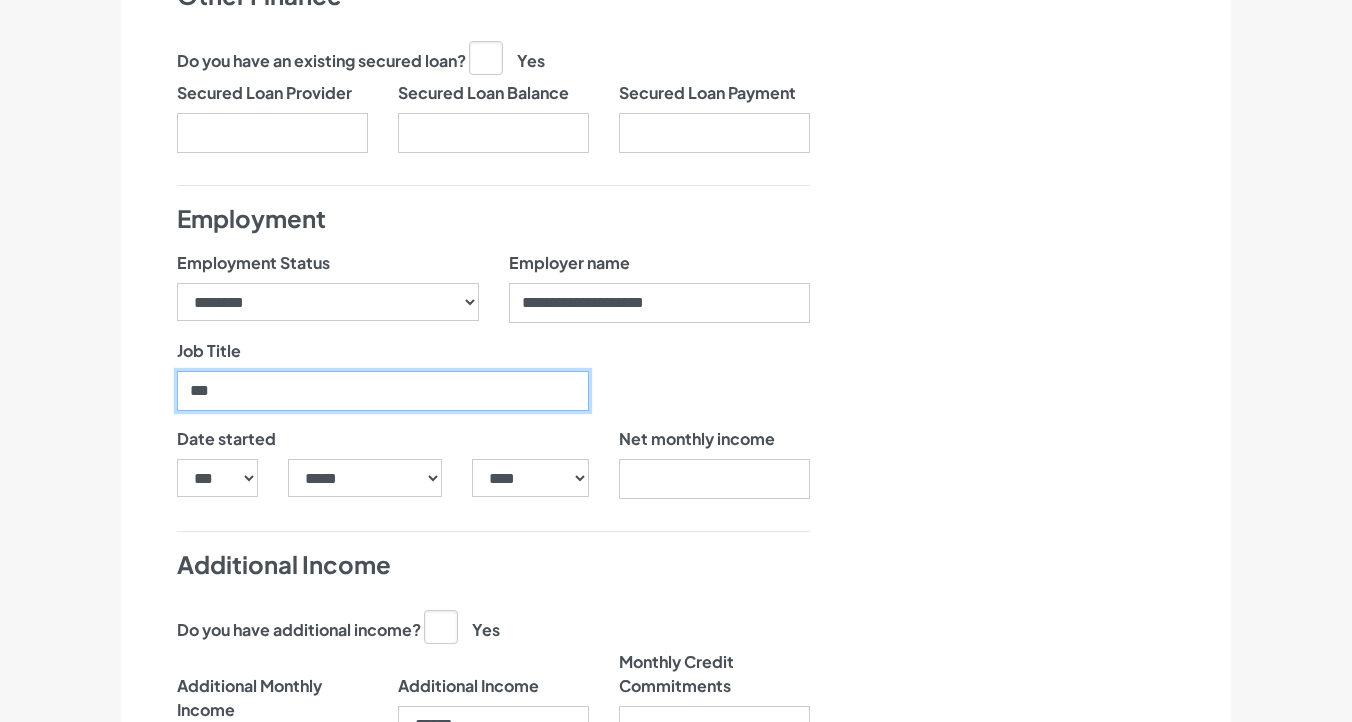type on "***" 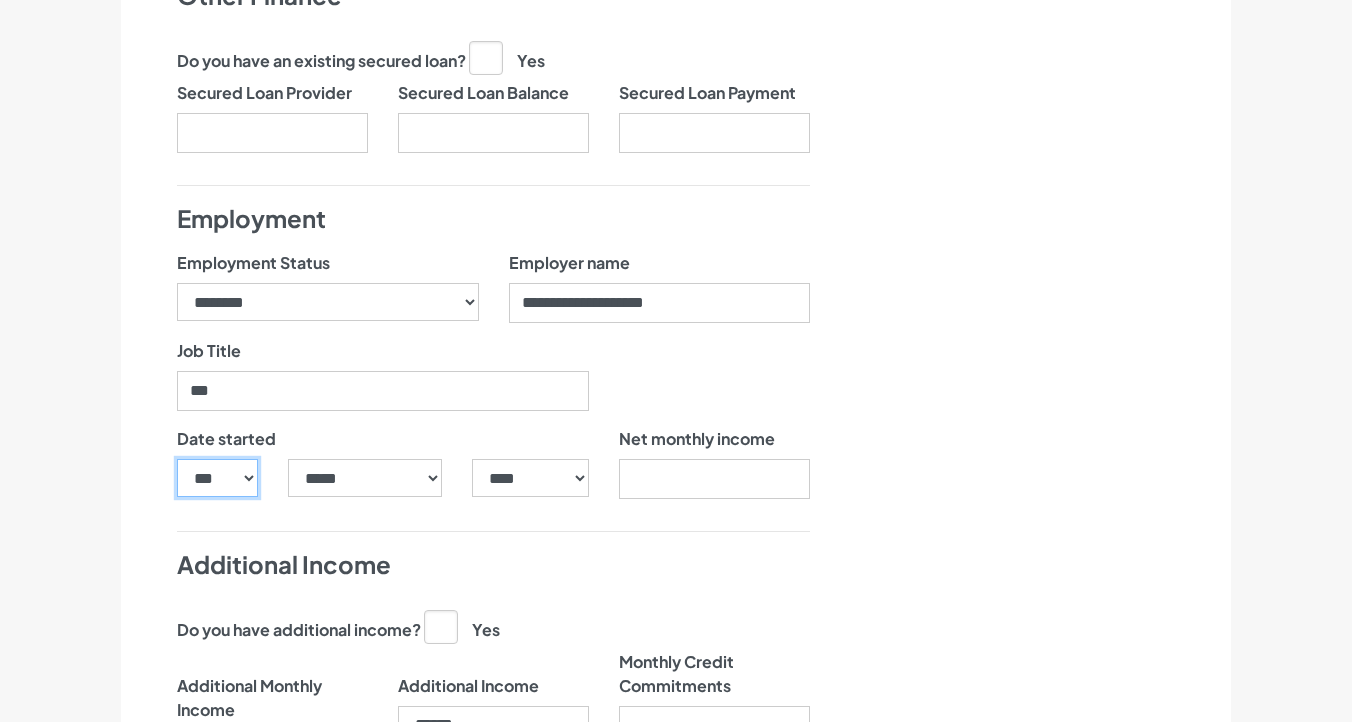 click on "***
* * * * * * * * * ** ** ** ** ** ** ** ** ** ** ** ** ** ** ** ** ** ** ** ** ** **" at bounding box center [217, 478] 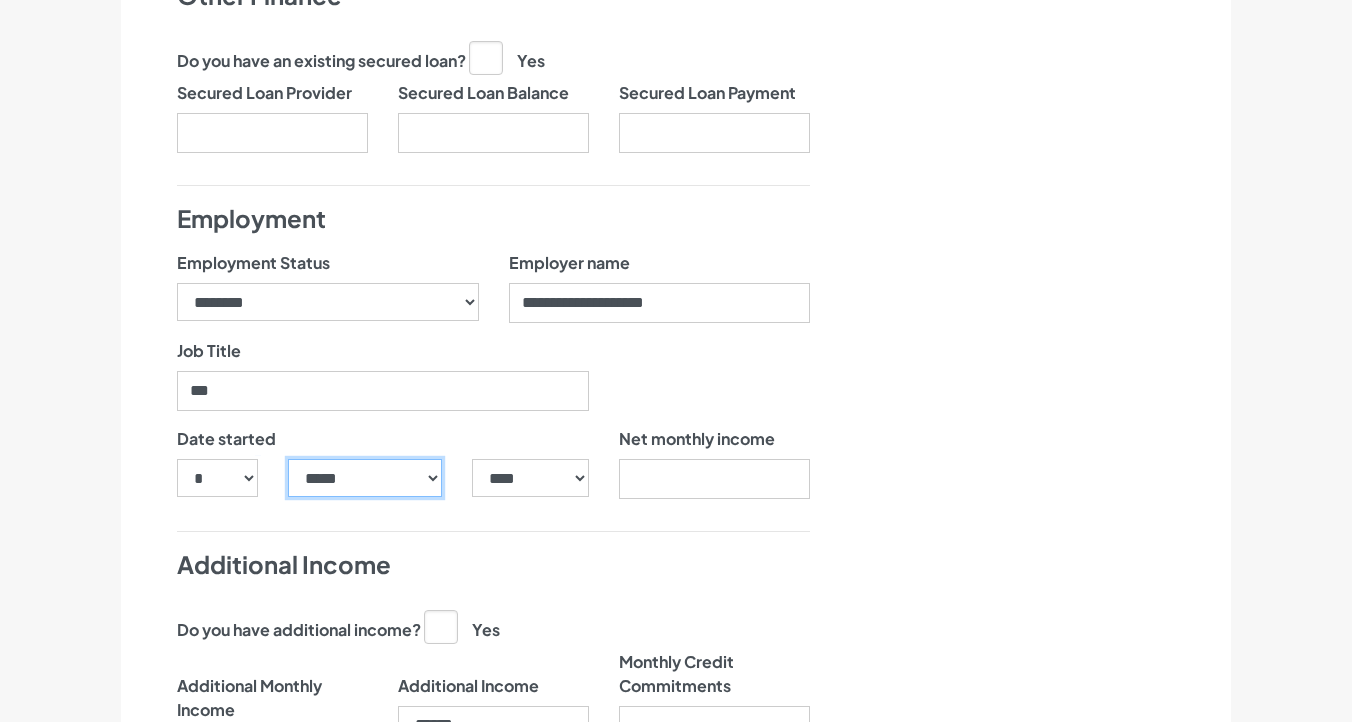 click on "*****
*******
********
*****
*****
***
****
****
******
*********
*******
********
********" at bounding box center [365, 478] 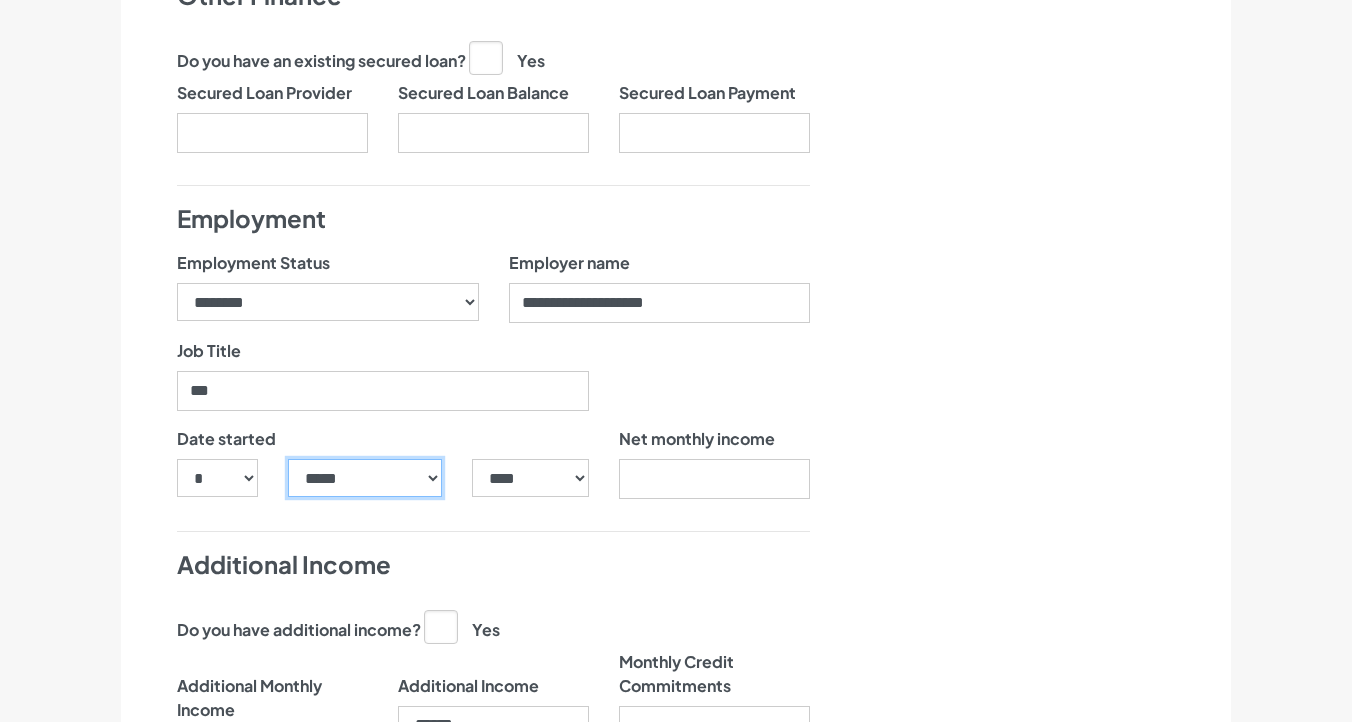 select on "**" 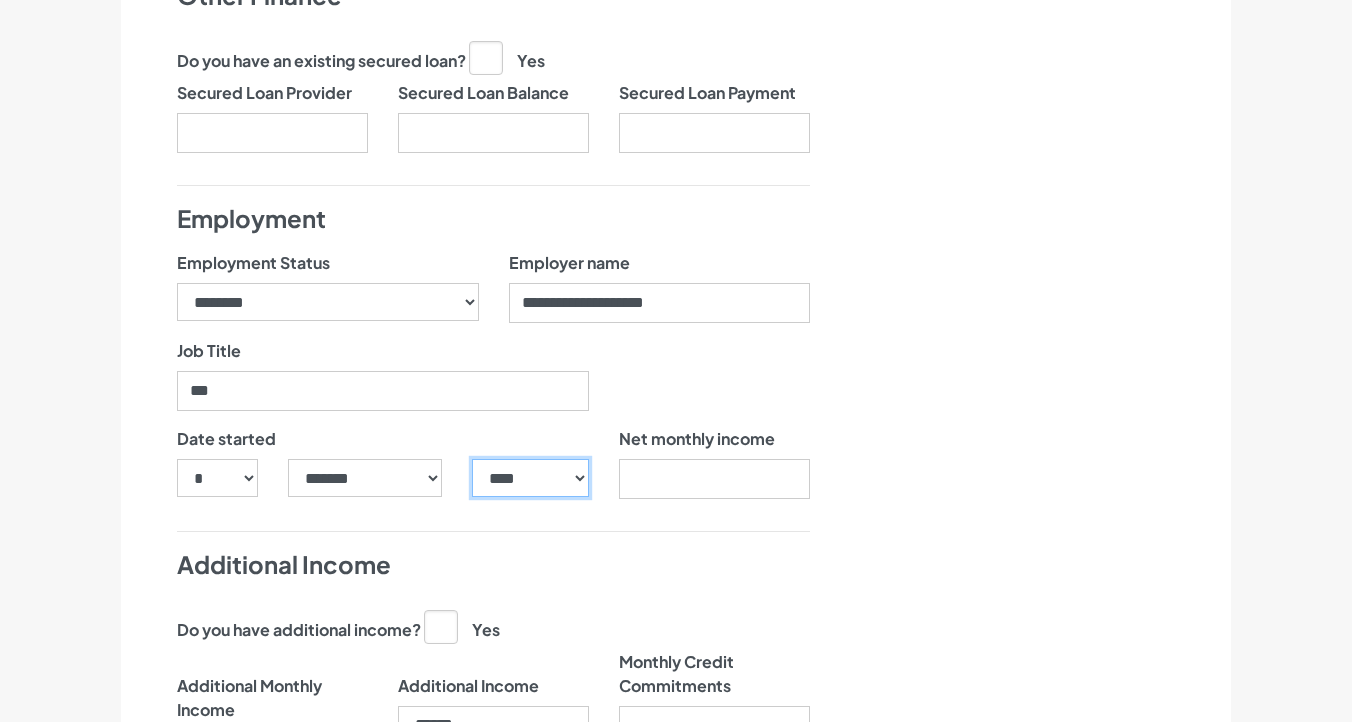 click on "****
**** **** **** **** **** **** **** **** **** **** **** **** **** **** **** **** **** **** **** **** **** **** **** **** **** **** **** **** **** **** **** **** **** **** **** **** **** **** **** **** **** **** **** **** **** **** **** **** **** **** **** **** **** **** **** **** **** **** **** **** **** **** **** **** **** **** **** **** **** **** **** **** **** **** **** **** **** **** **** **** **** **** **** **** **** **** **** **** **** **** **** **** **** **** **** **** **** **** **** **** **** **** **** **** **** **** **** **** **** **** **** **** **** **** **** **** **** **** **** **** **** **** **** **** **** ****" at bounding box center (530, 478) 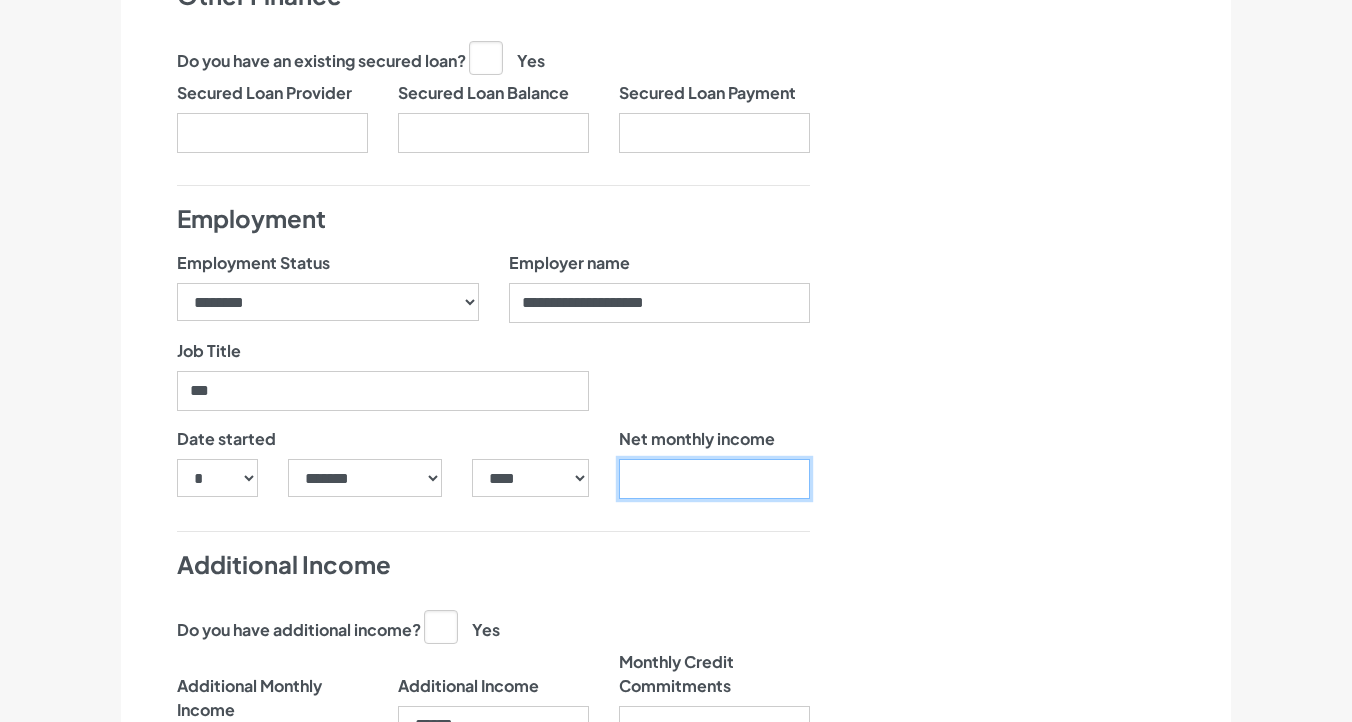click on "Net monthly income" at bounding box center (714, 479) 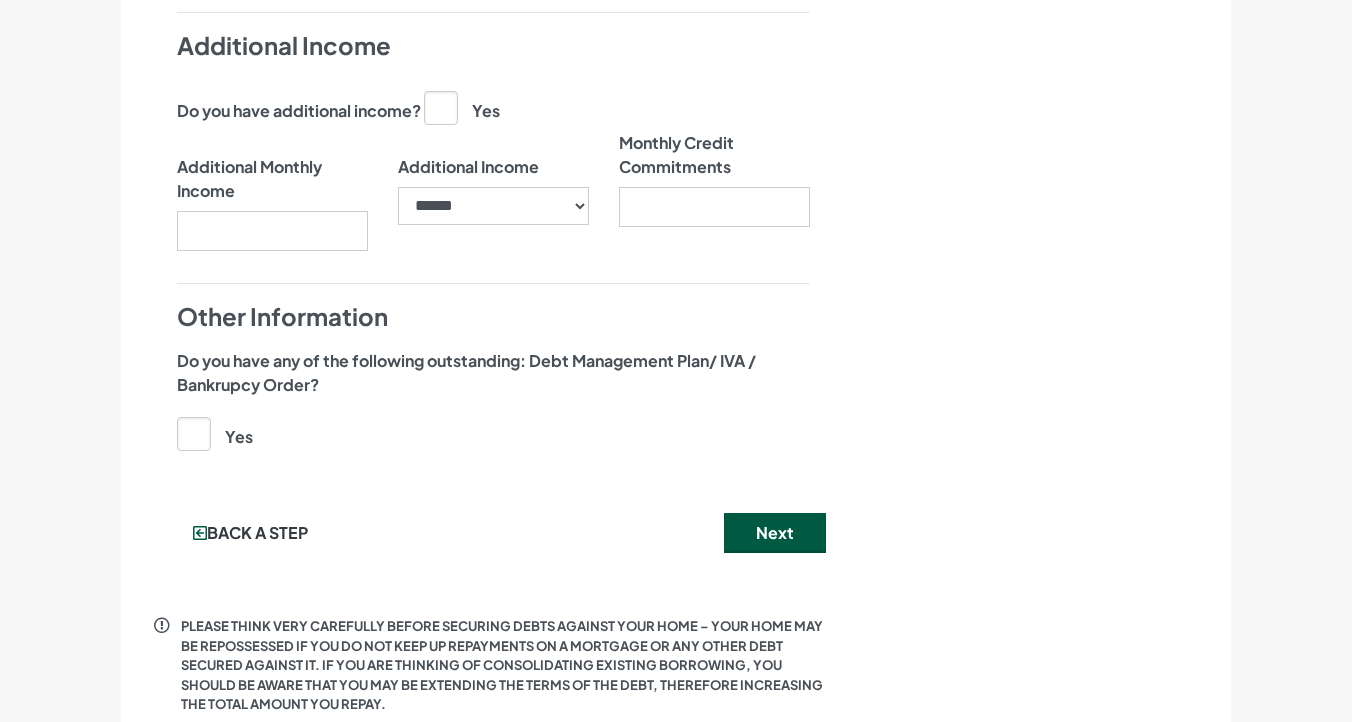 scroll, scrollTop: 2451, scrollLeft: 0, axis: vertical 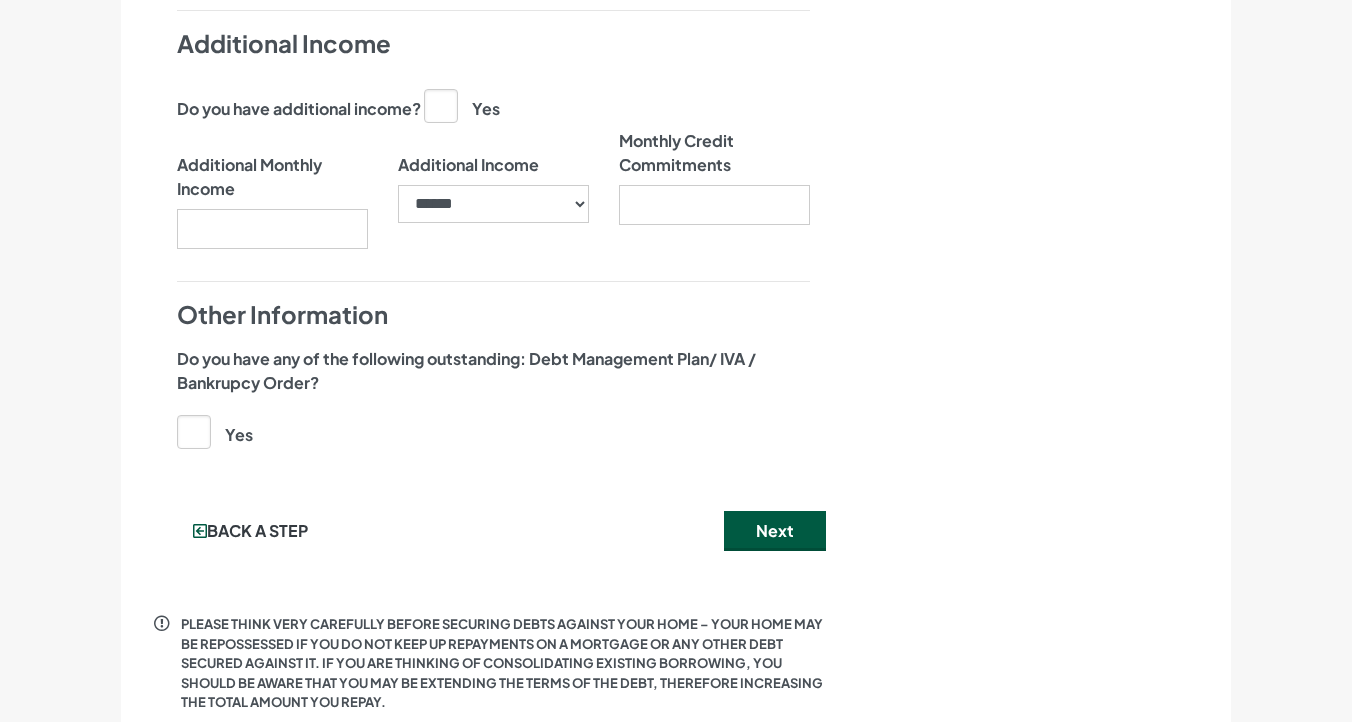 type on "******" 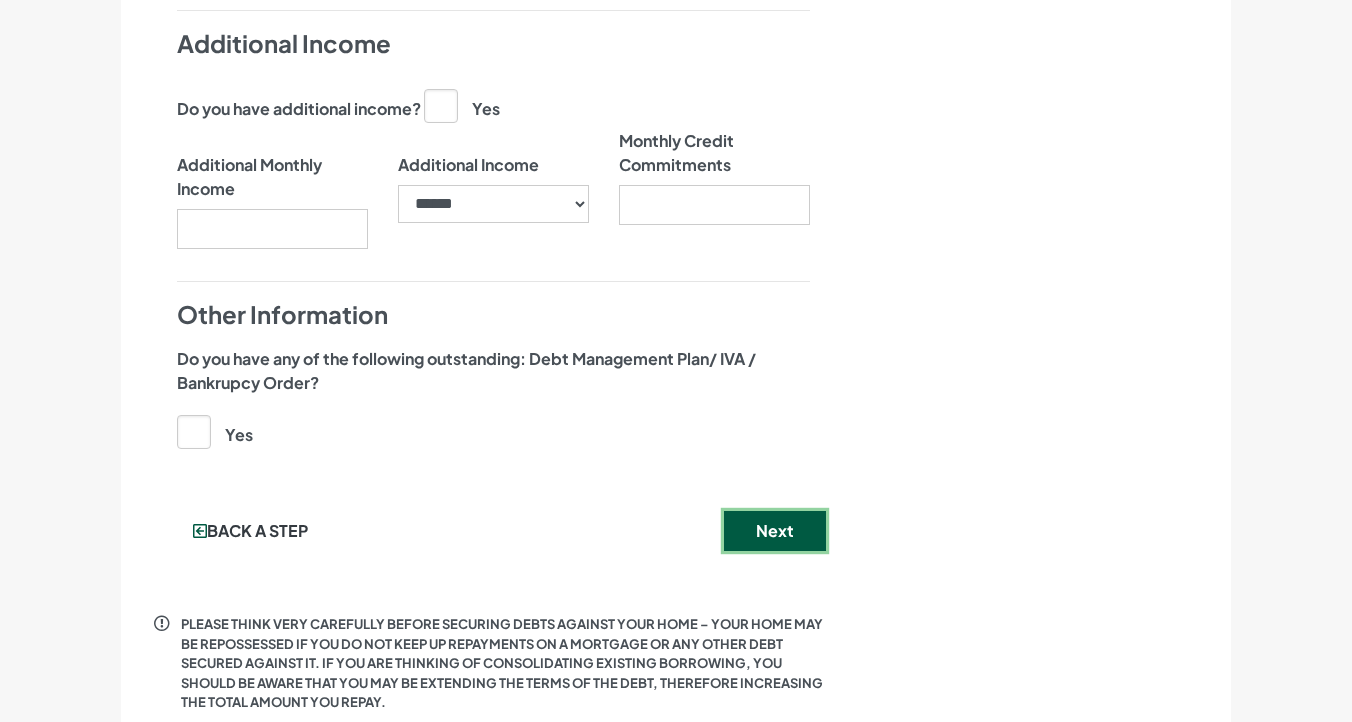 click on "Next" at bounding box center [775, 531] 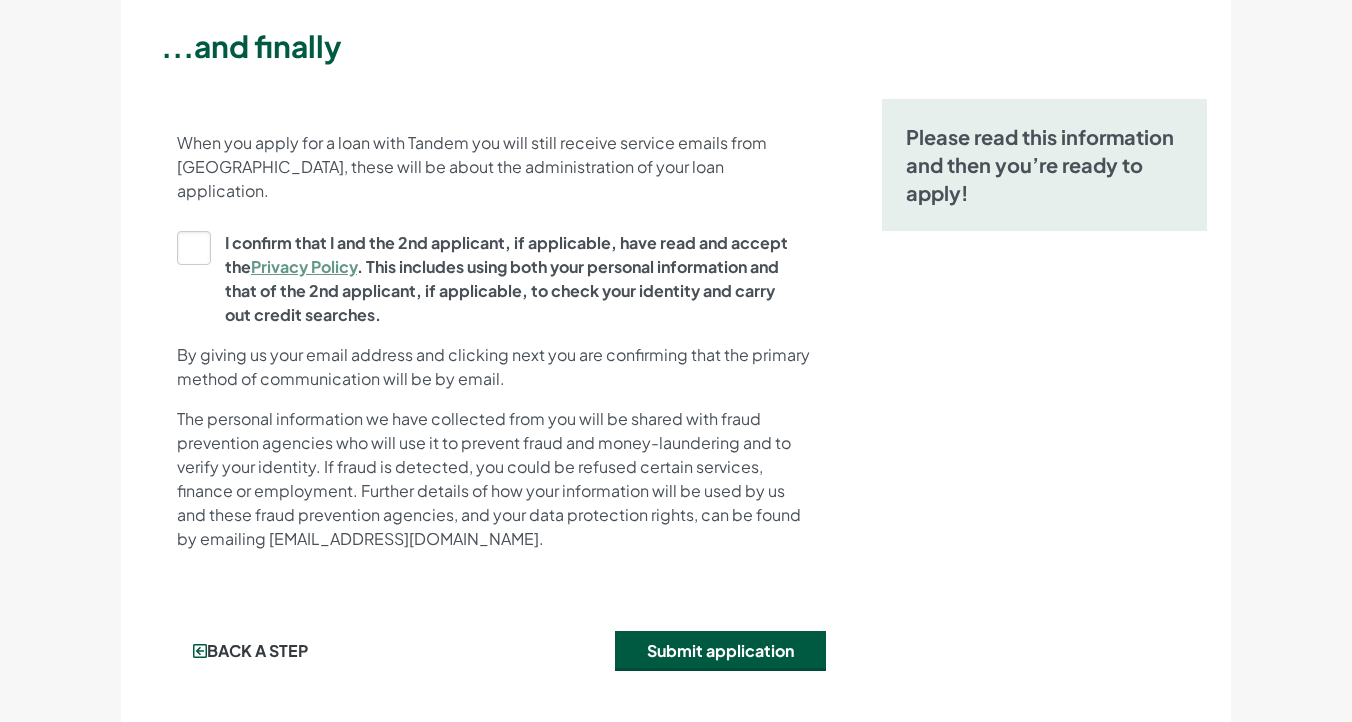 scroll, scrollTop: 78, scrollLeft: 0, axis: vertical 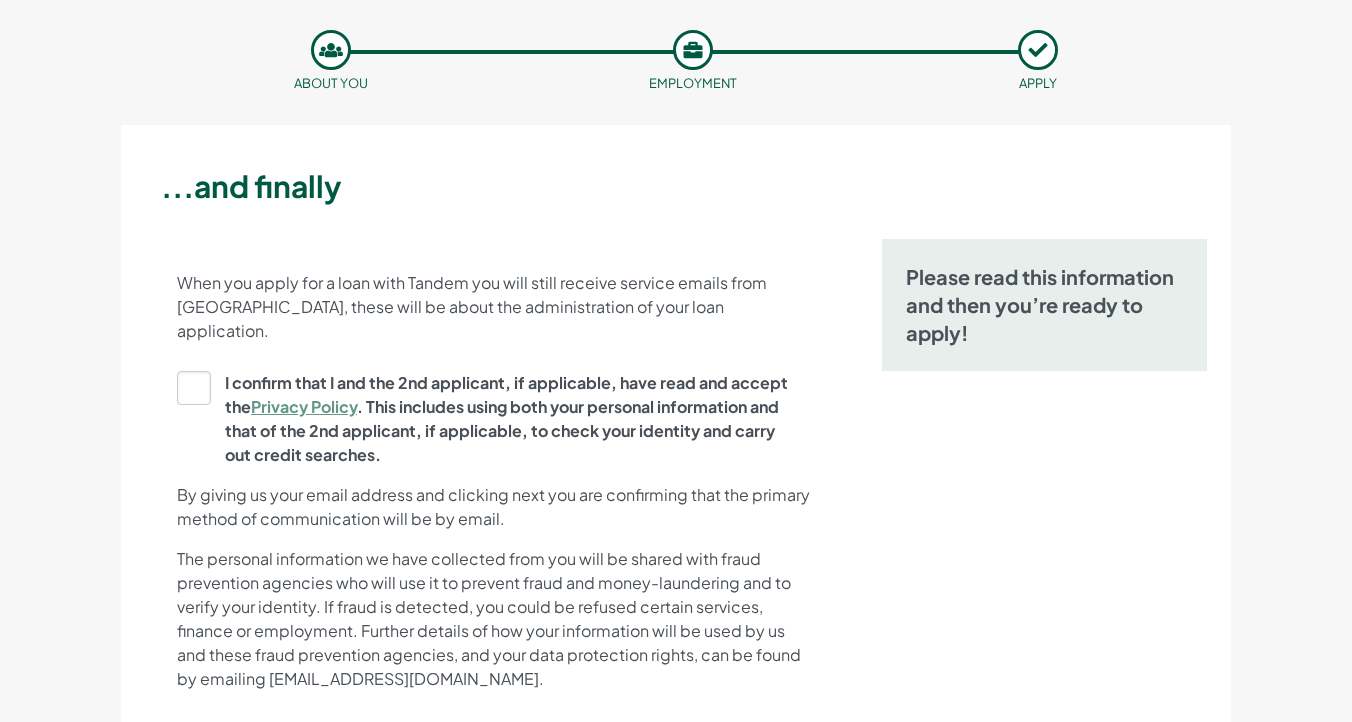 click on "Privacy Policy" at bounding box center [304, 406] 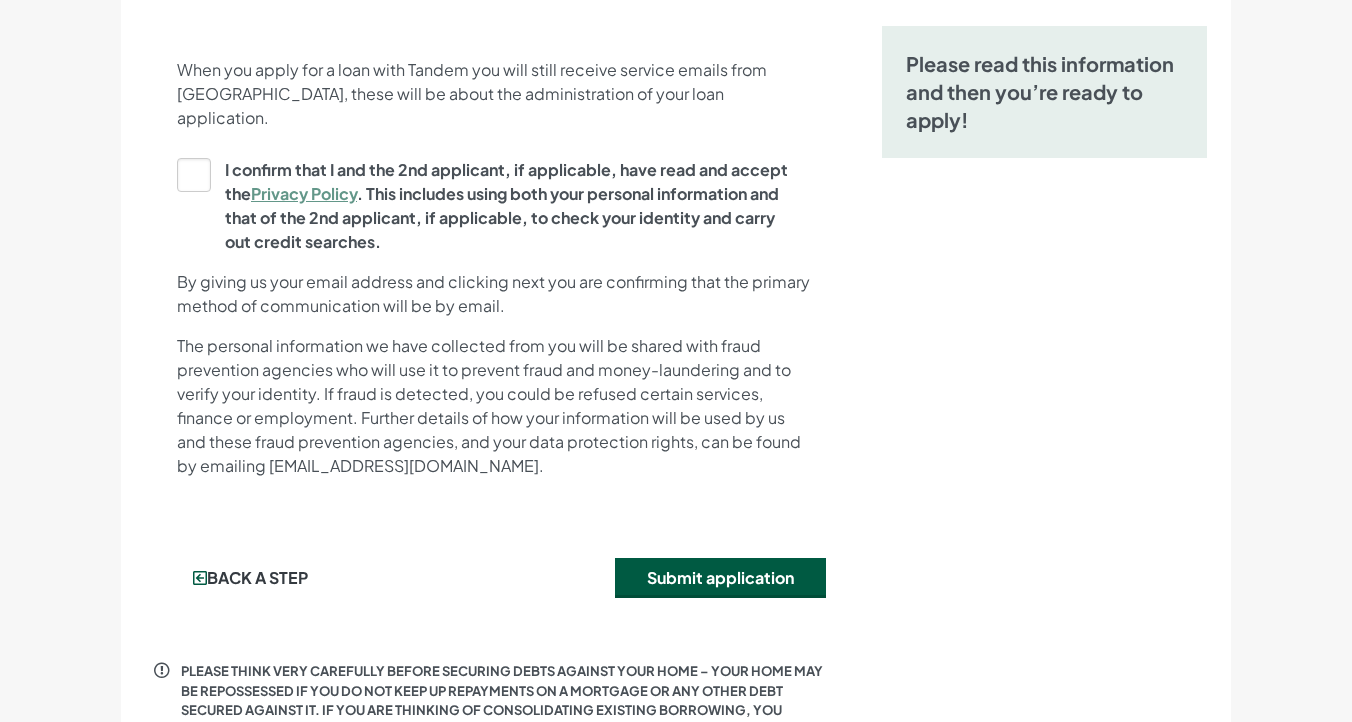 scroll, scrollTop: 283, scrollLeft: 0, axis: vertical 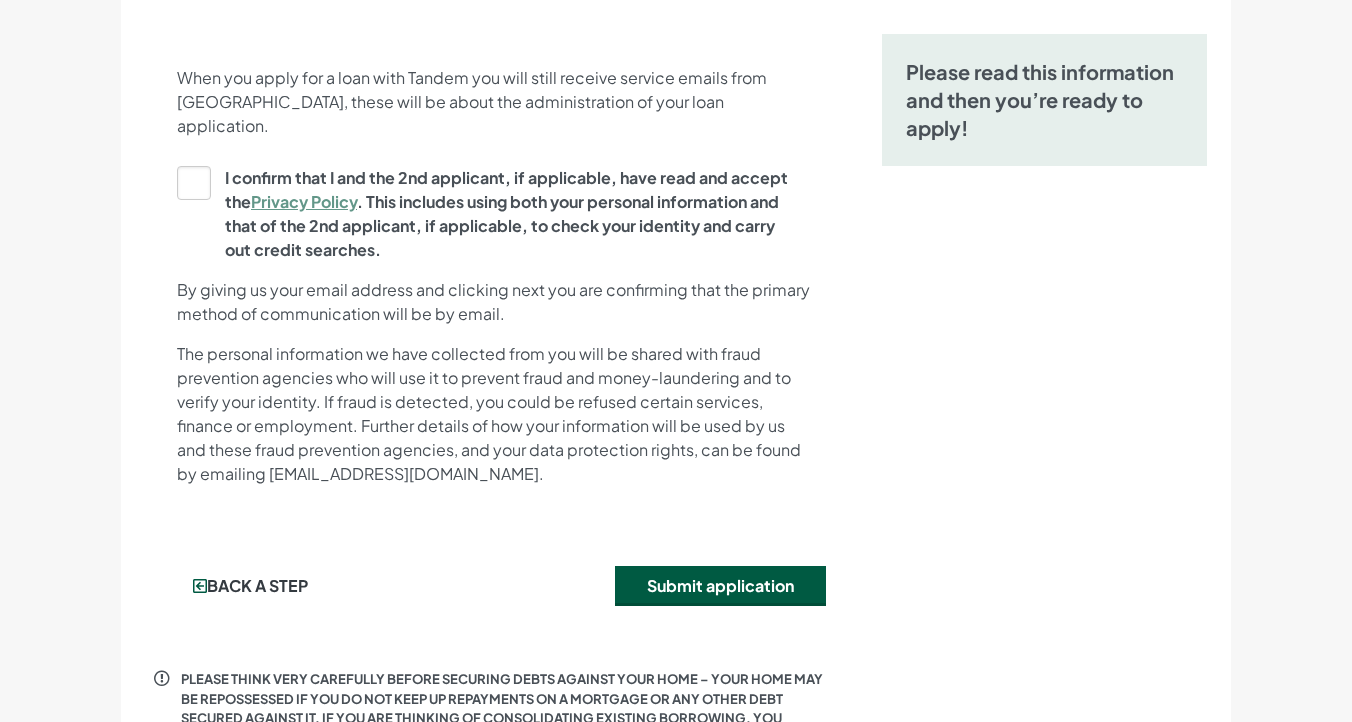 click on "Please read this information and then you’re ready to apply!" at bounding box center (1044, 100) 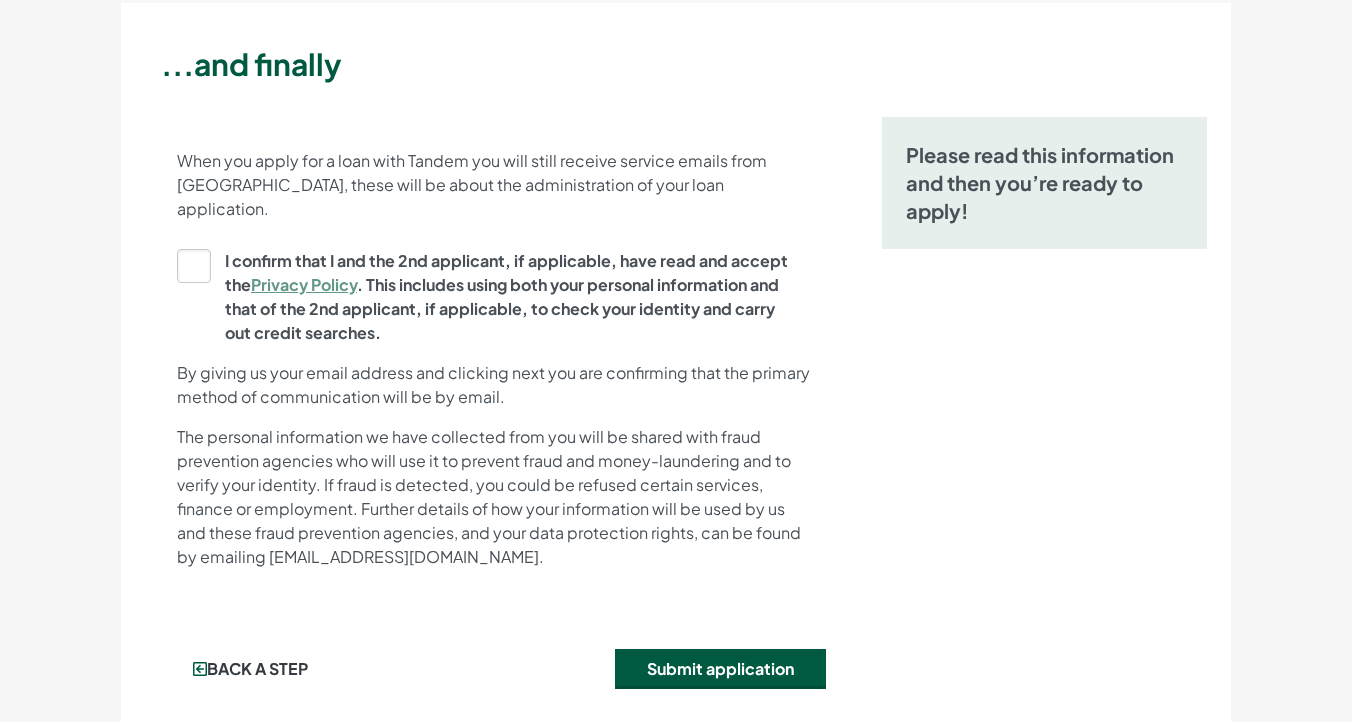 scroll, scrollTop: 212, scrollLeft: 0, axis: vertical 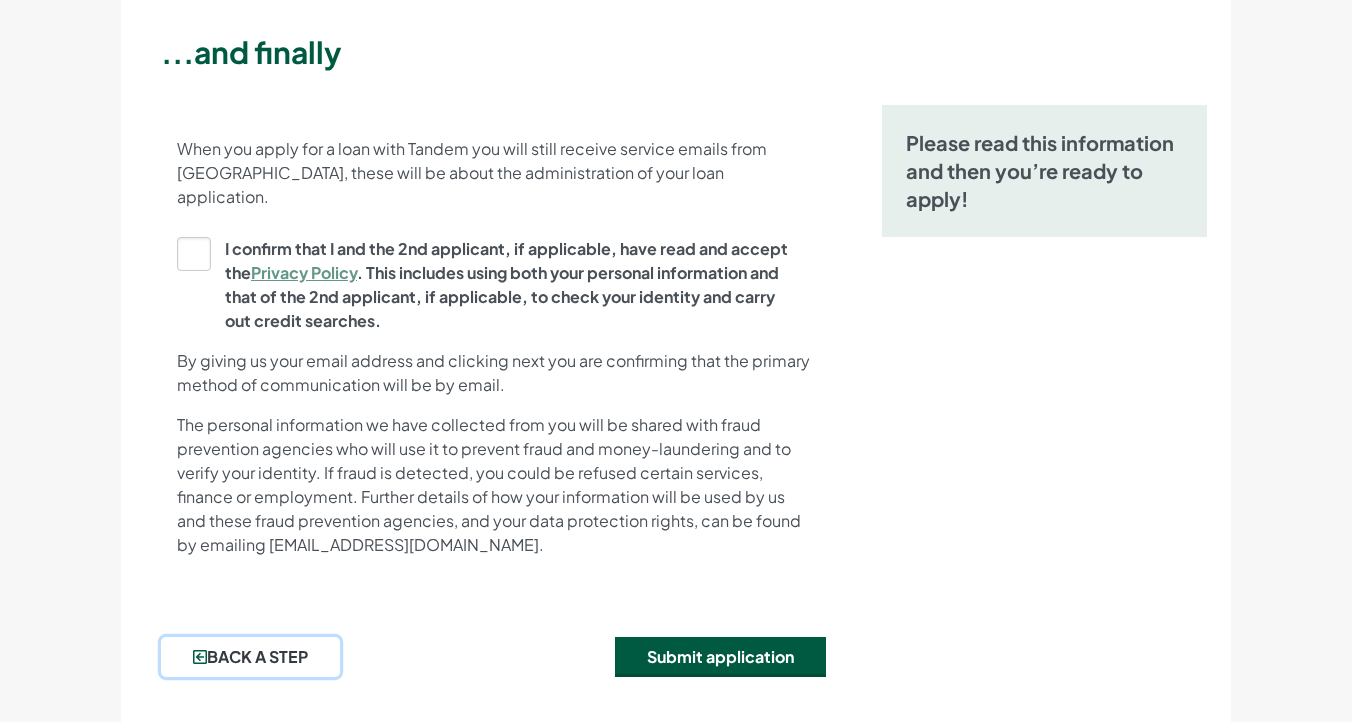 click on "Back a step" at bounding box center [250, 657] 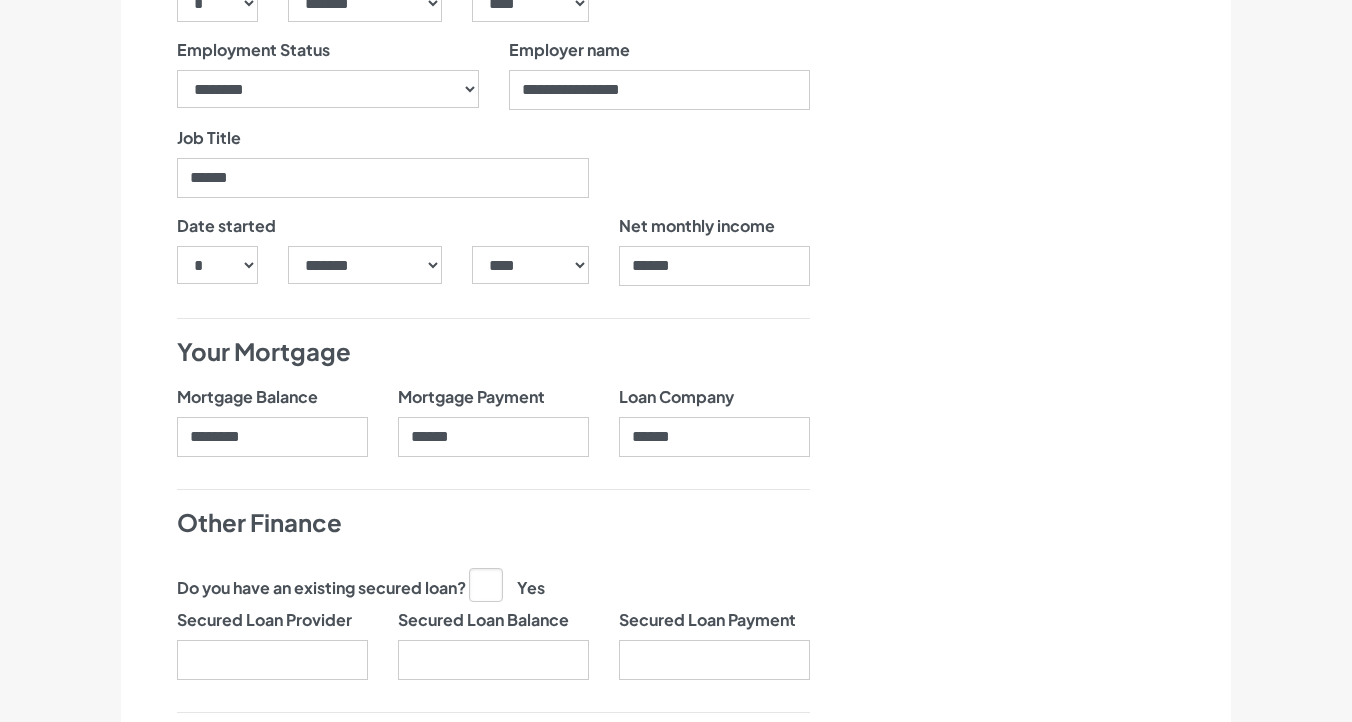 scroll, scrollTop: 1402, scrollLeft: 0, axis: vertical 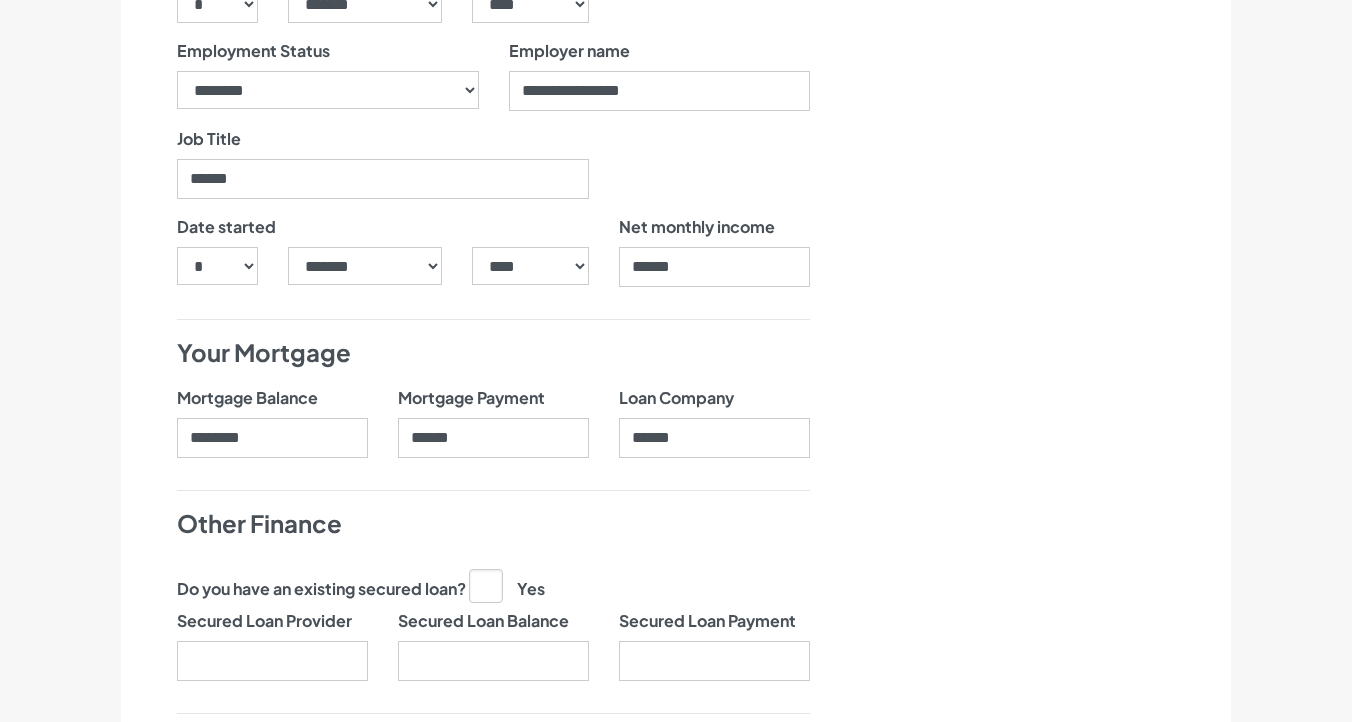 click on "Do you have an existing secured loan?" at bounding box center (321, 589) 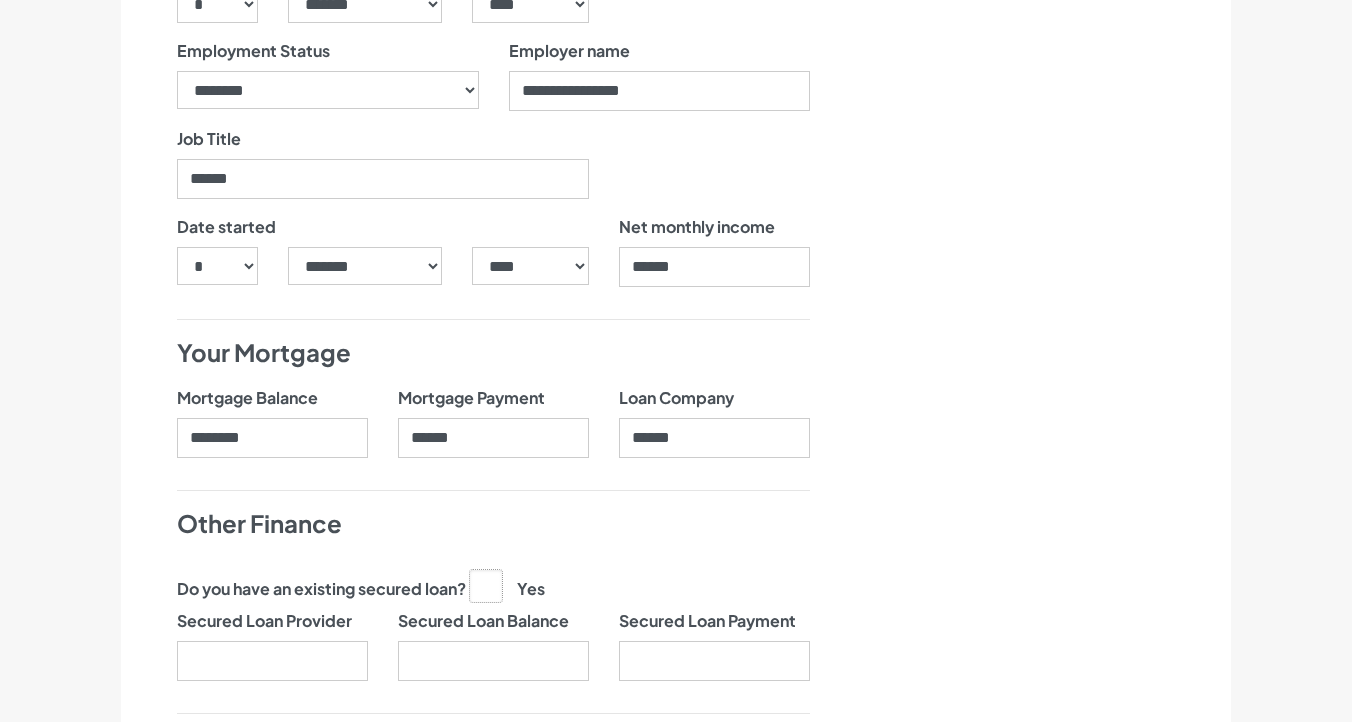 click on "Yes" at bounding box center [-9524, 584] 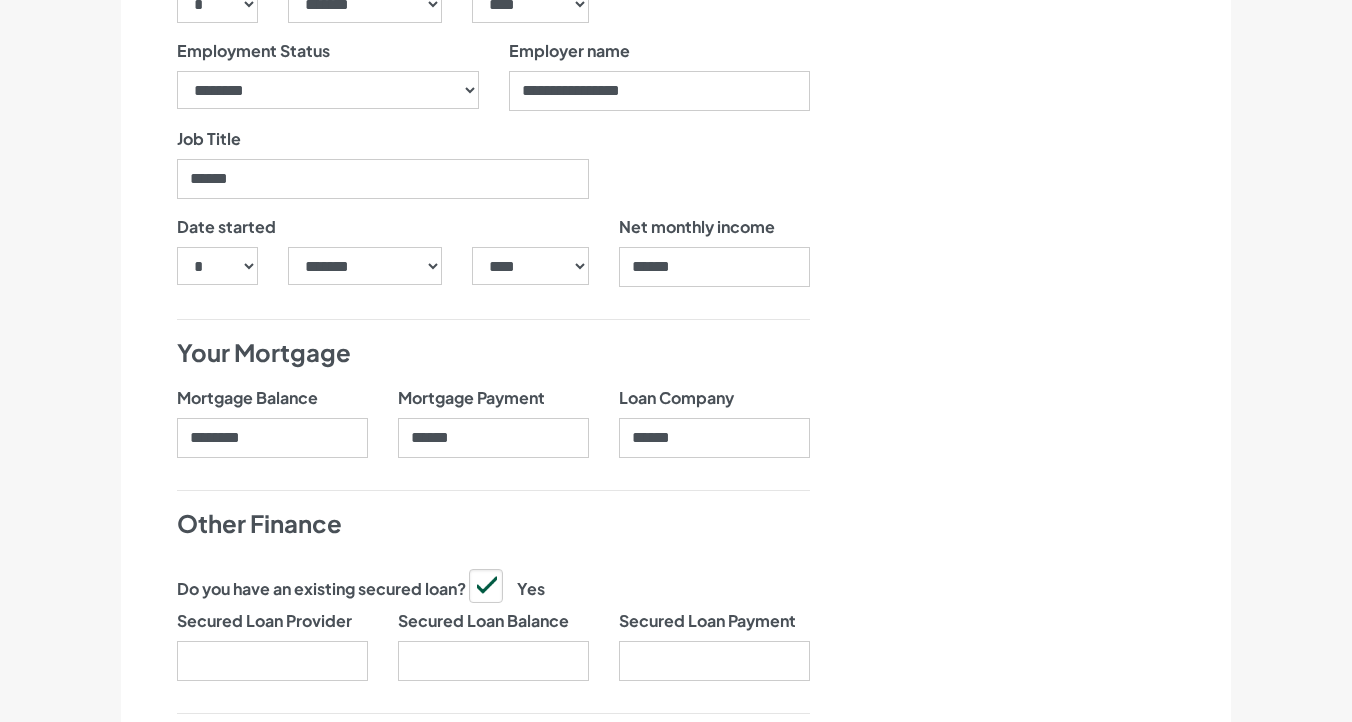 click on "Yes" at bounding box center [507, 585] 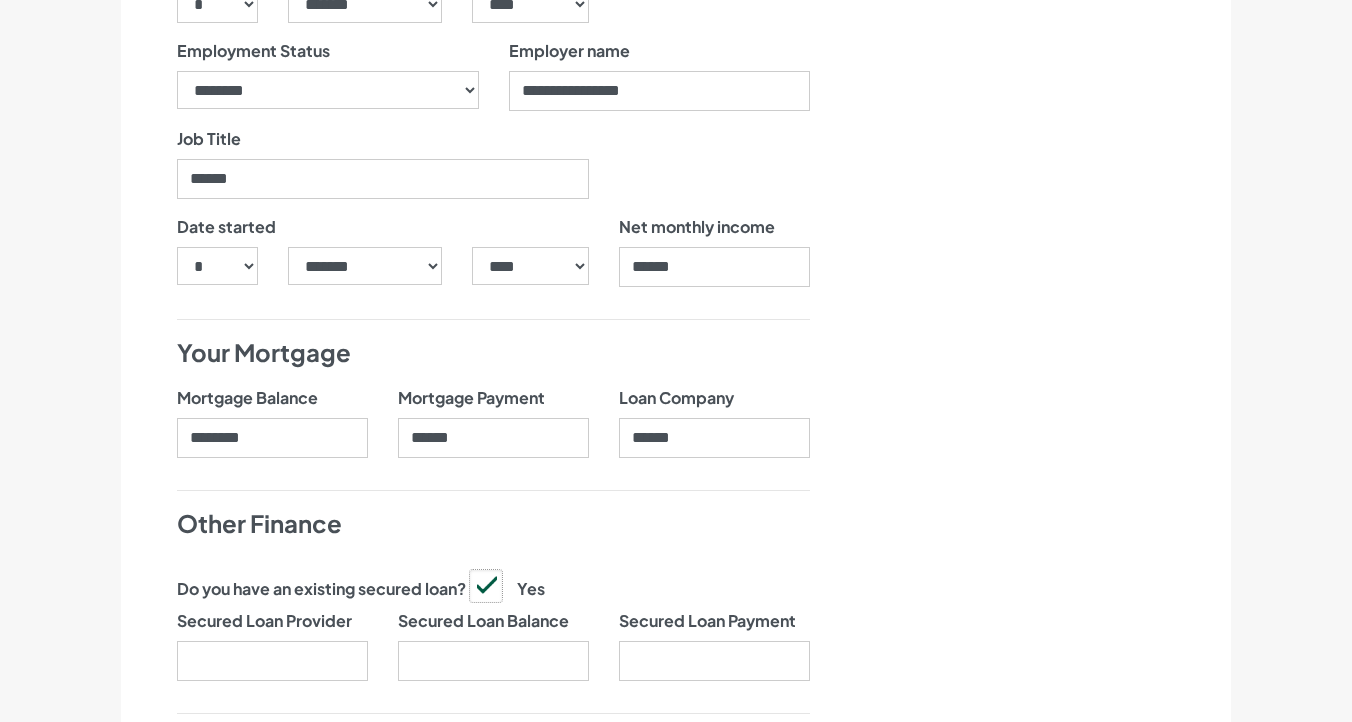 click on "Yes" at bounding box center [-9524, 584] 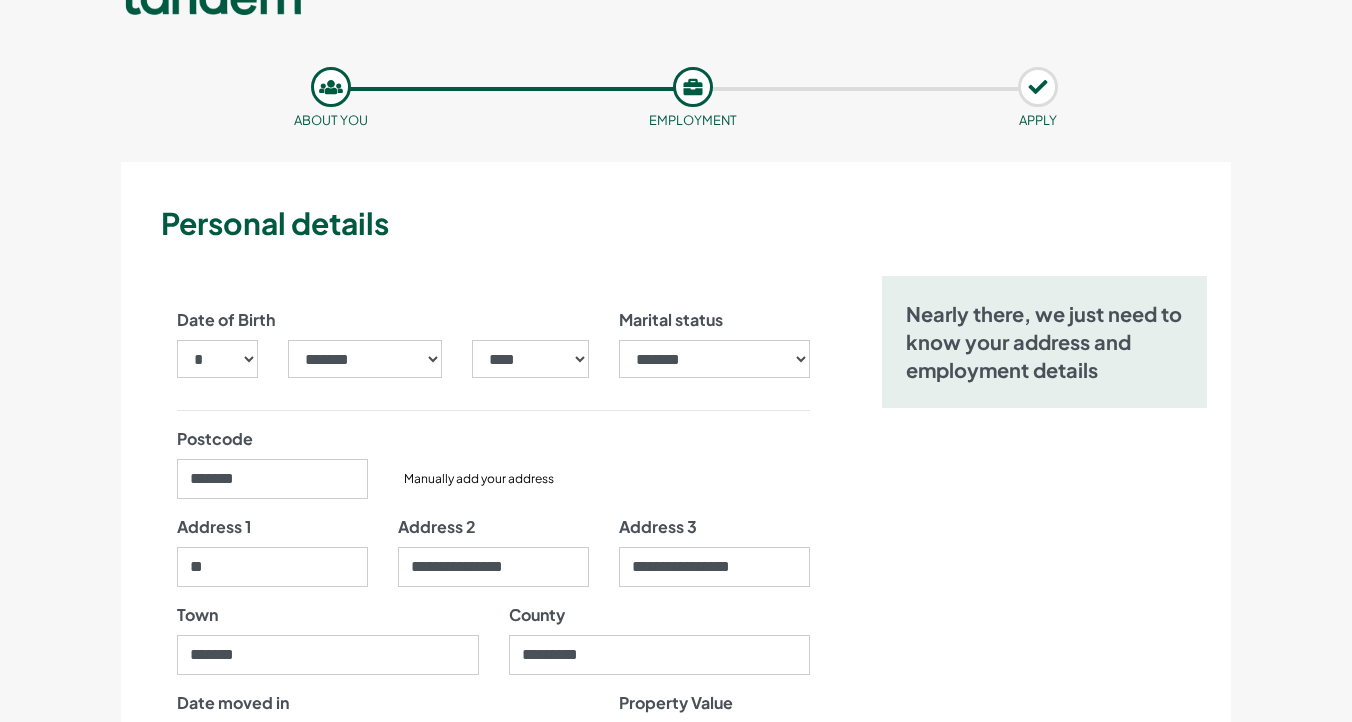 scroll, scrollTop: 0, scrollLeft: 0, axis: both 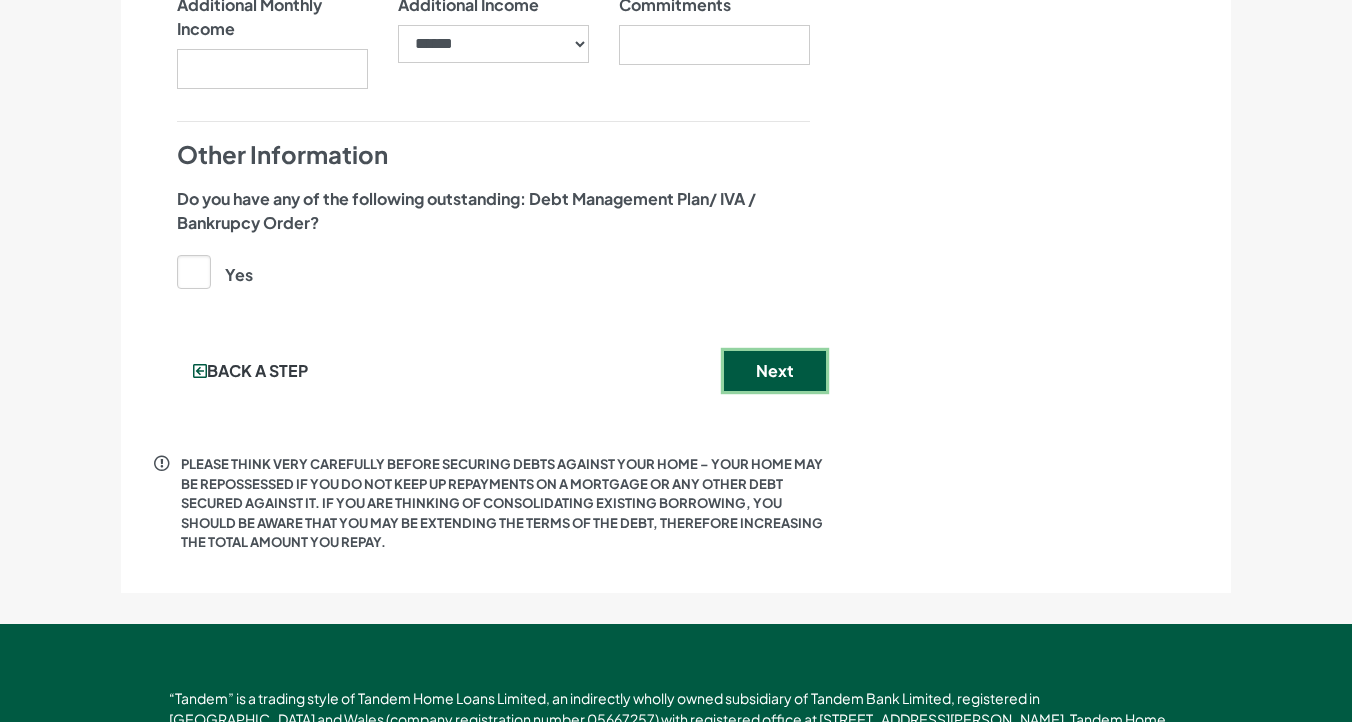 click on "Next" at bounding box center [775, 371] 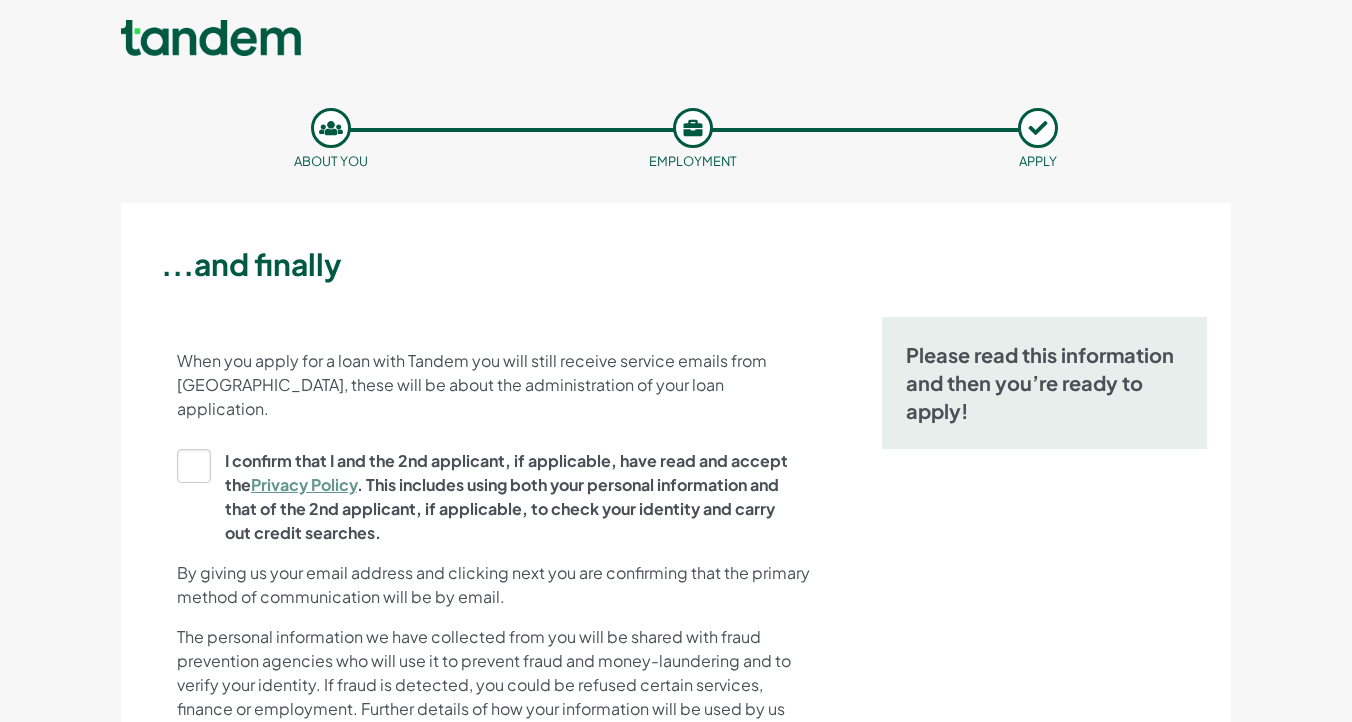 click on "I confirm that I and the 2nd applicant, if applicable, have read and accept the  Privacy Policy . This includes using both your personal information and that of the 2nd applicant, if applicable, to check your identity and carry out credit searches." at bounding box center [487, 497] 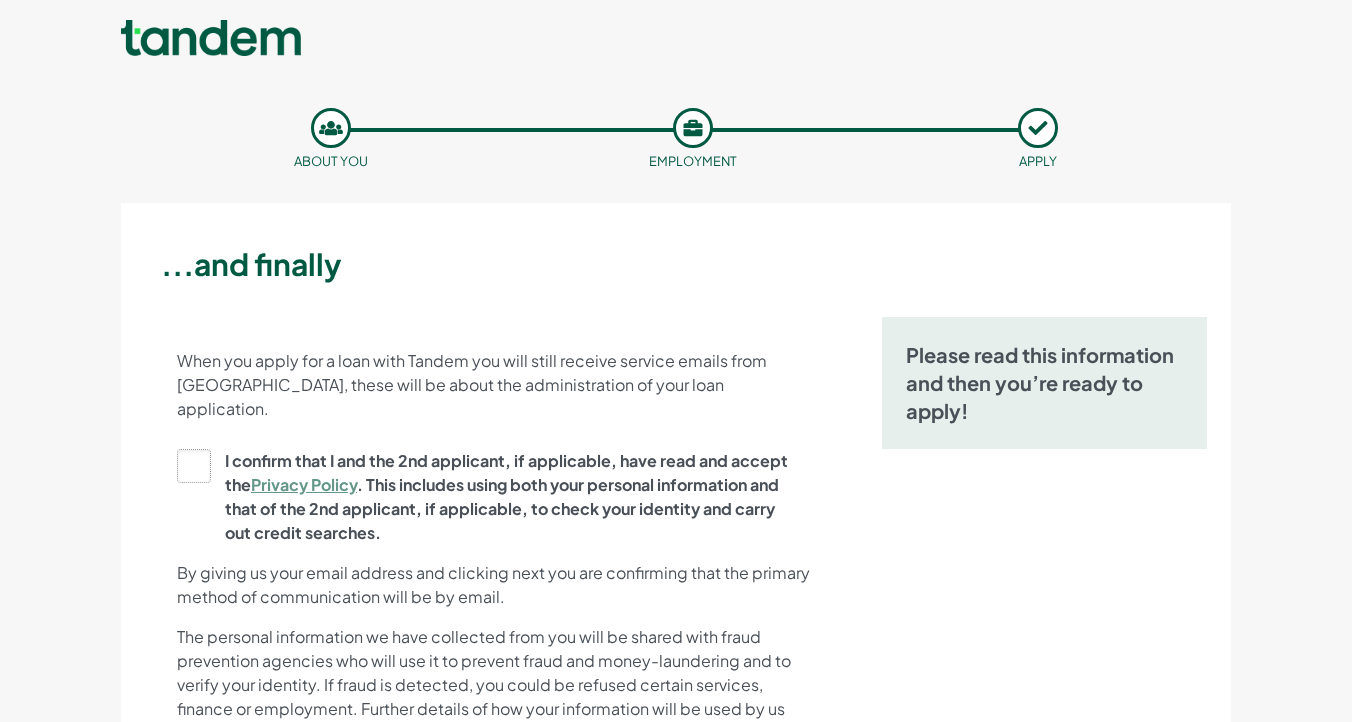 click on "I confirm that I and the 2nd applicant, if applicable, have read and accept the  Privacy Policy . This includes using both your personal information and that of the 2nd applicant, if applicable, to check your identity and carry out credit searches." at bounding box center (-9816, 497) 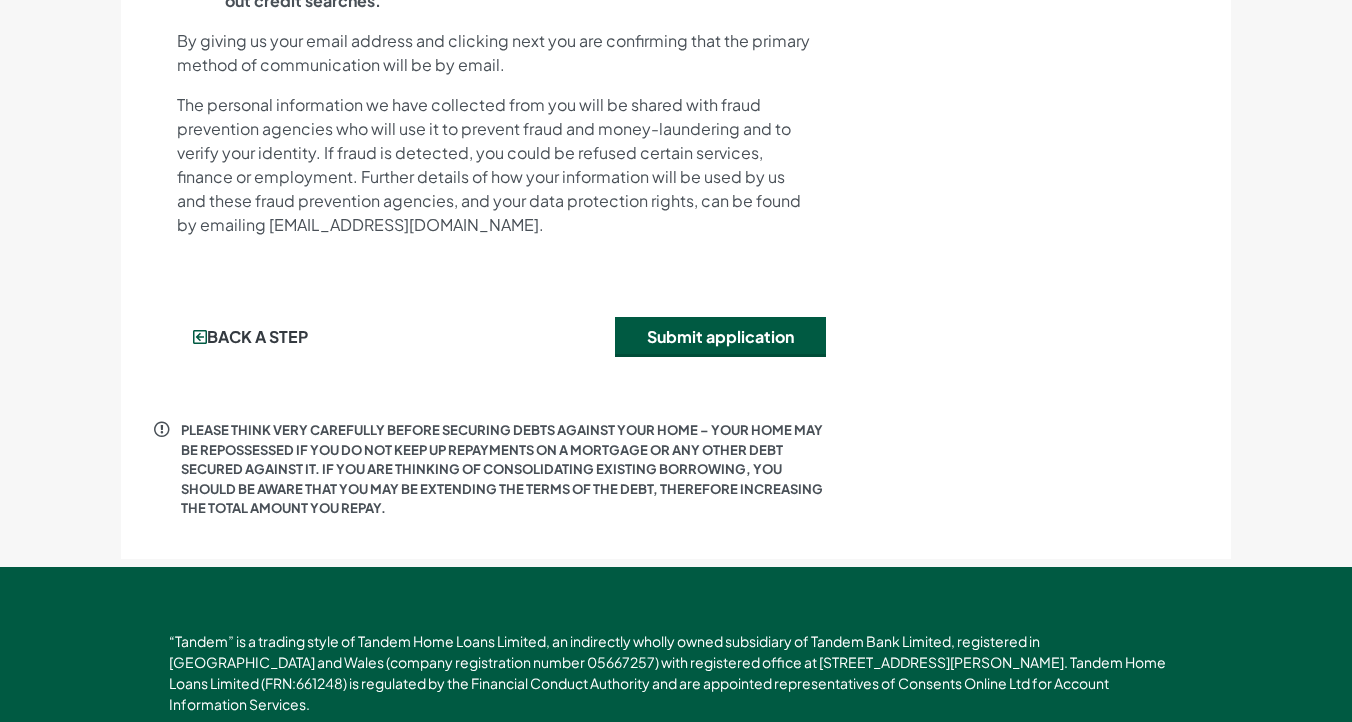 scroll, scrollTop: 580, scrollLeft: 0, axis: vertical 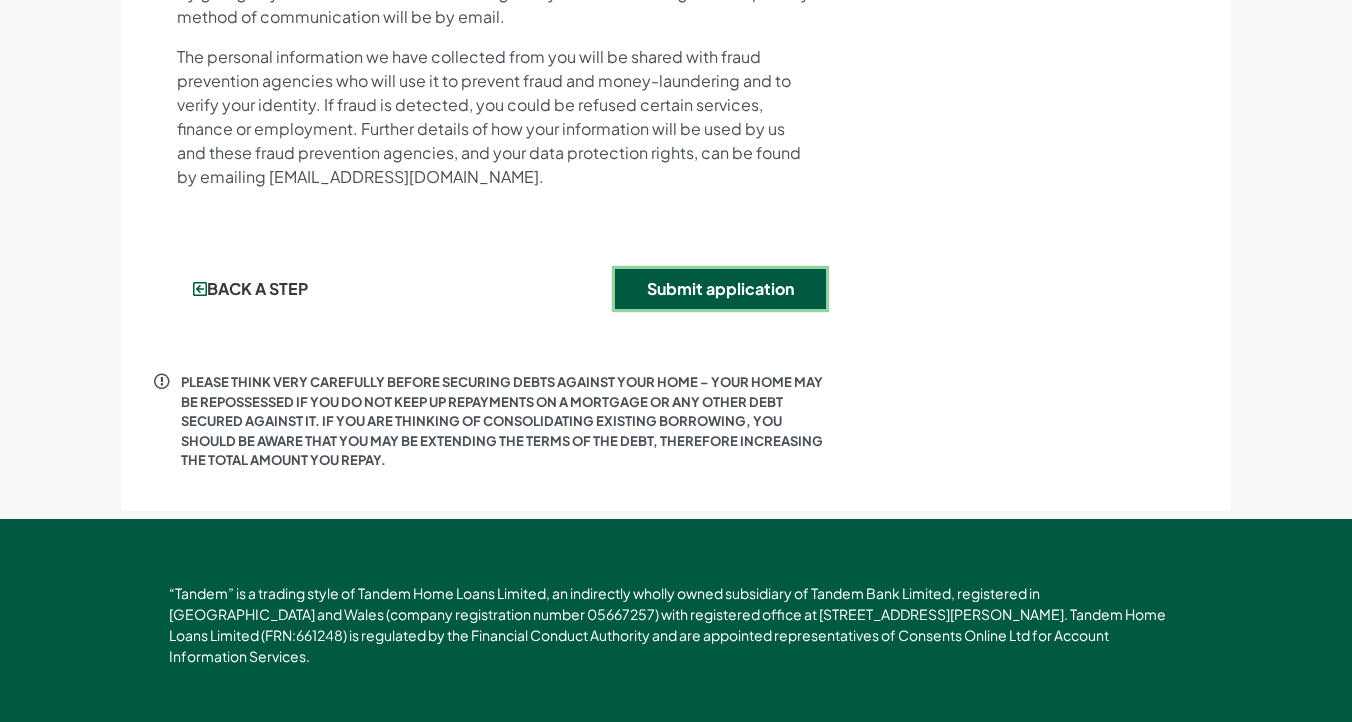 click on "Submit application" at bounding box center [720, 289] 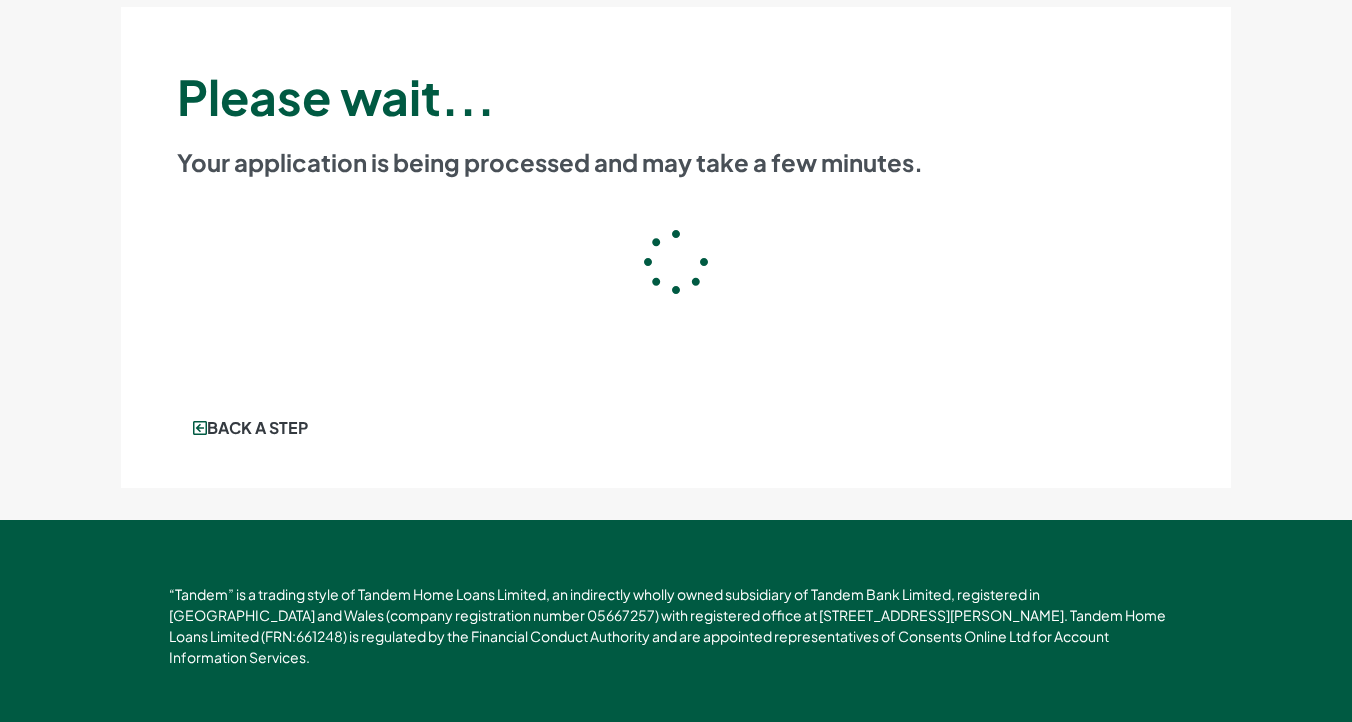 scroll, scrollTop: 197, scrollLeft: 0, axis: vertical 